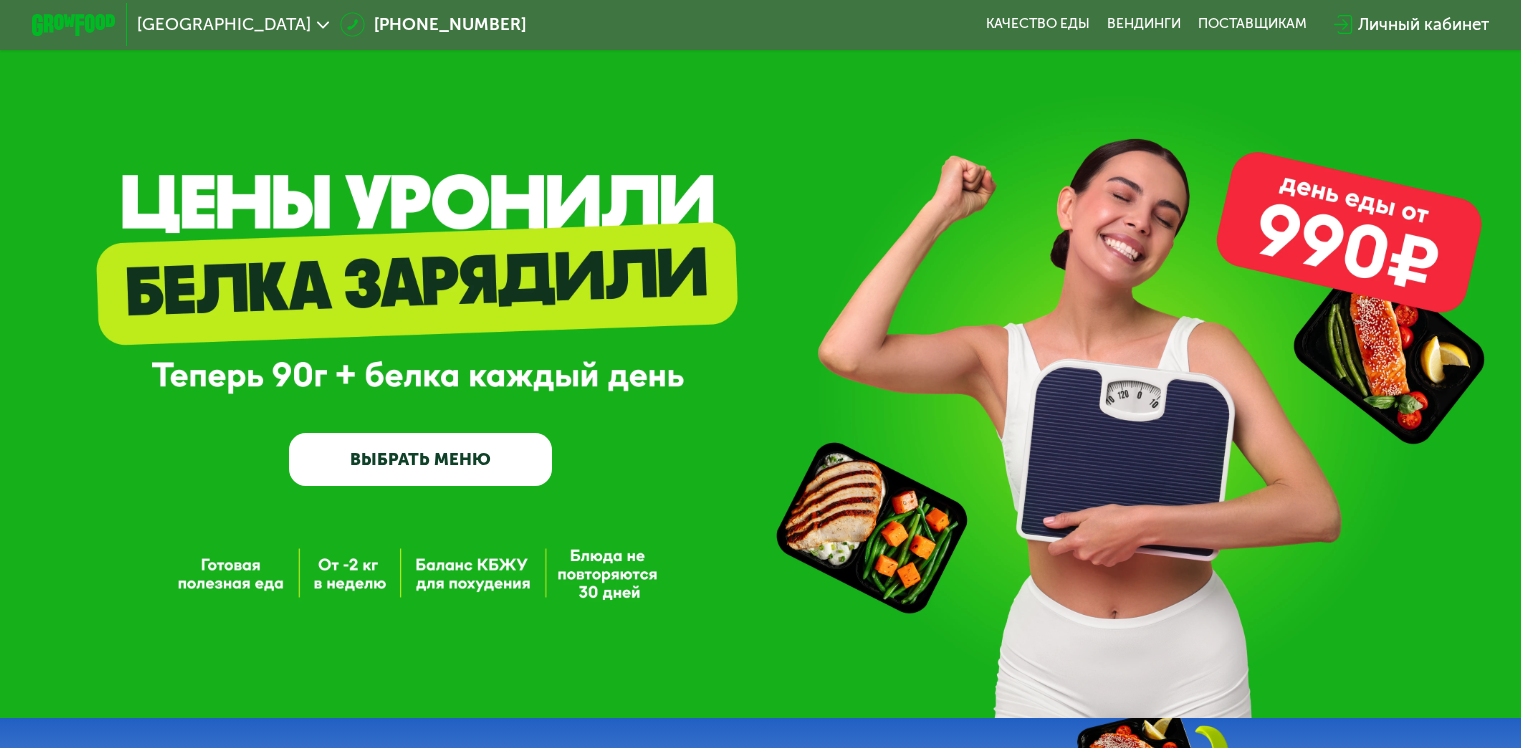 scroll, scrollTop: 0, scrollLeft: 0, axis: both 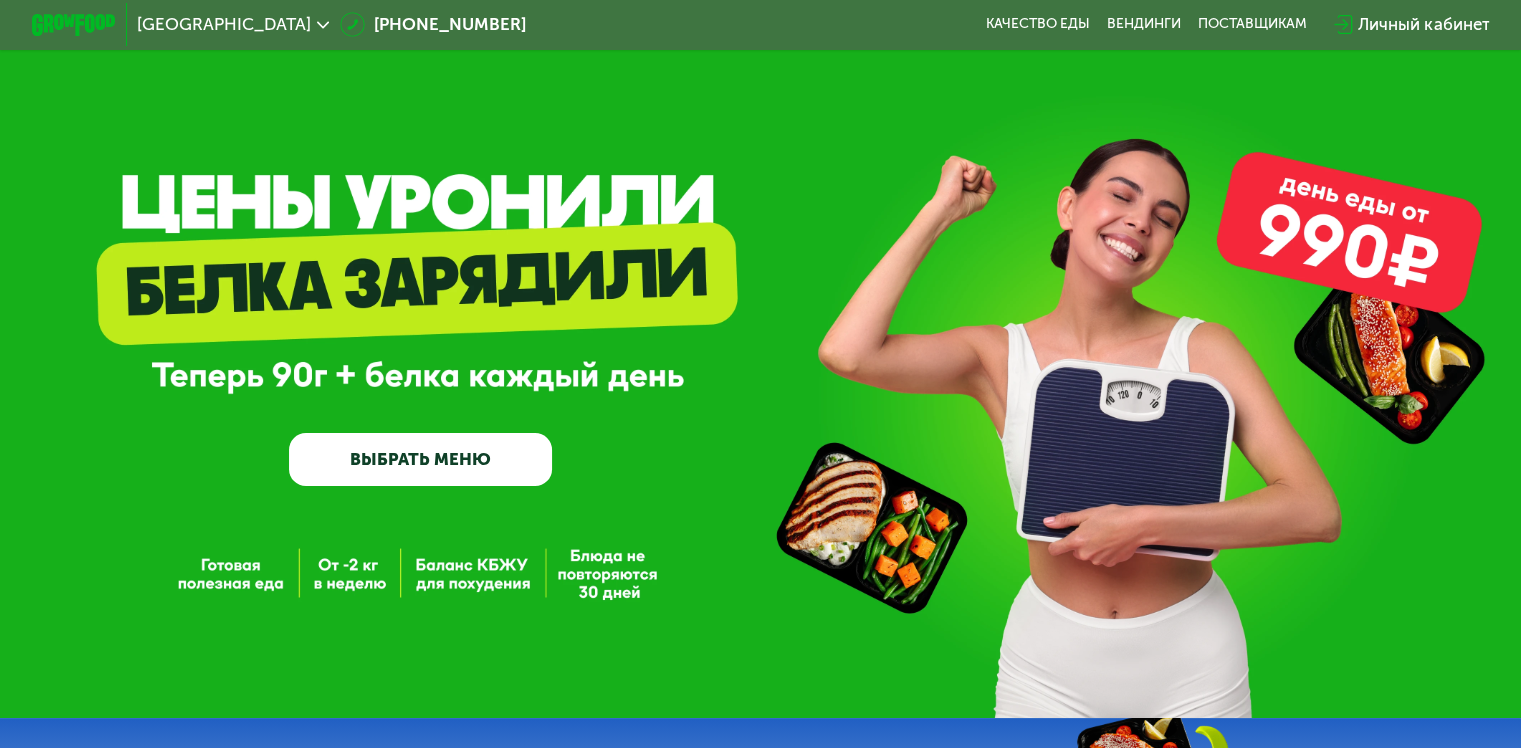 click on "ВЫБРАТЬ МЕНЮ" at bounding box center [420, 459] 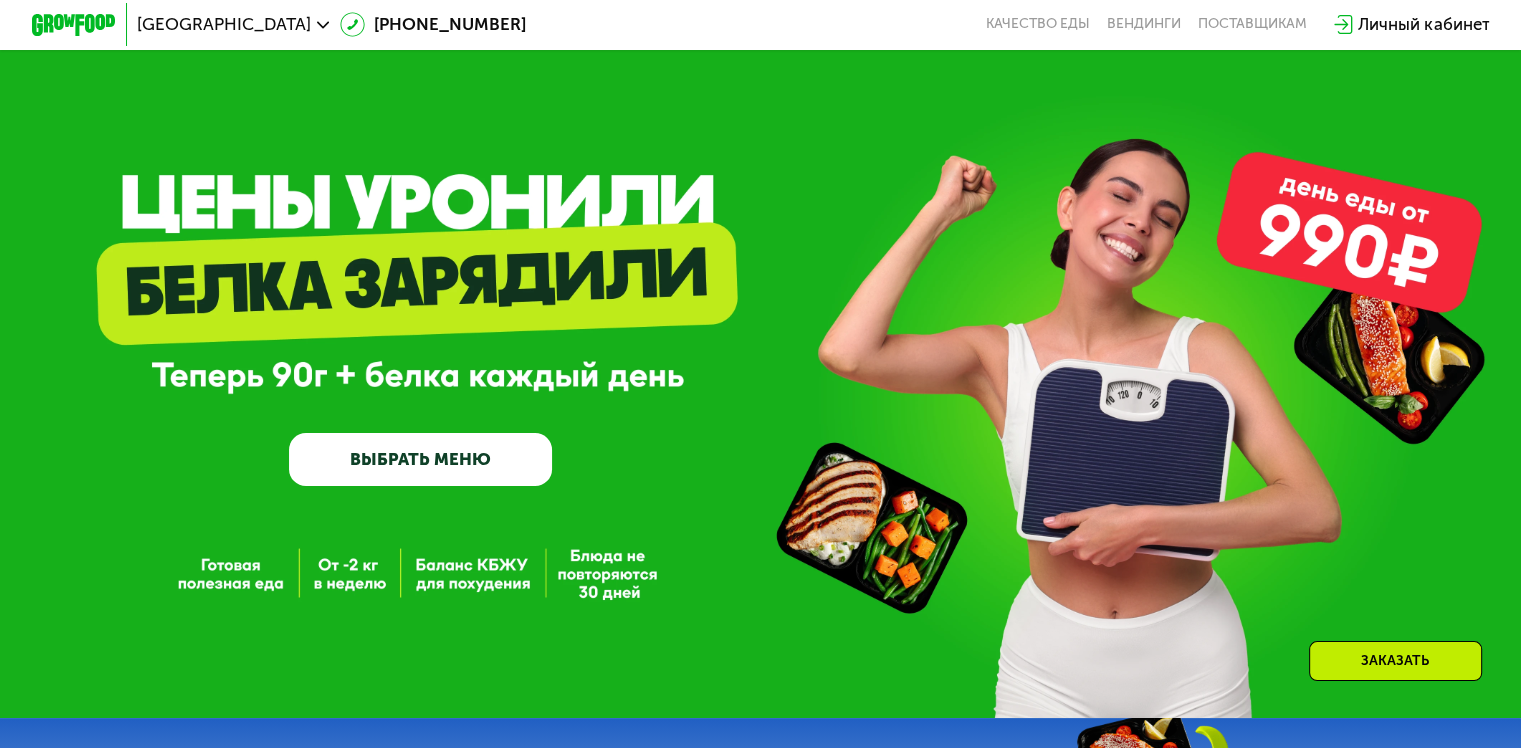 scroll, scrollTop: 900, scrollLeft: 0, axis: vertical 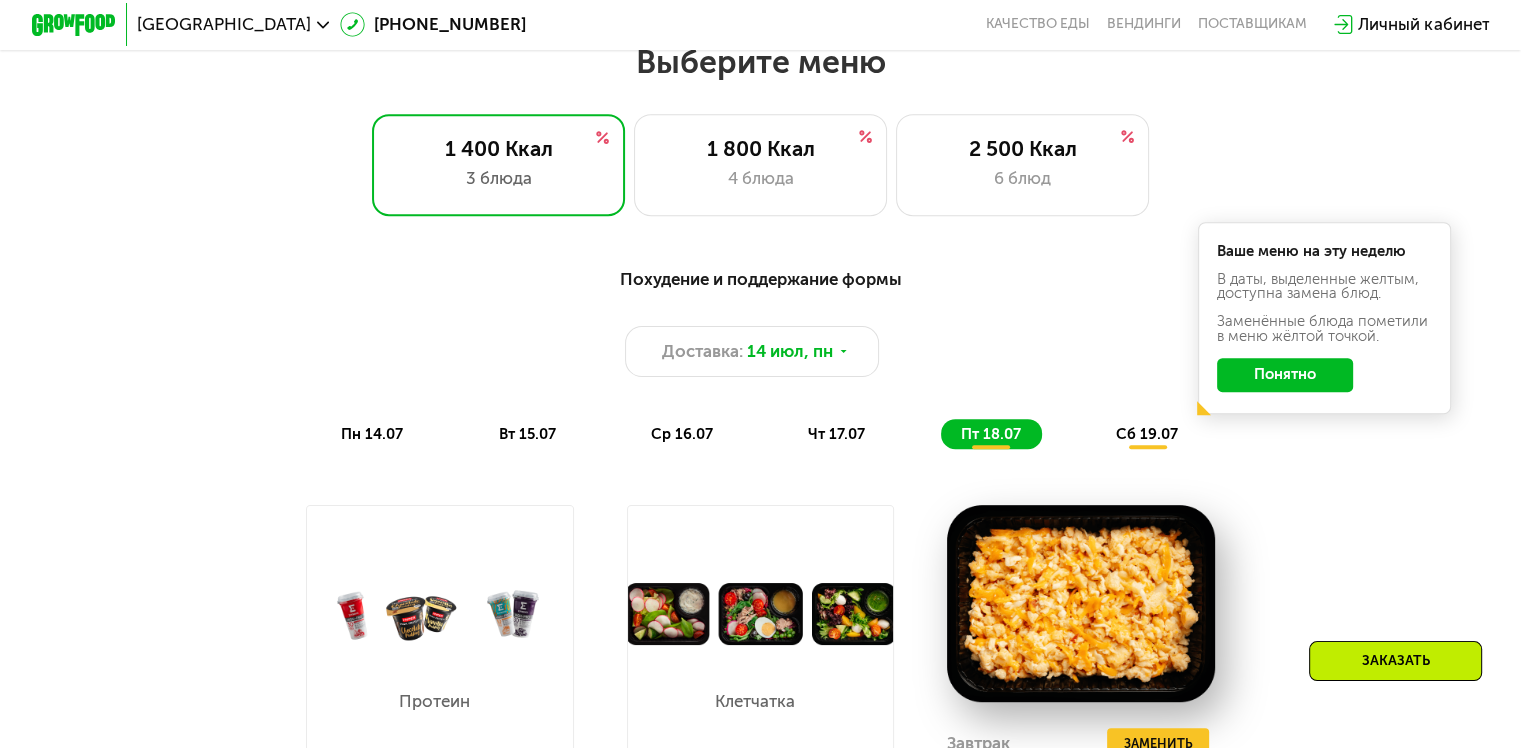 click on "Понятно" 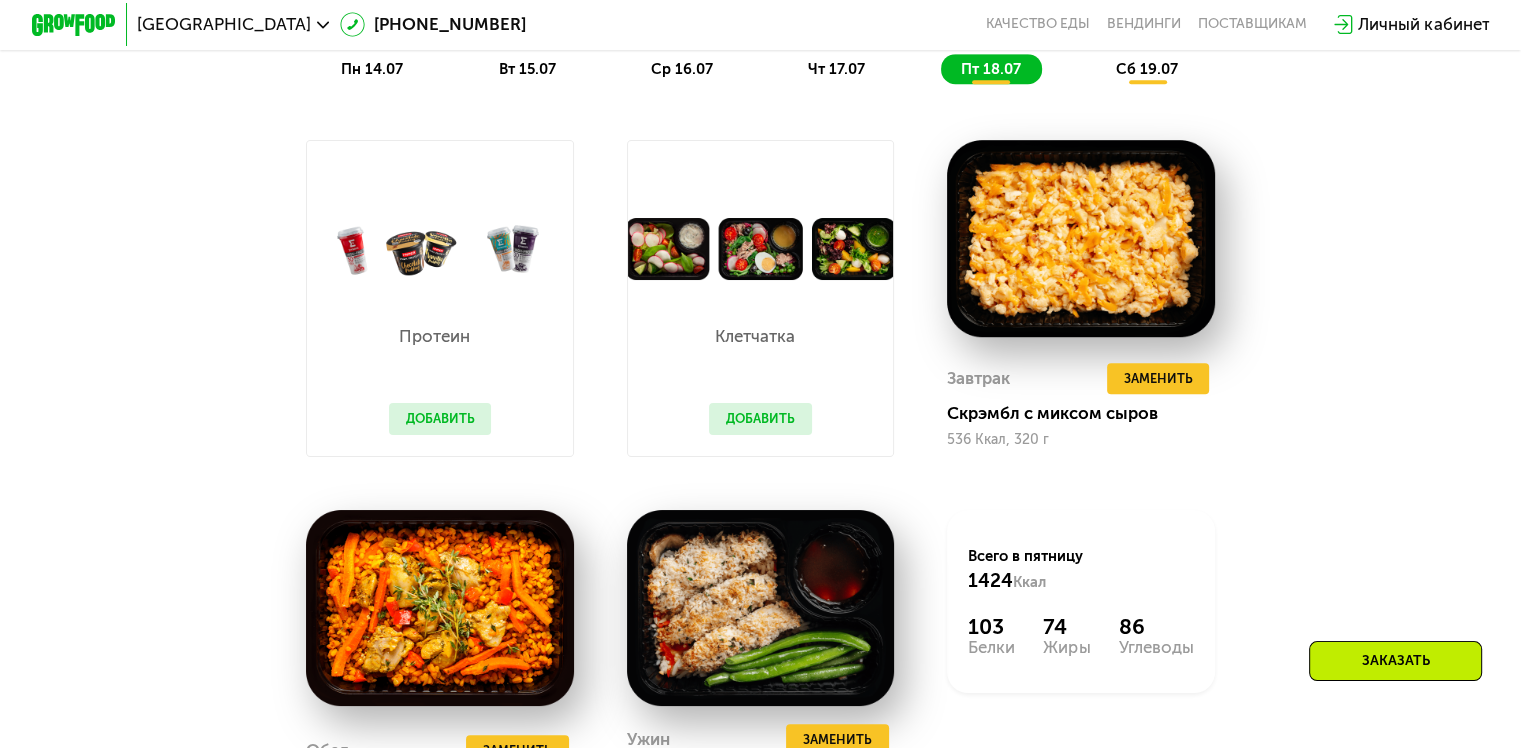 scroll, scrollTop: 1300, scrollLeft: 0, axis: vertical 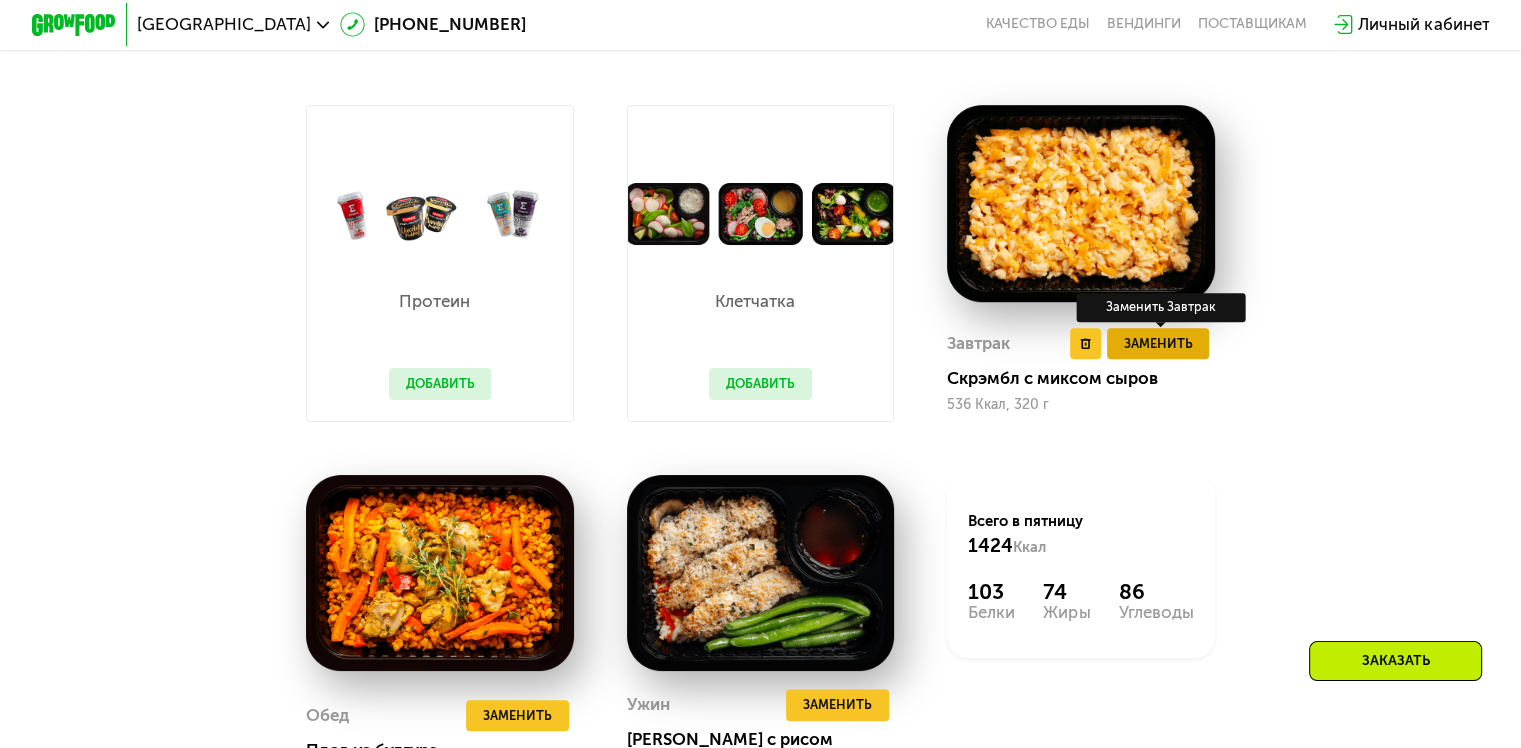 click on "Заменить" at bounding box center (1157, 343) 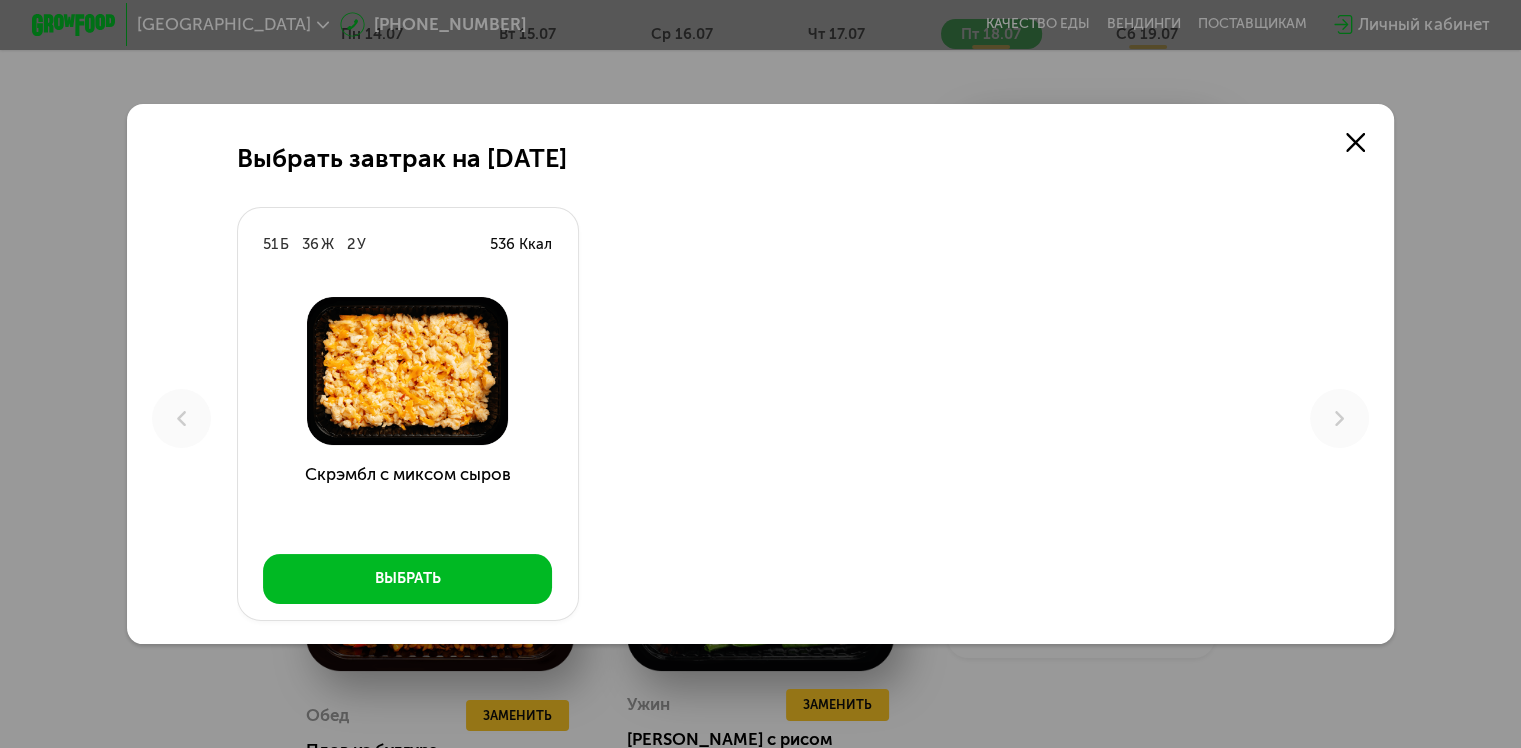 scroll, scrollTop: 0, scrollLeft: 0, axis: both 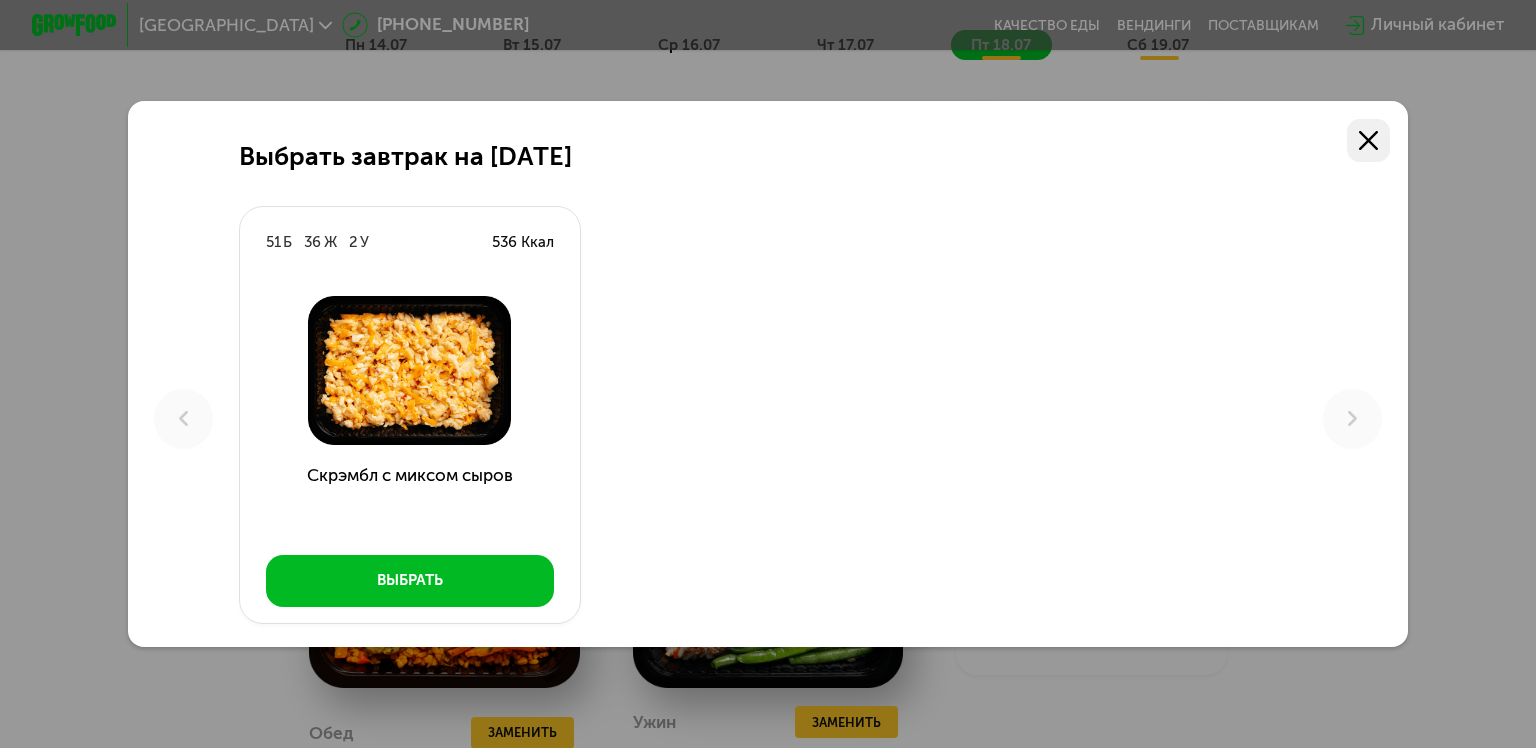 click 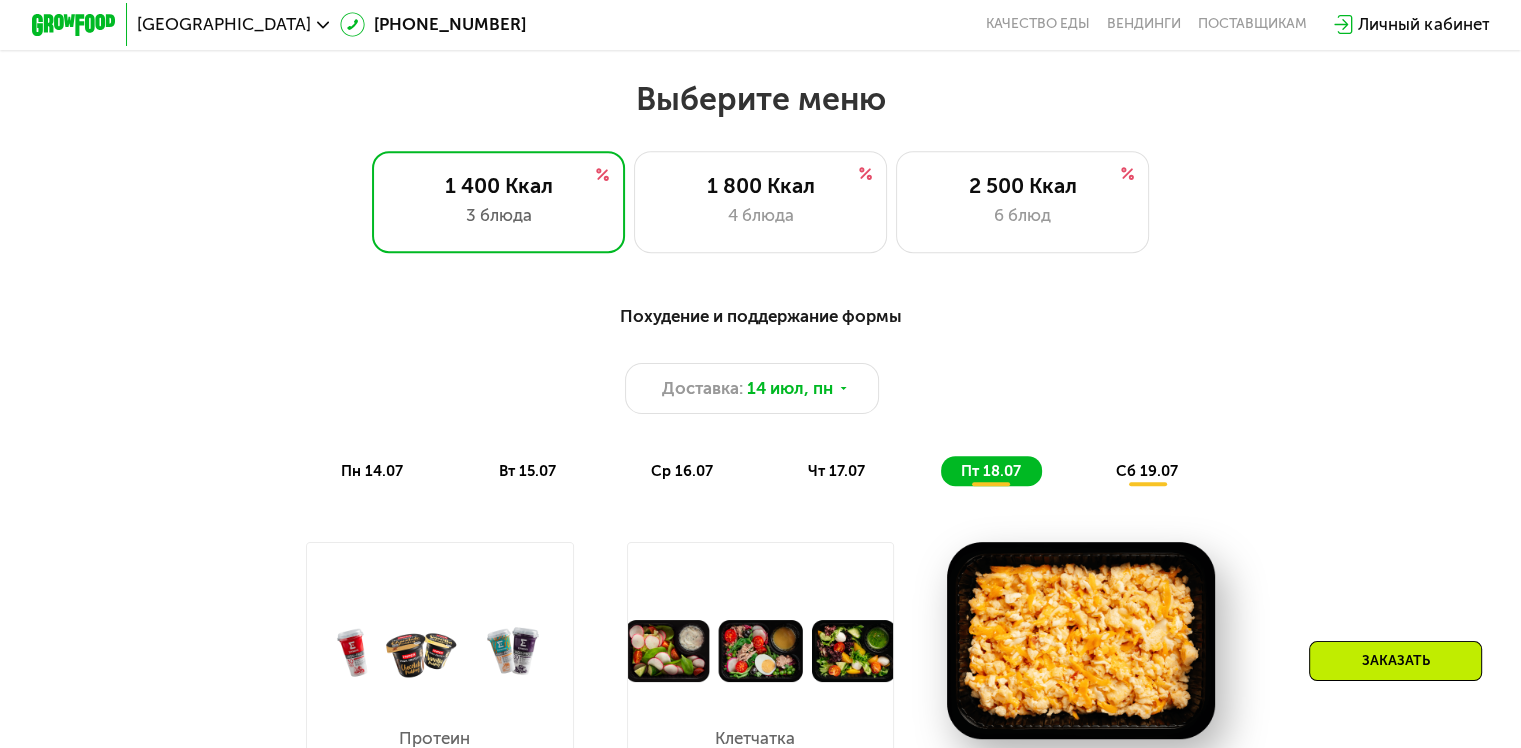 scroll, scrollTop: 897, scrollLeft: 0, axis: vertical 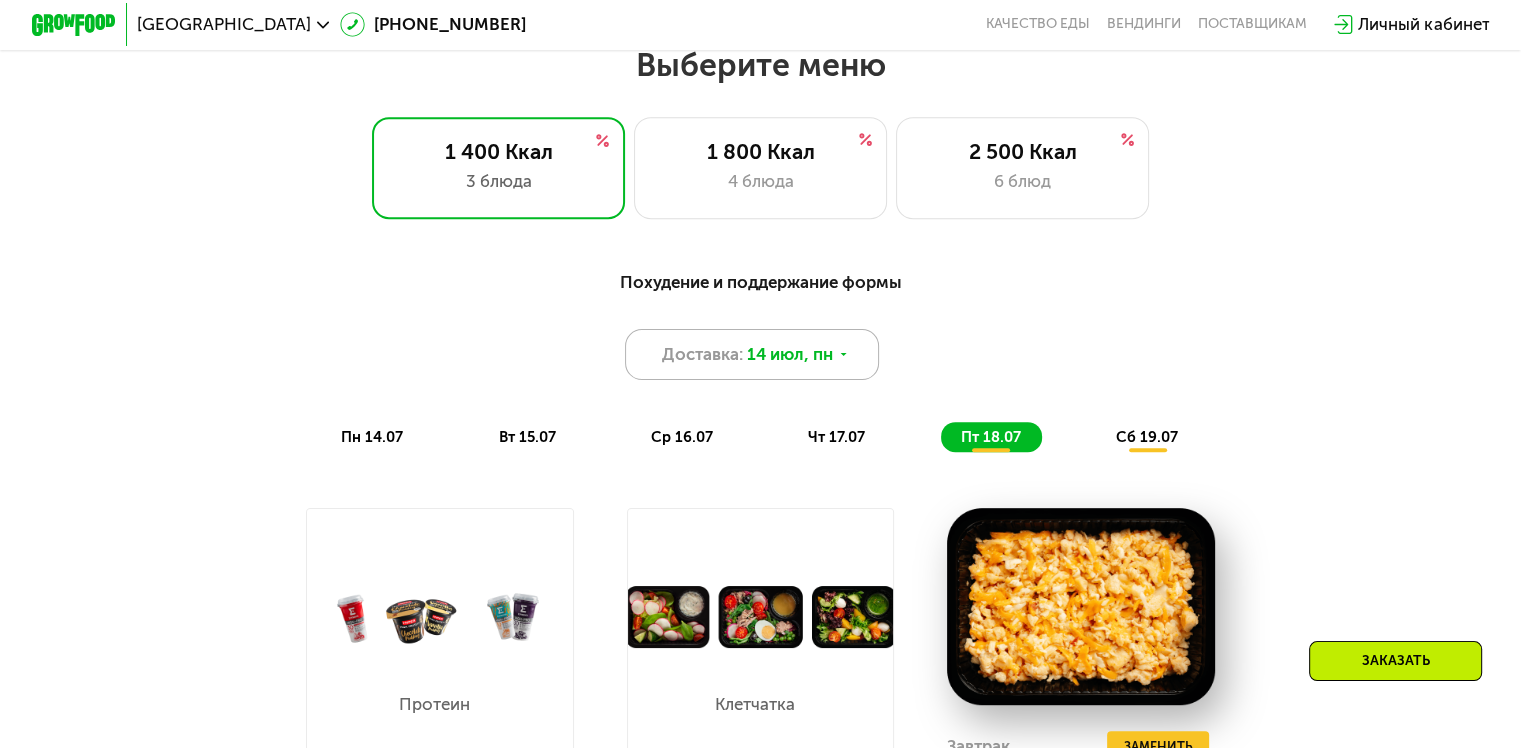 click on "Доставка: [DATE]" at bounding box center (752, 354) 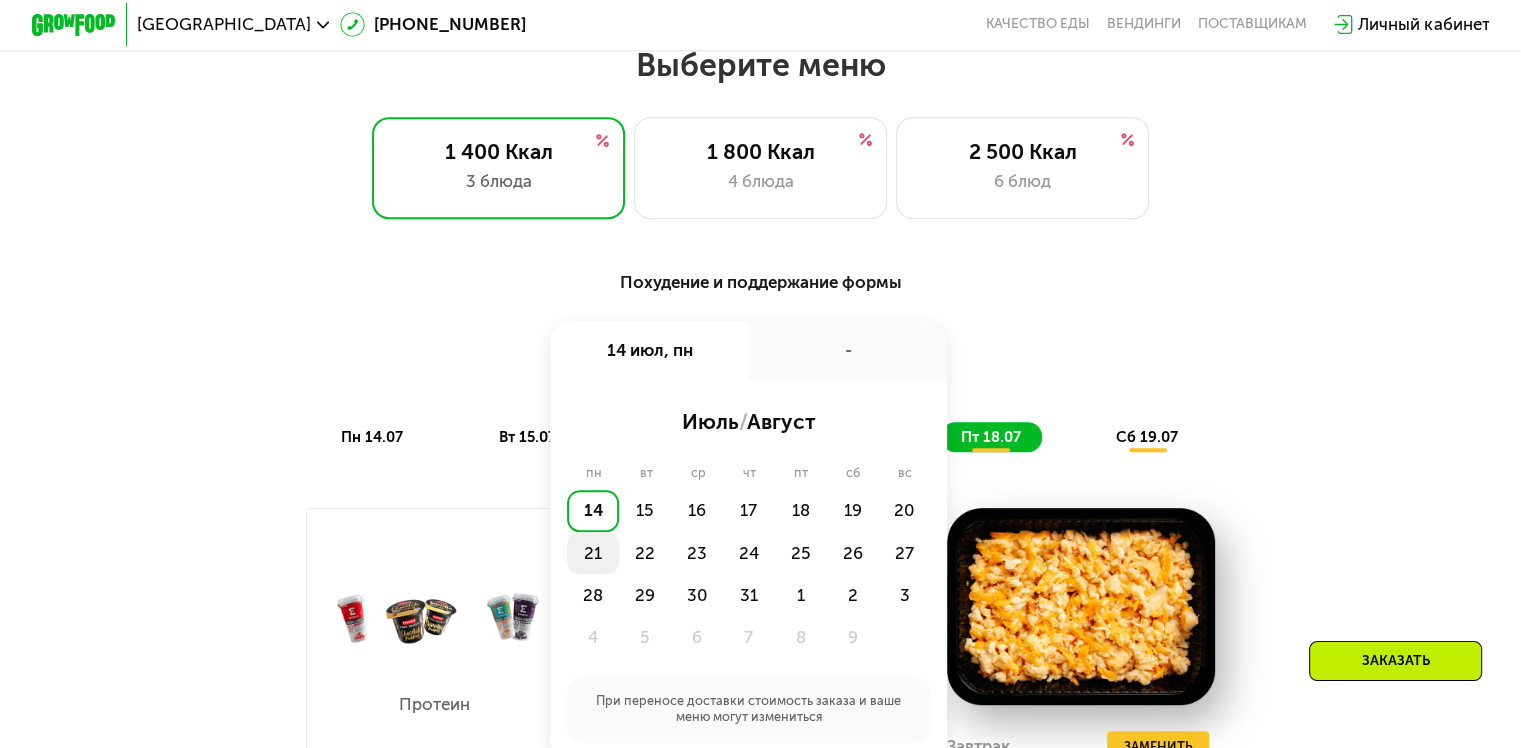 click on "21" 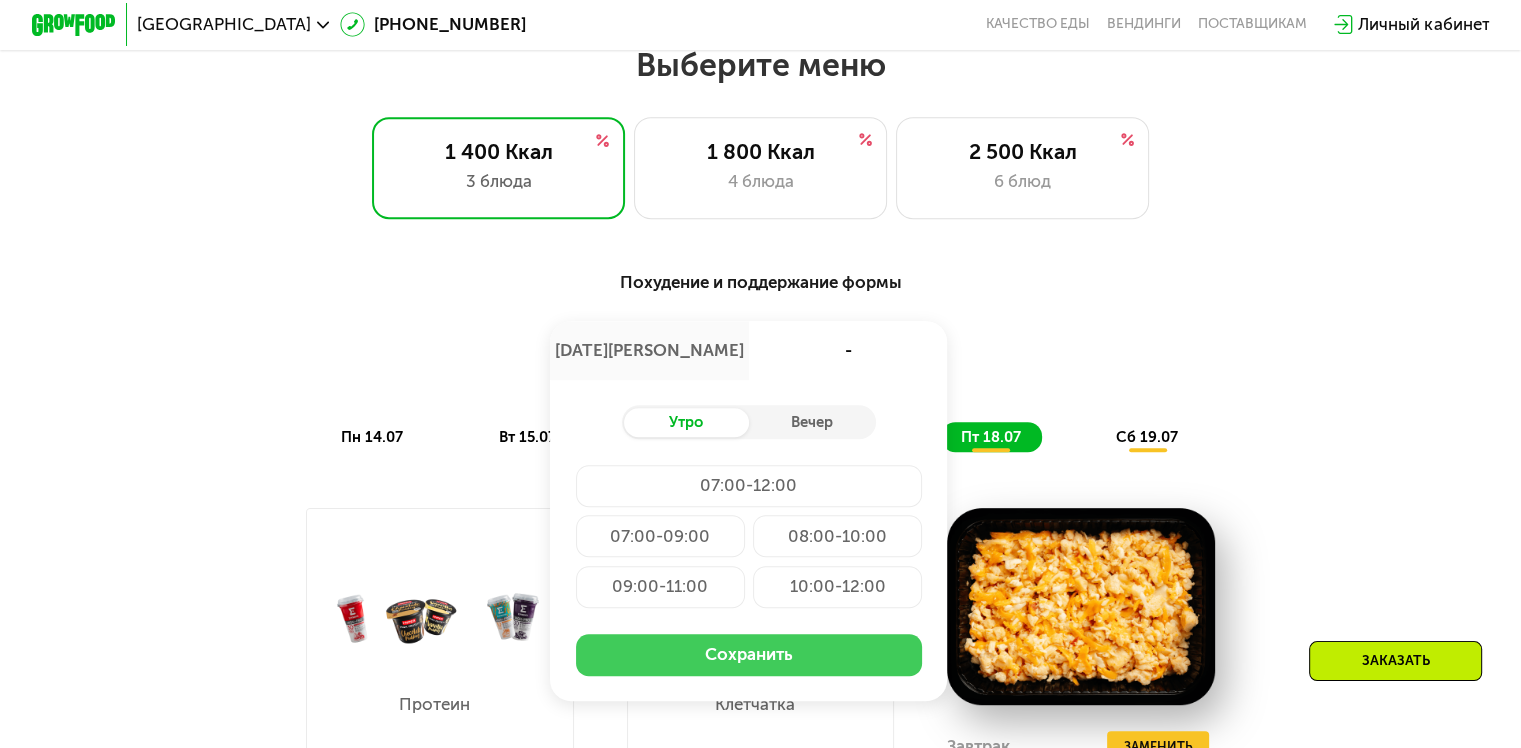 click on "Сохранить" at bounding box center [749, 655] 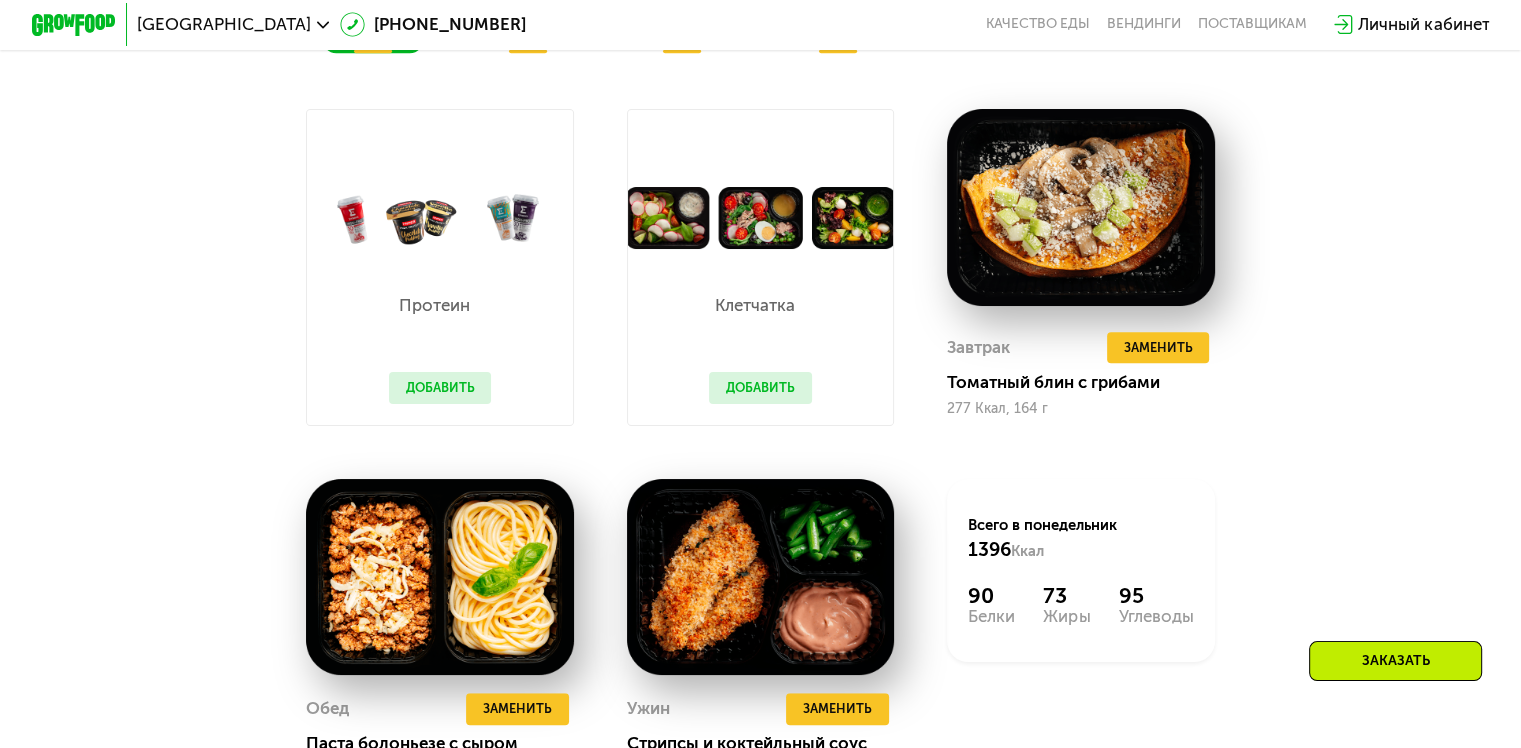 scroll, scrollTop: 1297, scrollLeft: 0, axis: vertical 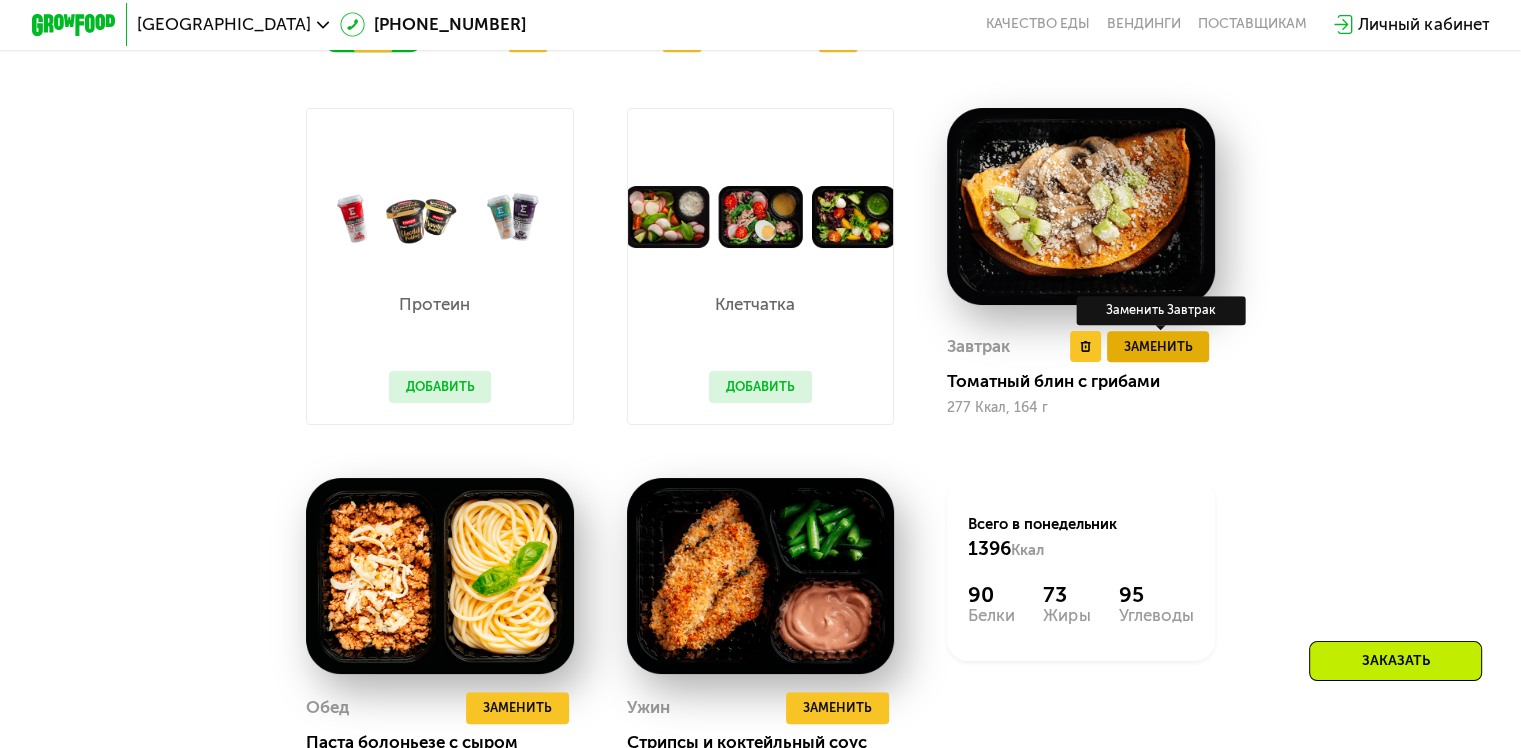 click on "Заменить" at bounding box center (1157, 346) 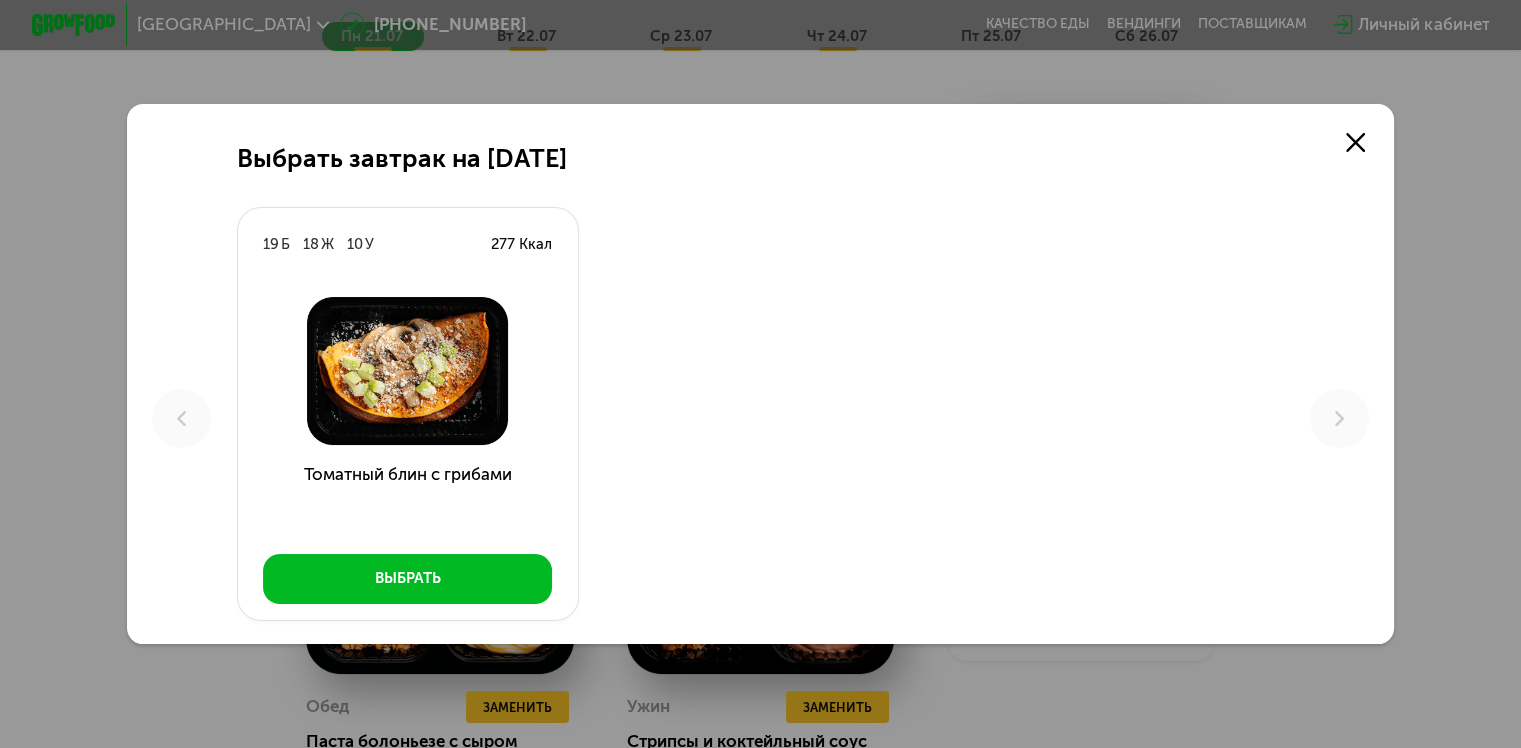 scroll, scrollTop: 0, scrollLeft: 0, axis: both 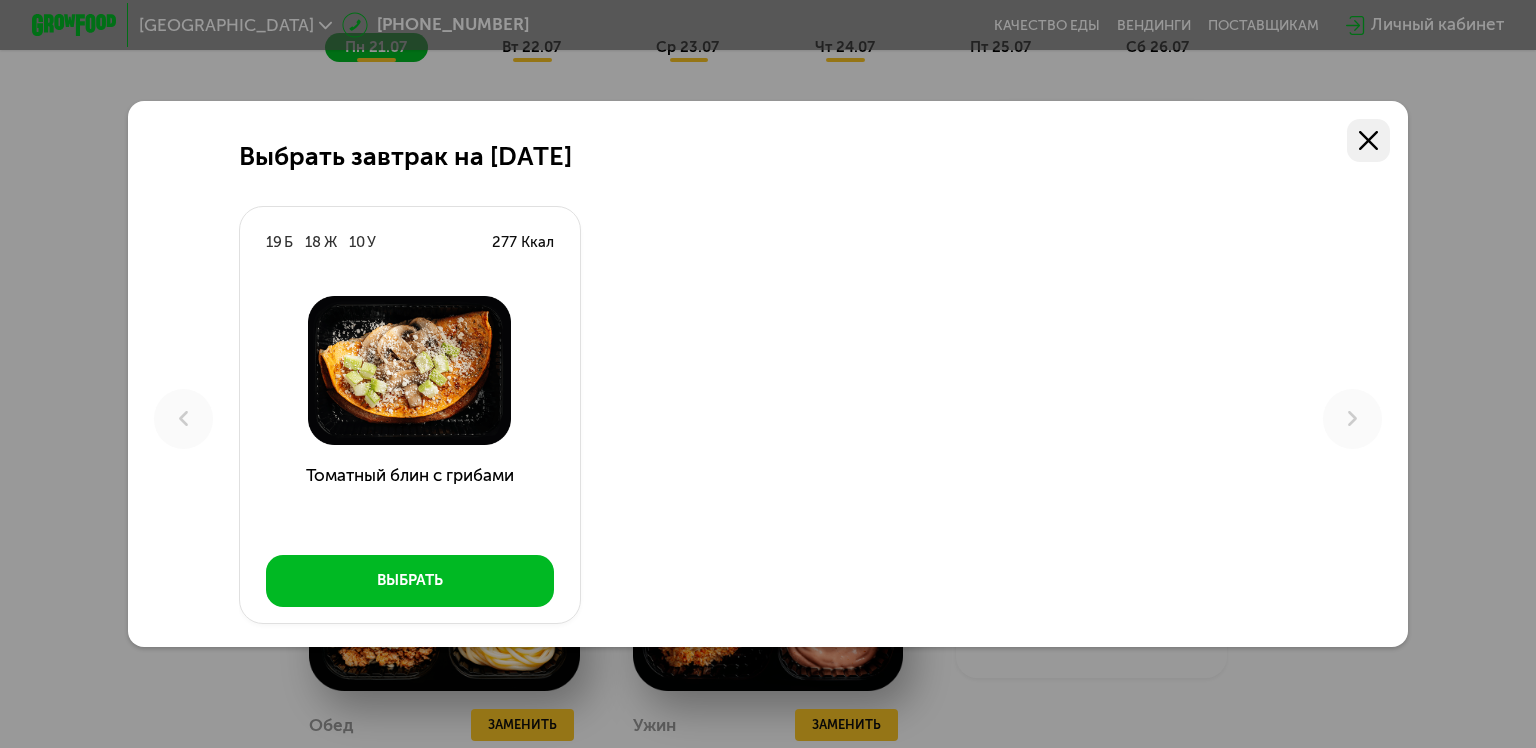 click 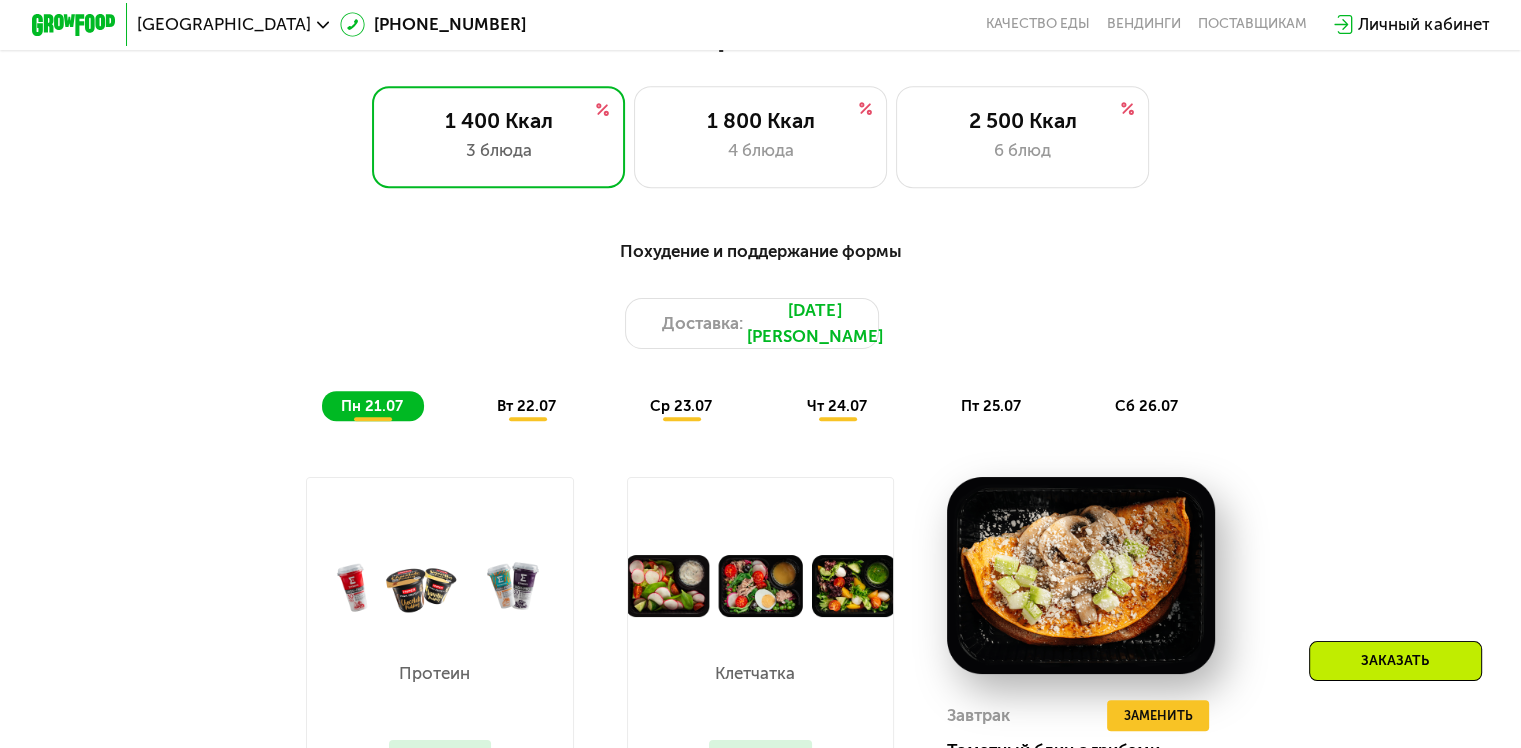 scroll, scrollTop: 897, scrollLeft: 0, axis: vertical 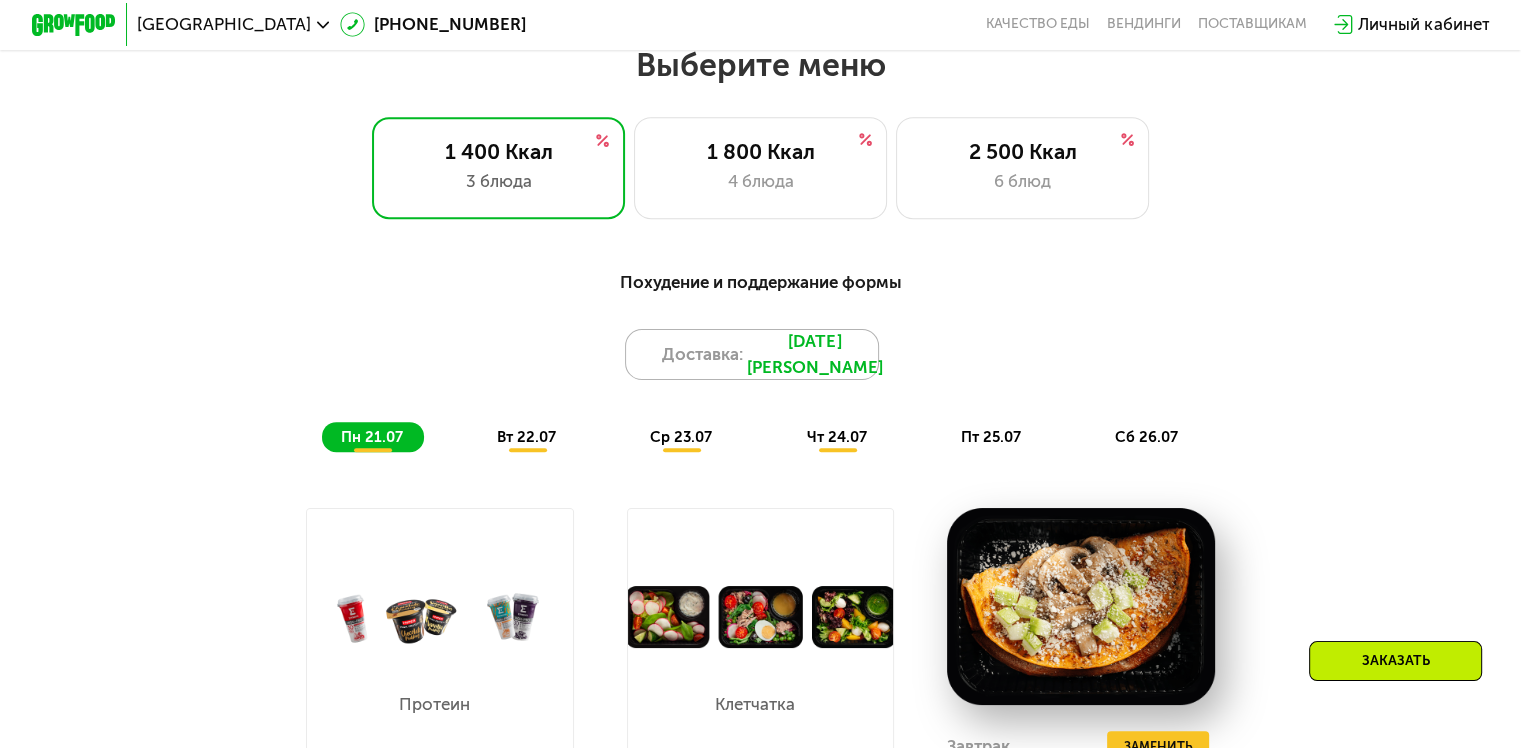 click on "[DATE][PERSON_NAME]" at bounding box center [815, 354] 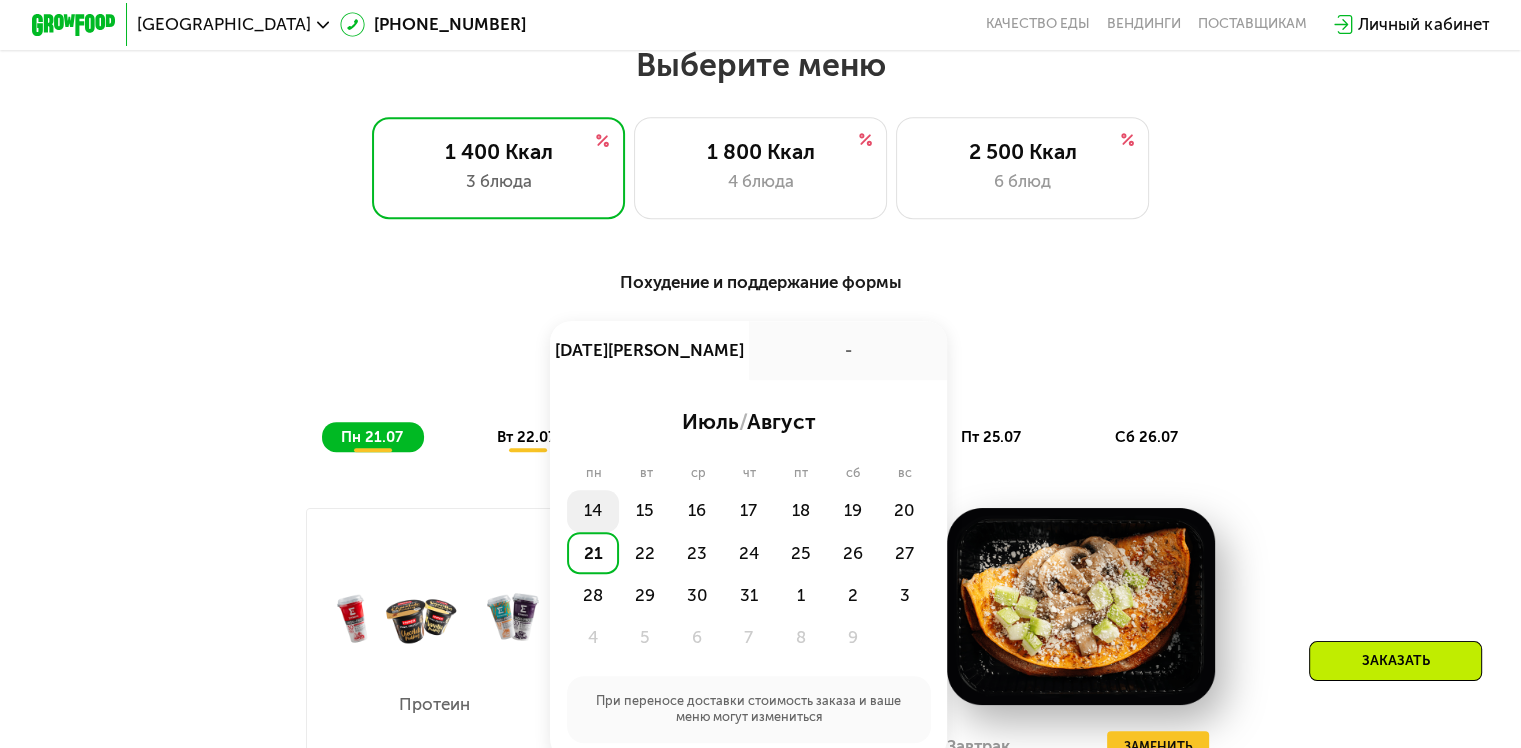 click on "14" 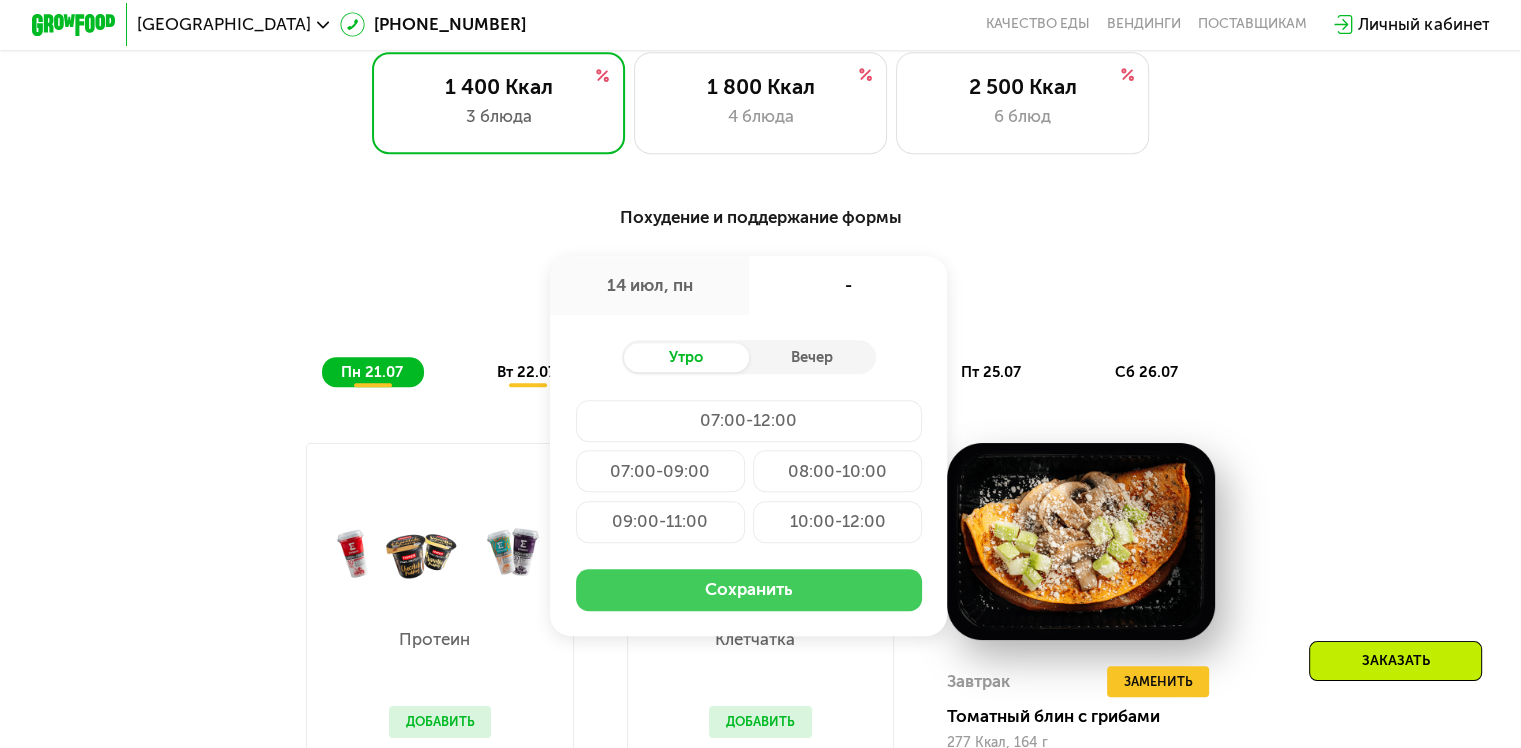 scroll, scrollTop: 997, scrollLeft: 0, axis: vertical 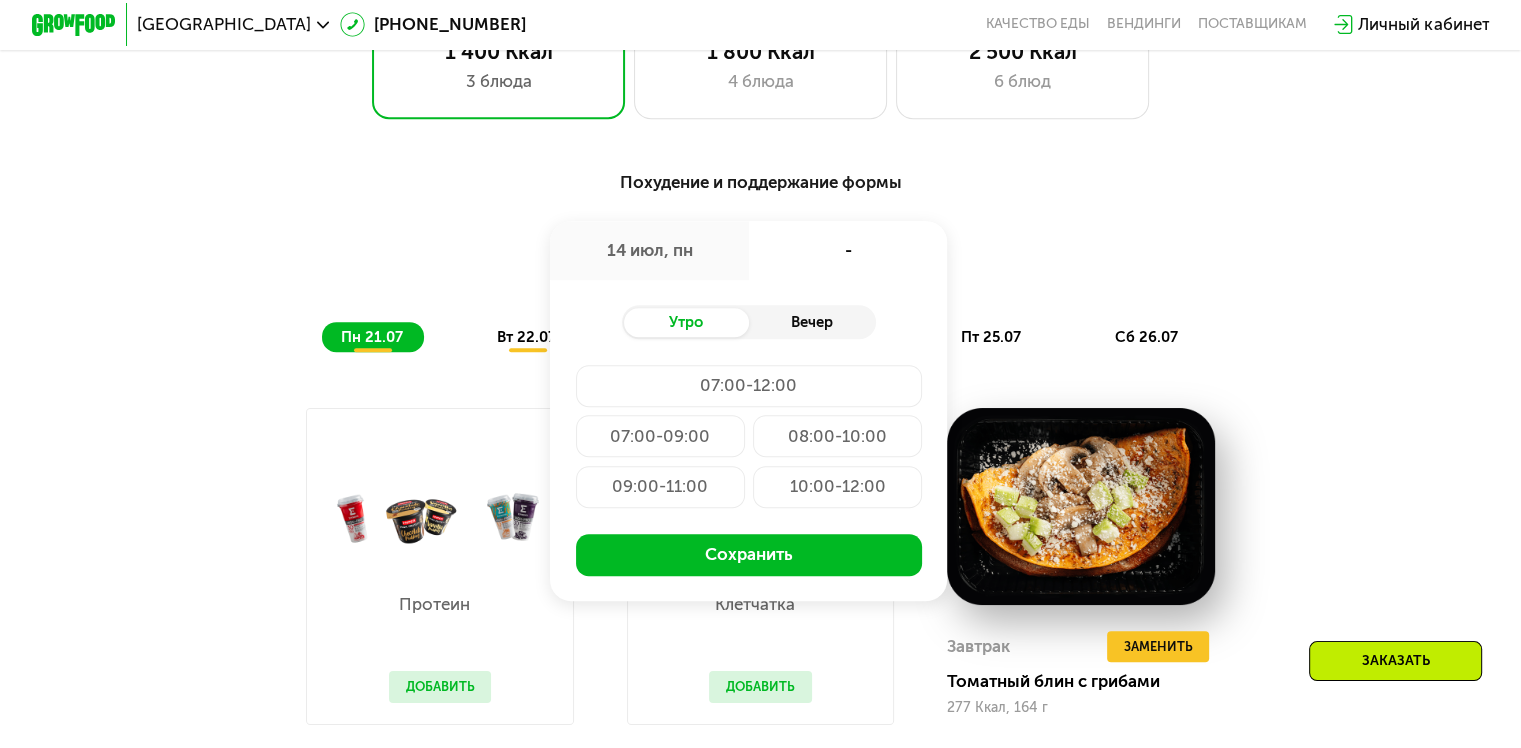 click on "Вечер" at bounding box center (812, 323) 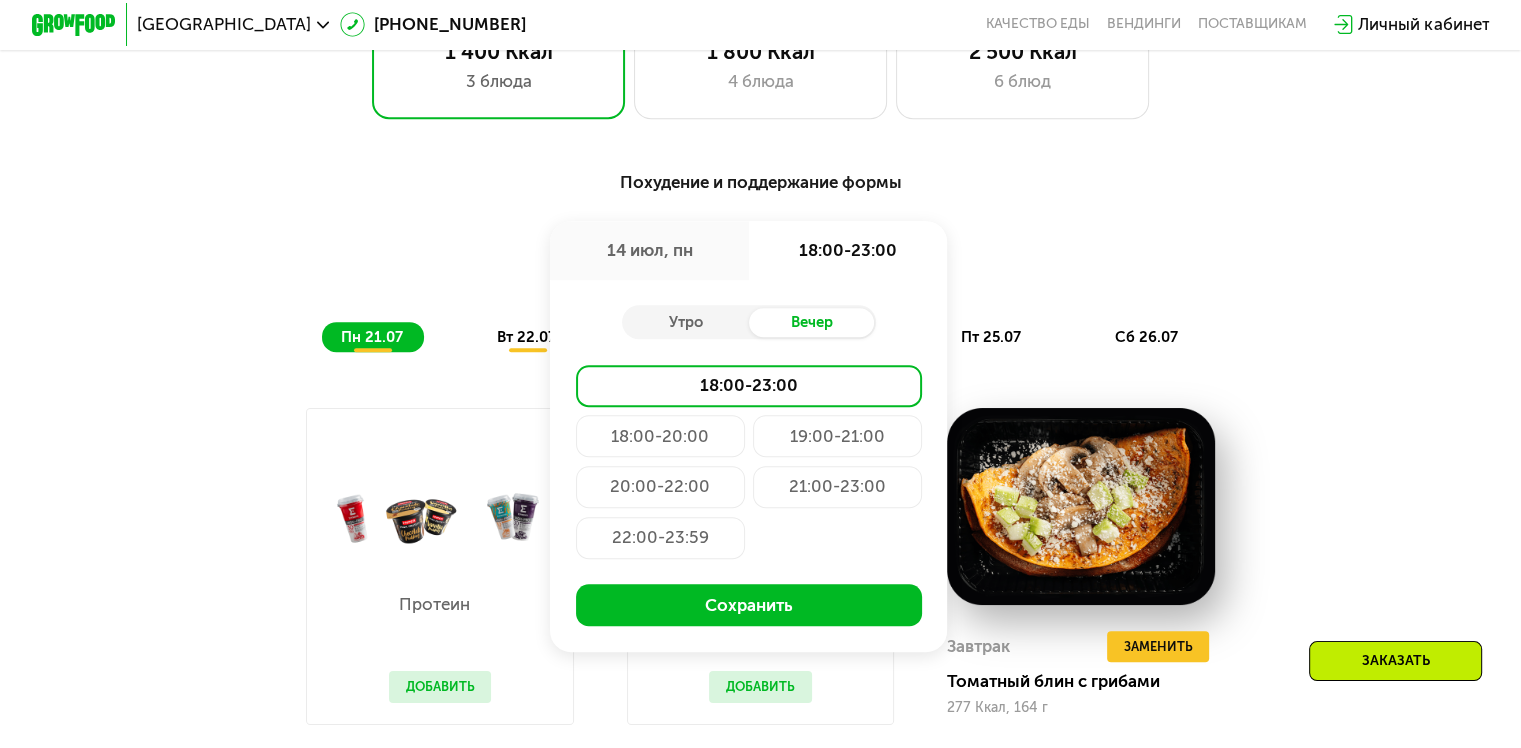 click on "20:00-22:00" 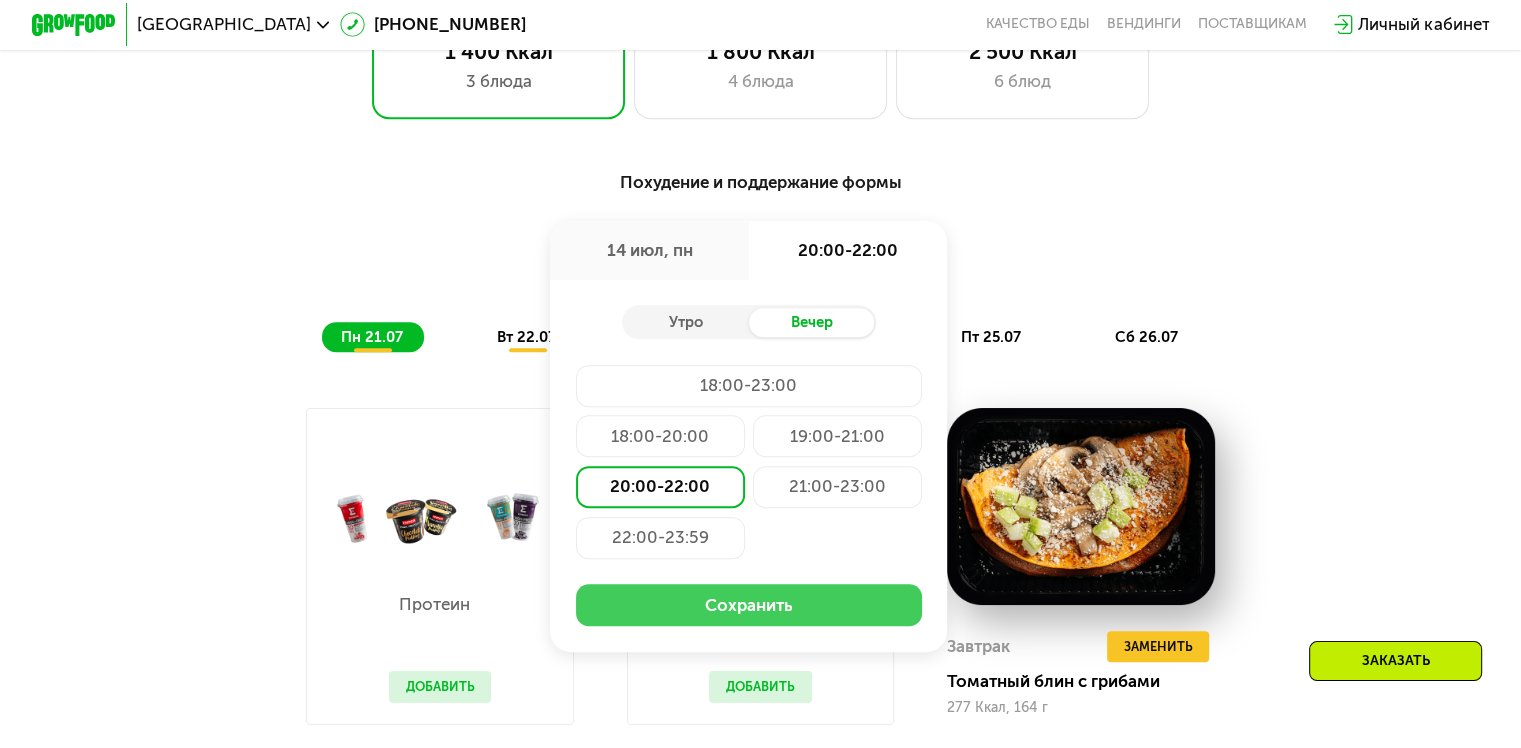 click on "Сохранить" at bounding box center [749, 605] 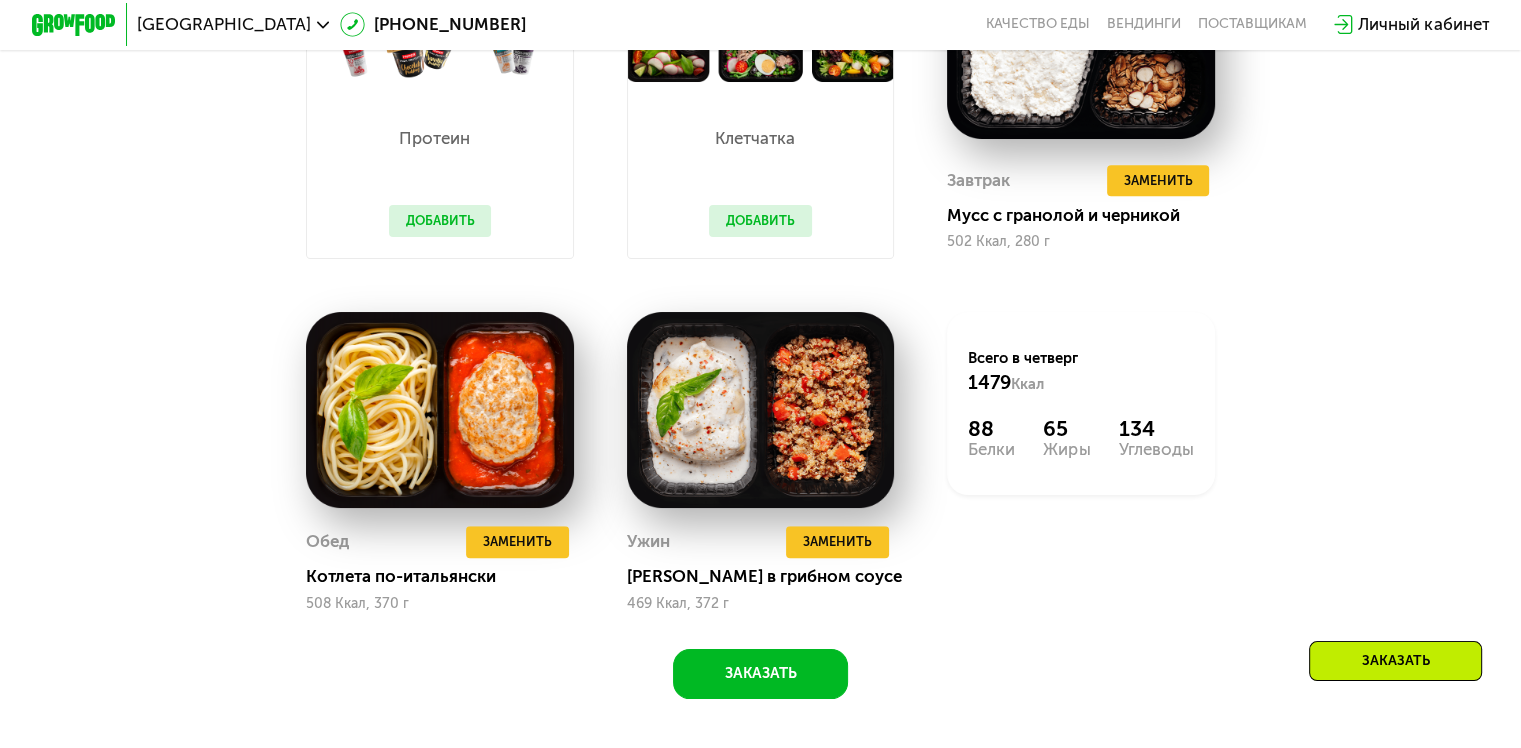 scroll, scrollTop: 1497, scrollLeft: 0, axis: vertical 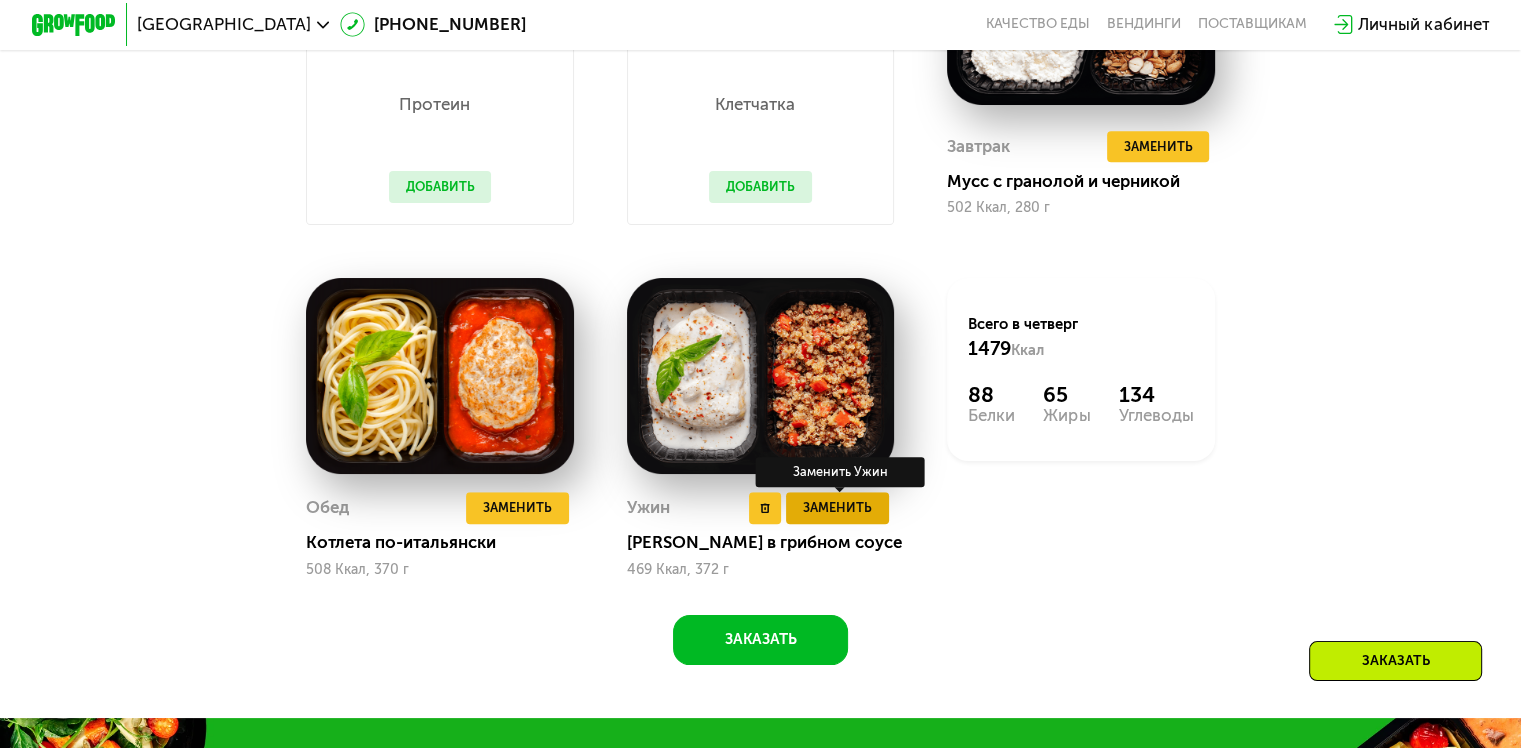 click on "Заменить" at bounding box center (837, 507) 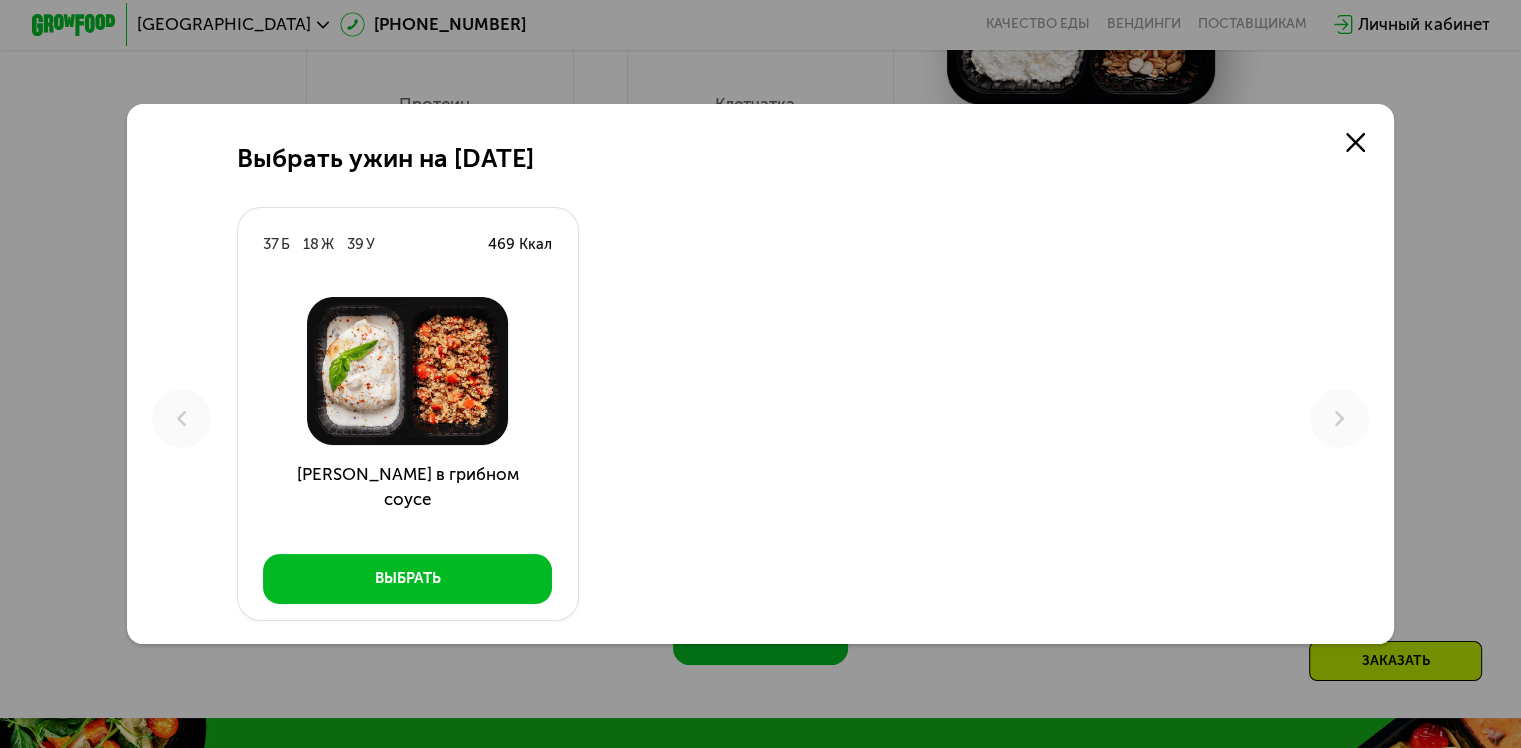 scroll, scrollTop: 0, scrollLeft: 0, axis: both 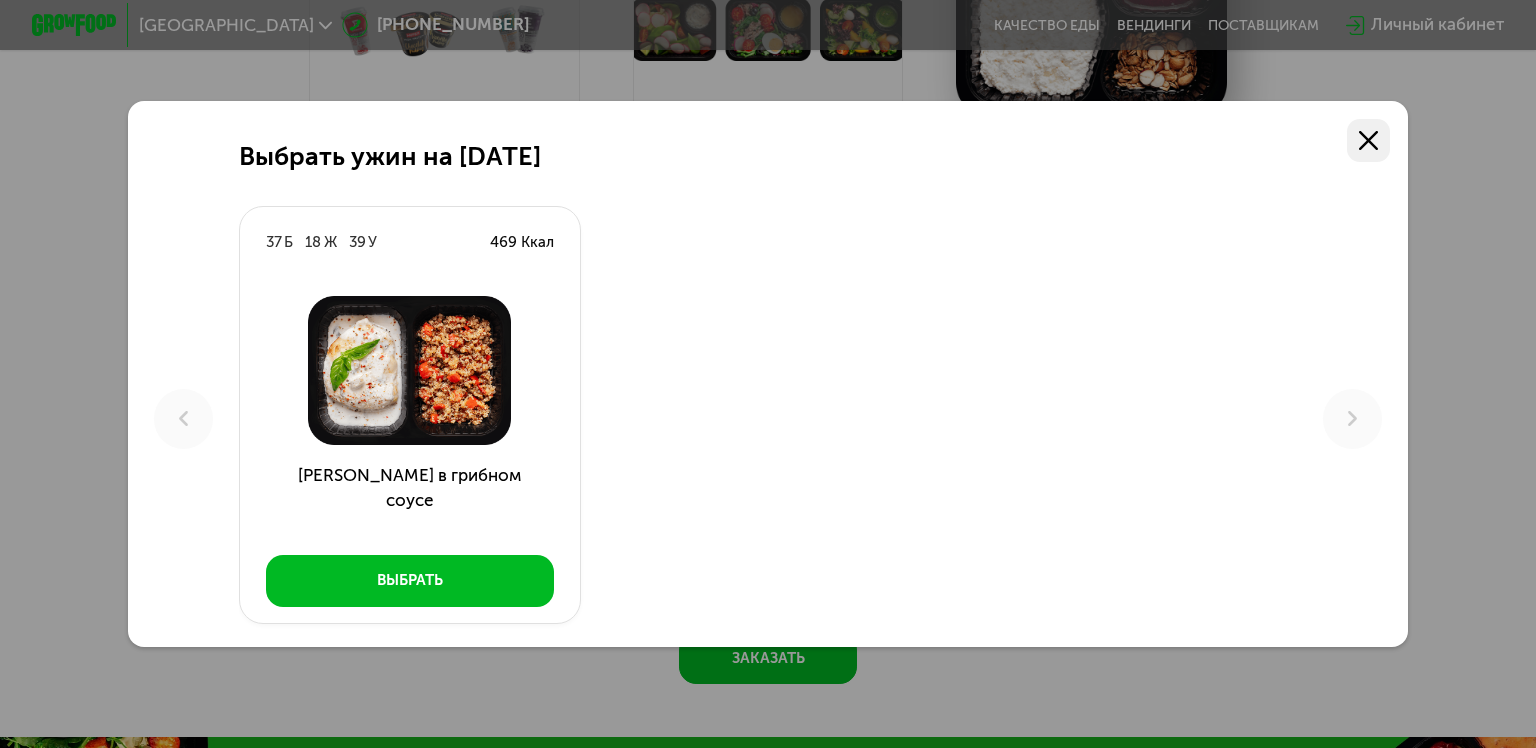 click 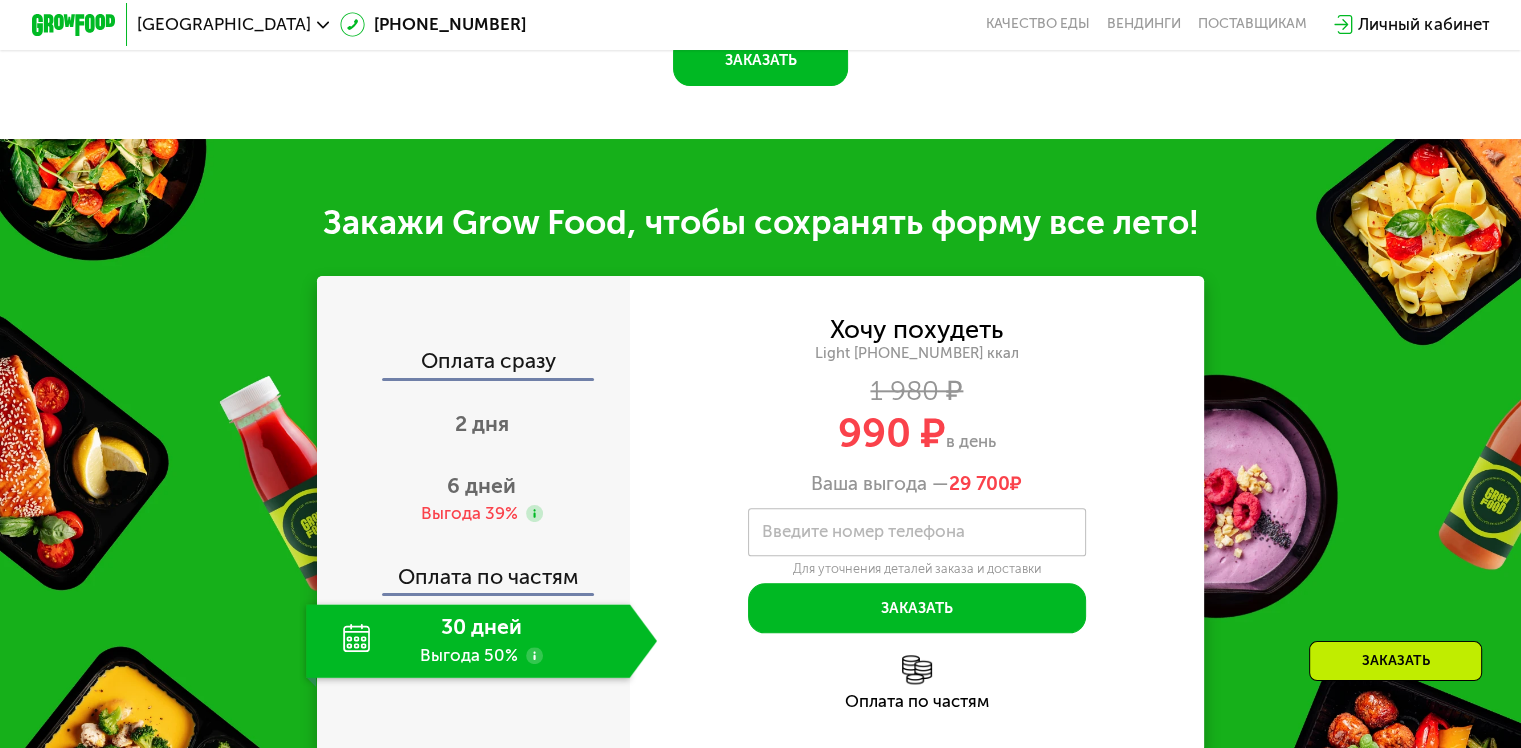 scroll, scrollTop: 2197, scrollLeft: 0, axis: vertical 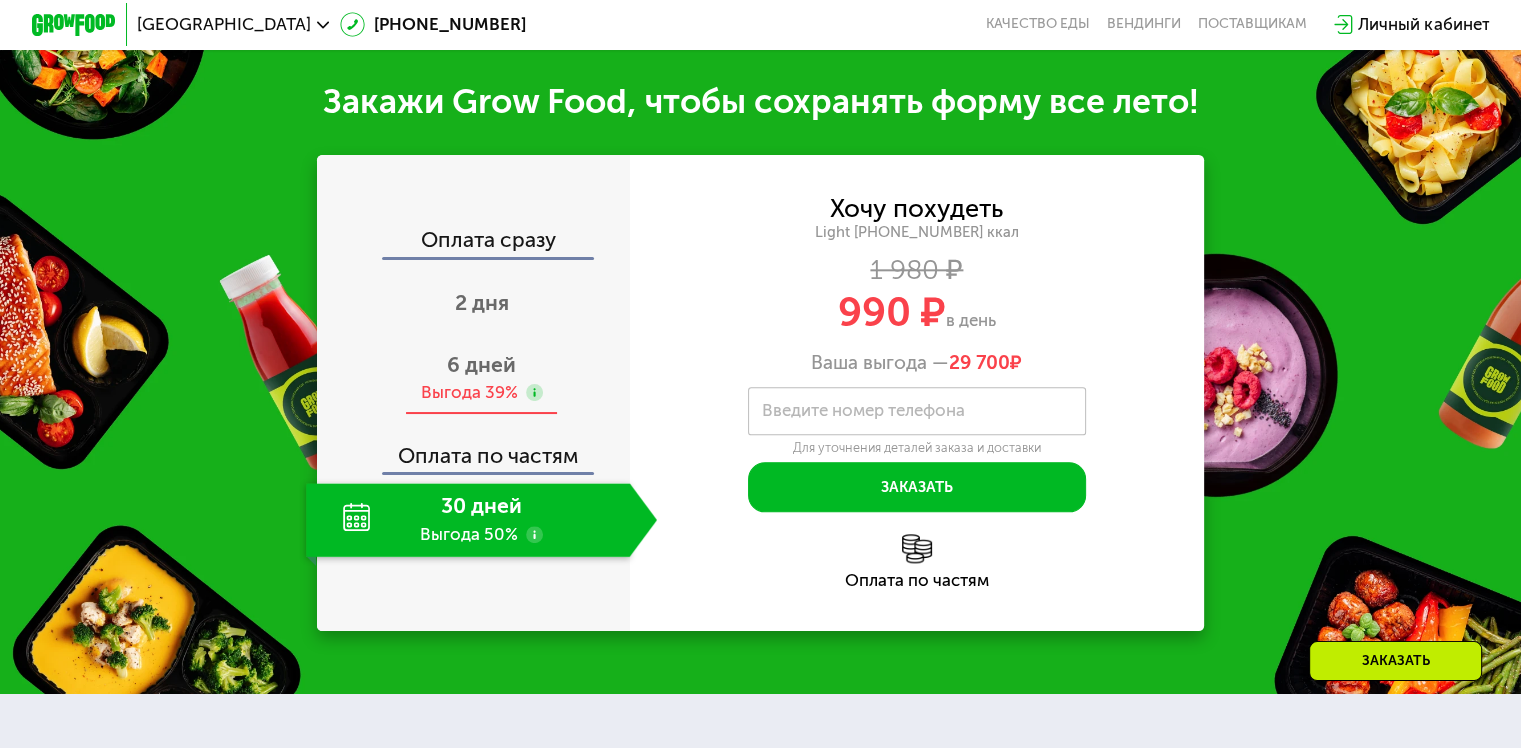 click on "6 дней" at bounding box center [481, 364] 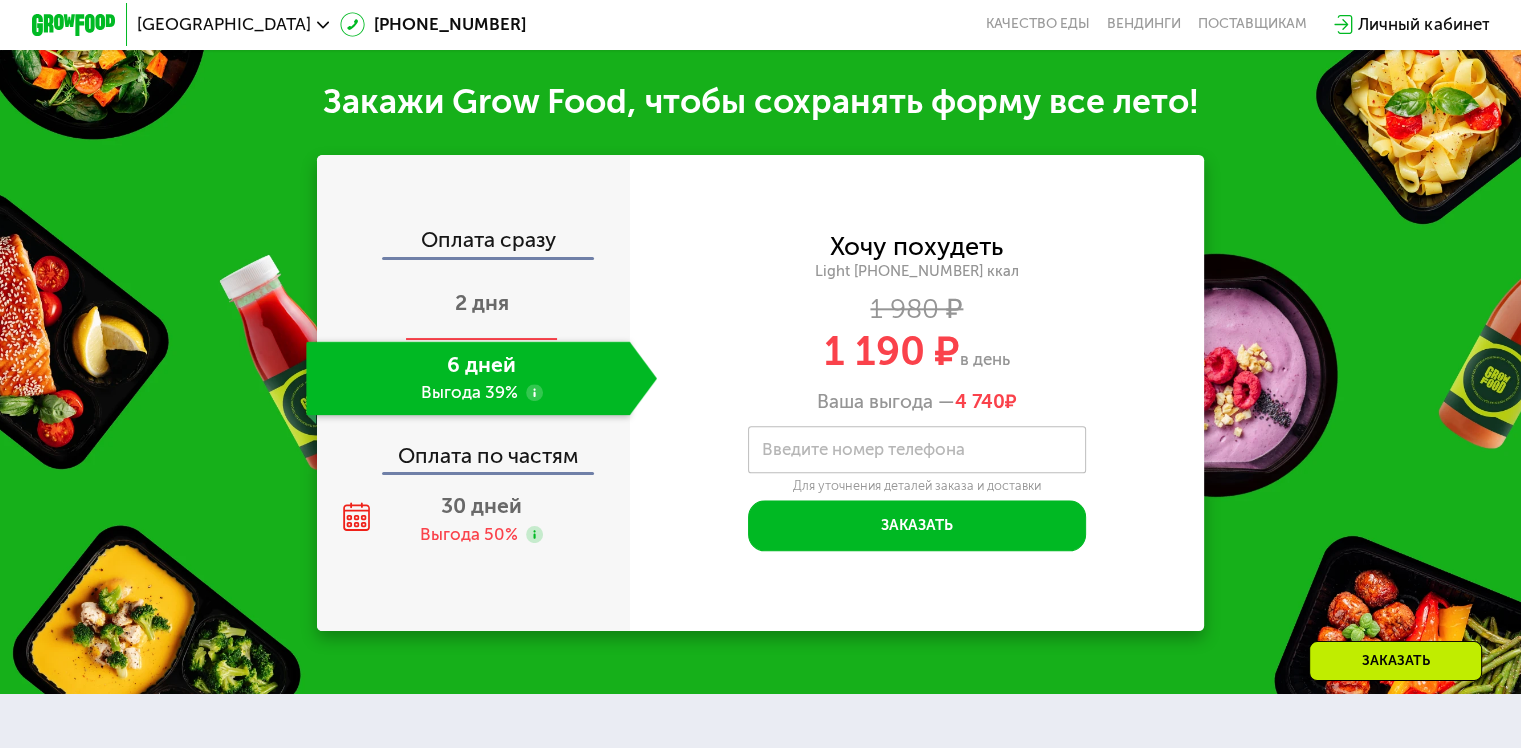 click on "2 дня" at bounding box center [481, 304] 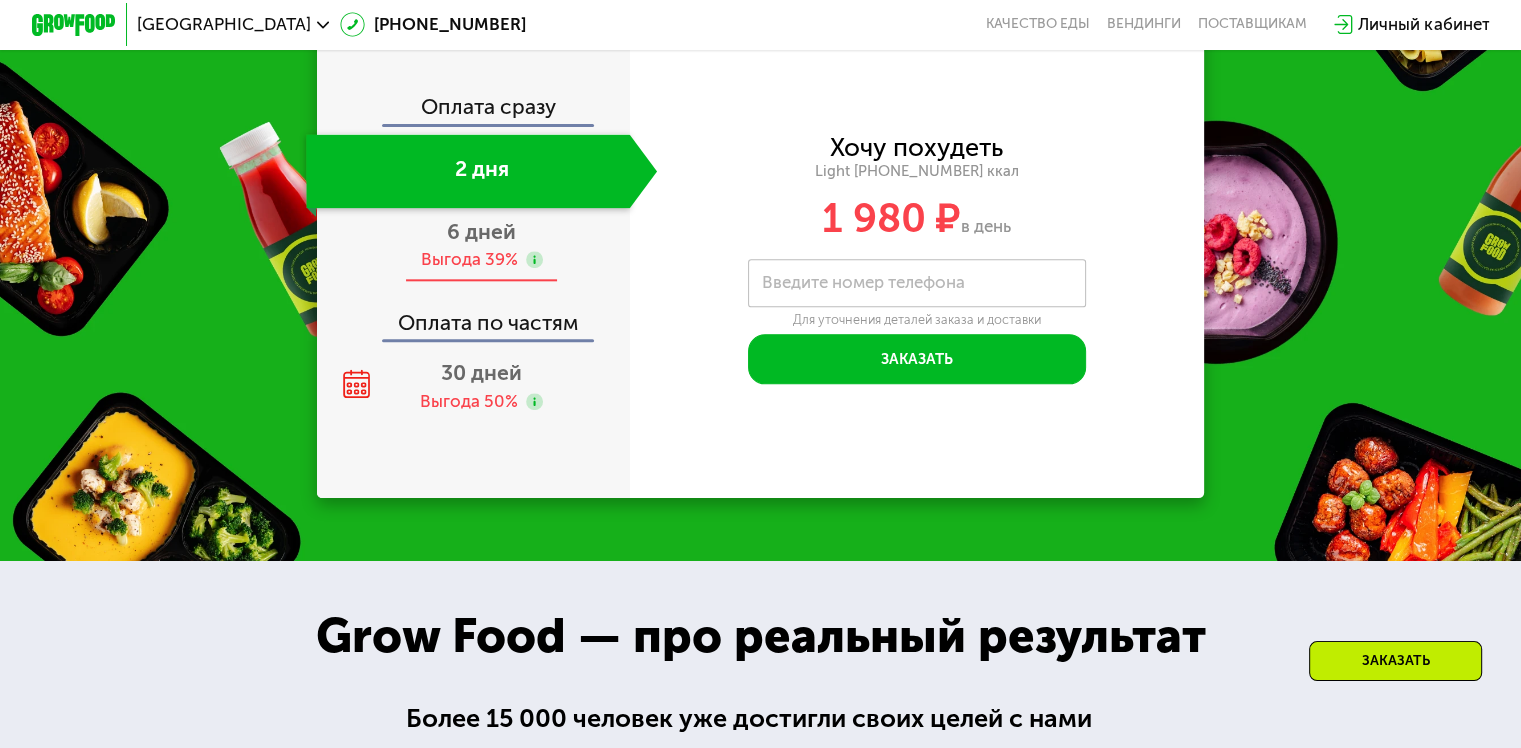 click on "Выгода 39%" at bounding box center [468, 259] 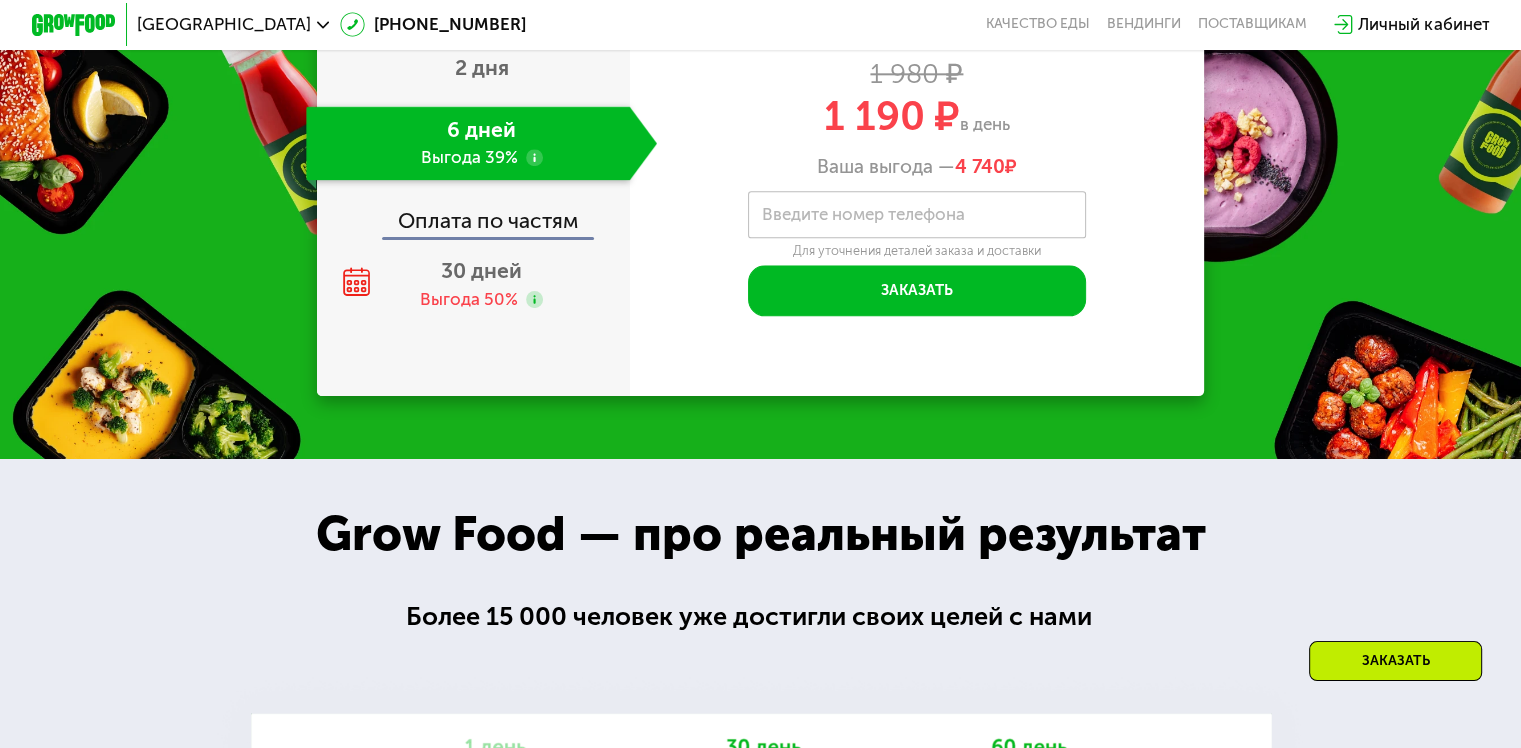 scroll, scrollTop: 2397, scrollLeft: 0, axis: vertical 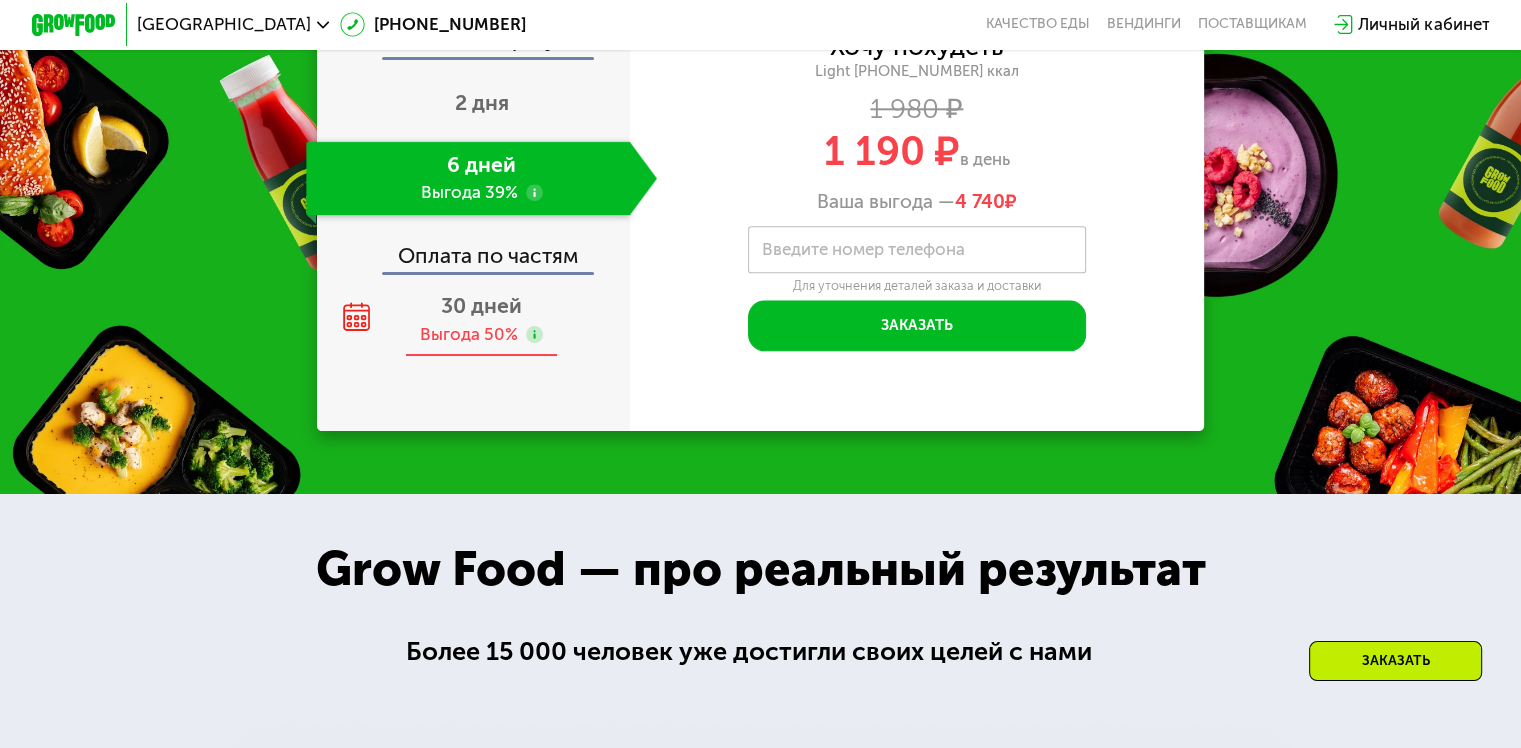 click on "30 дней Выгода 50%" at bounding box center [481, 320] 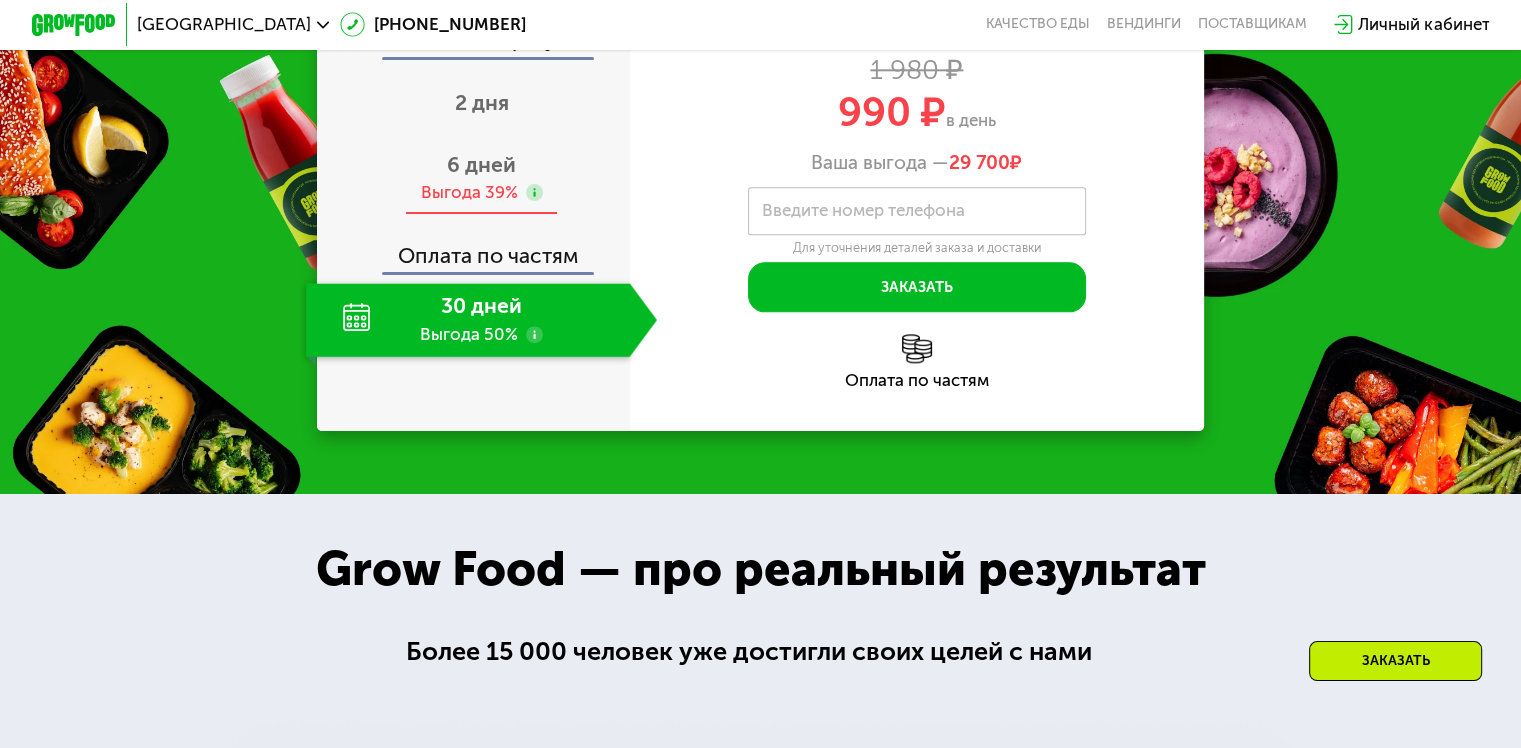 click on "6 дней" at bounding box center (481, 164) 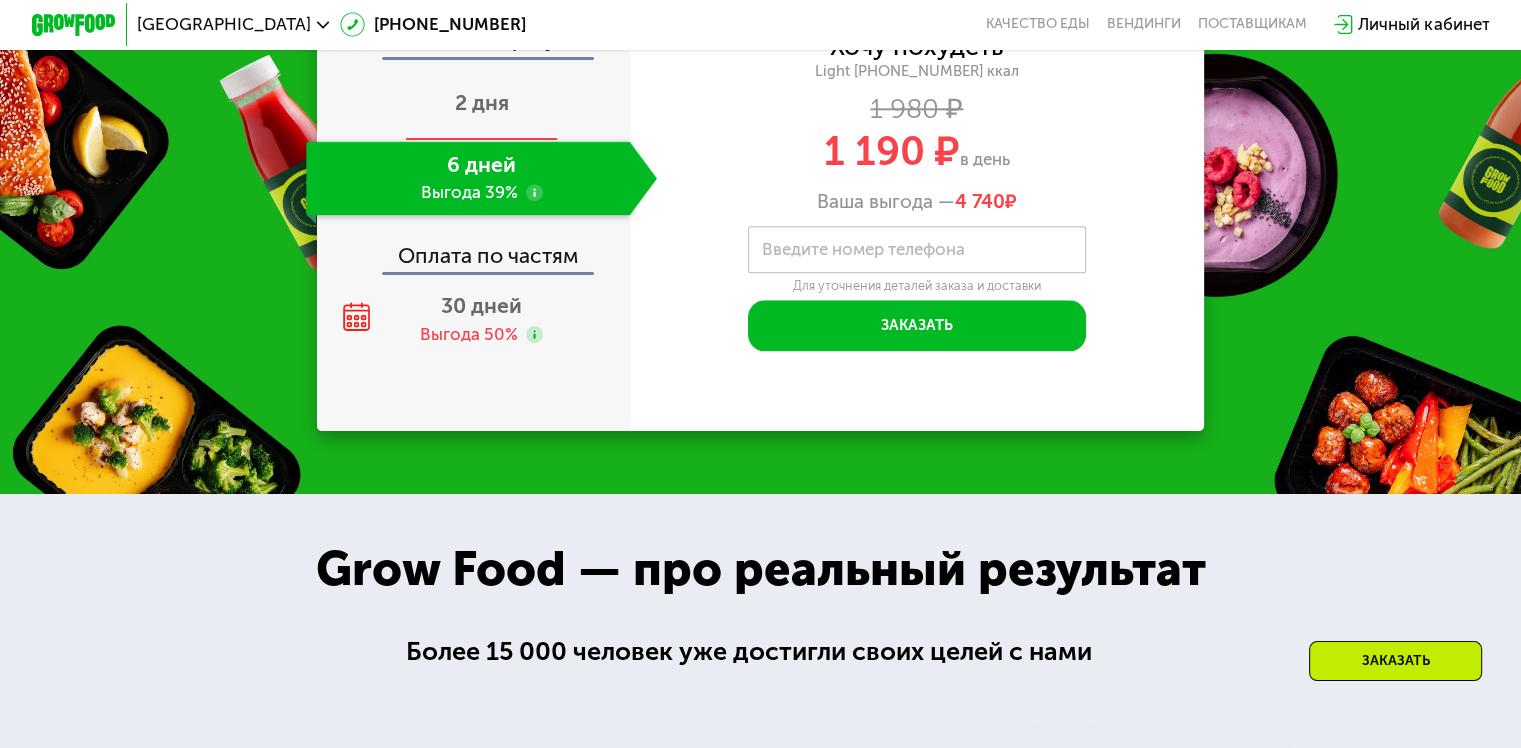 click on "2 дня" at bounding box center [482, 102] 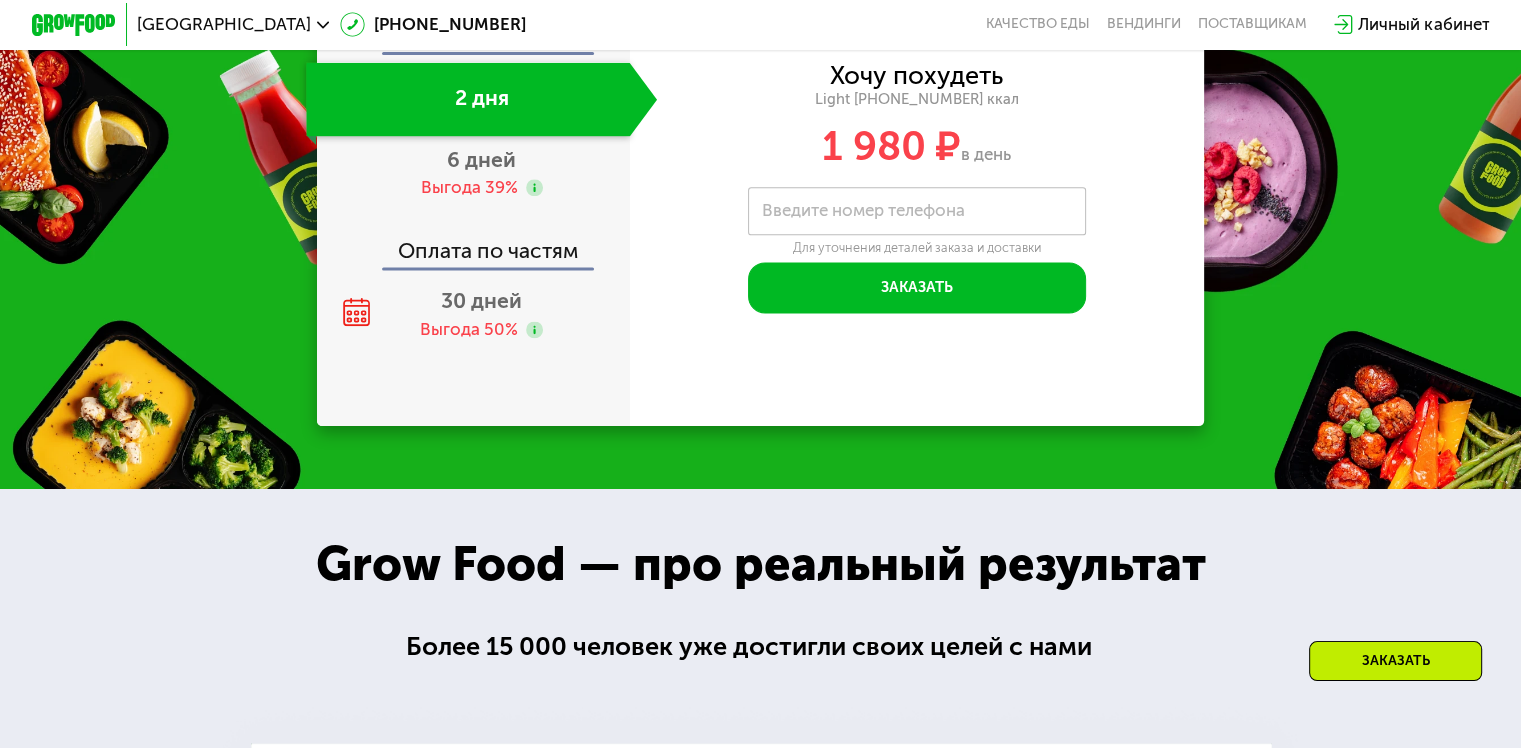 scroll, scrollTop: 2263, scrollLeft: 0, axis: vertical 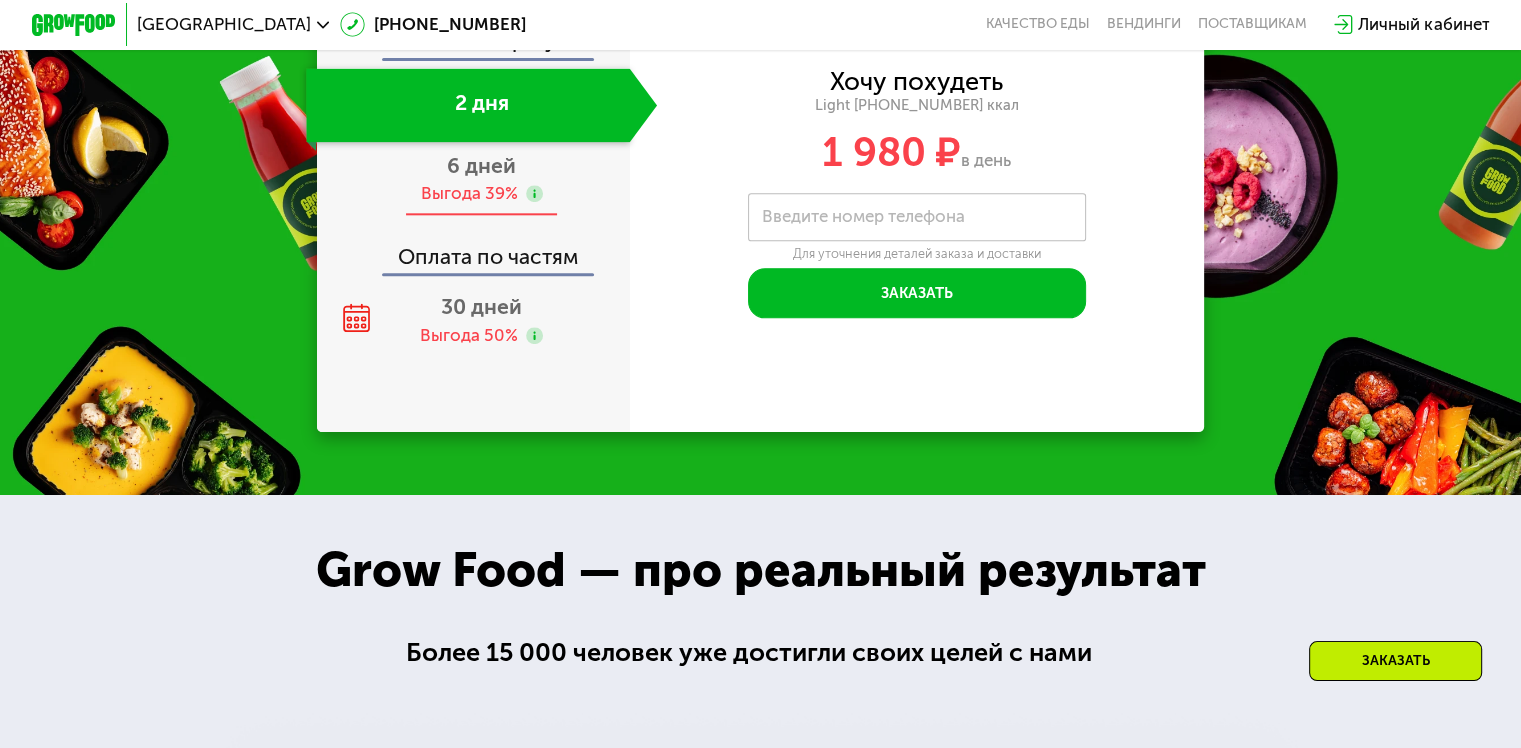 click on "6 дней" at bounding box center (481, 165) 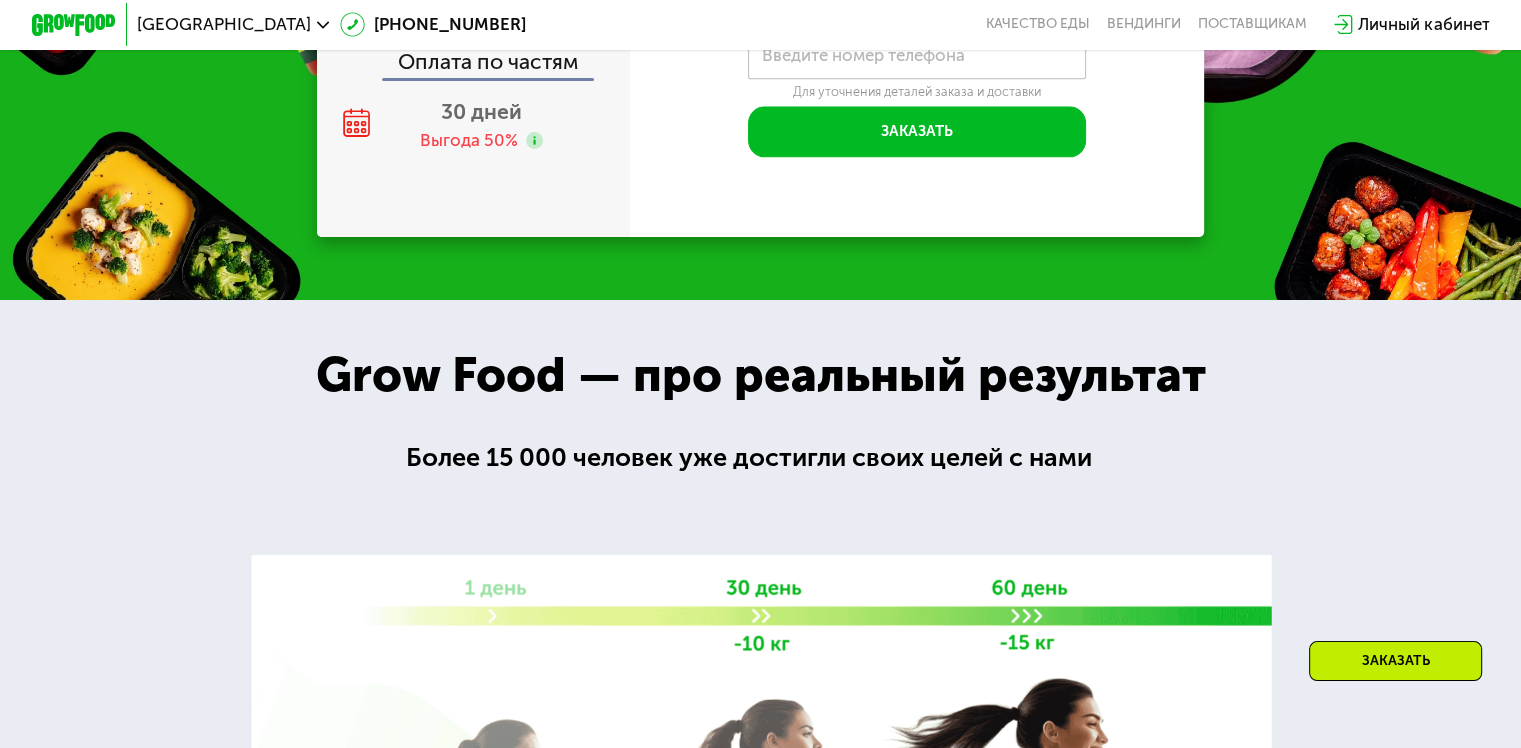 scroll, scrollTop: 2397, scrollLeft: 0, axis: vertical 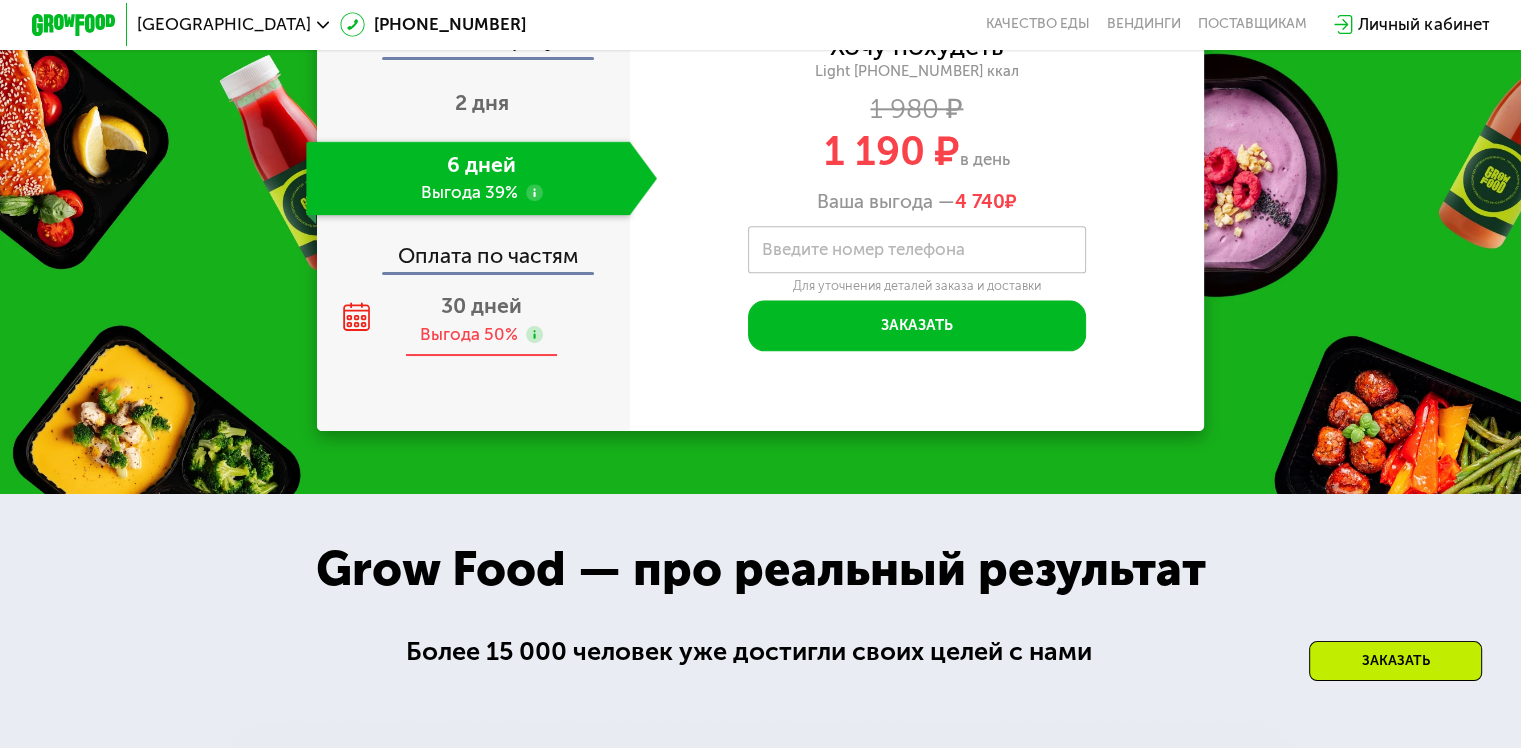 click on "30 дней Выгода 50%" at bounding box center [481, 320] 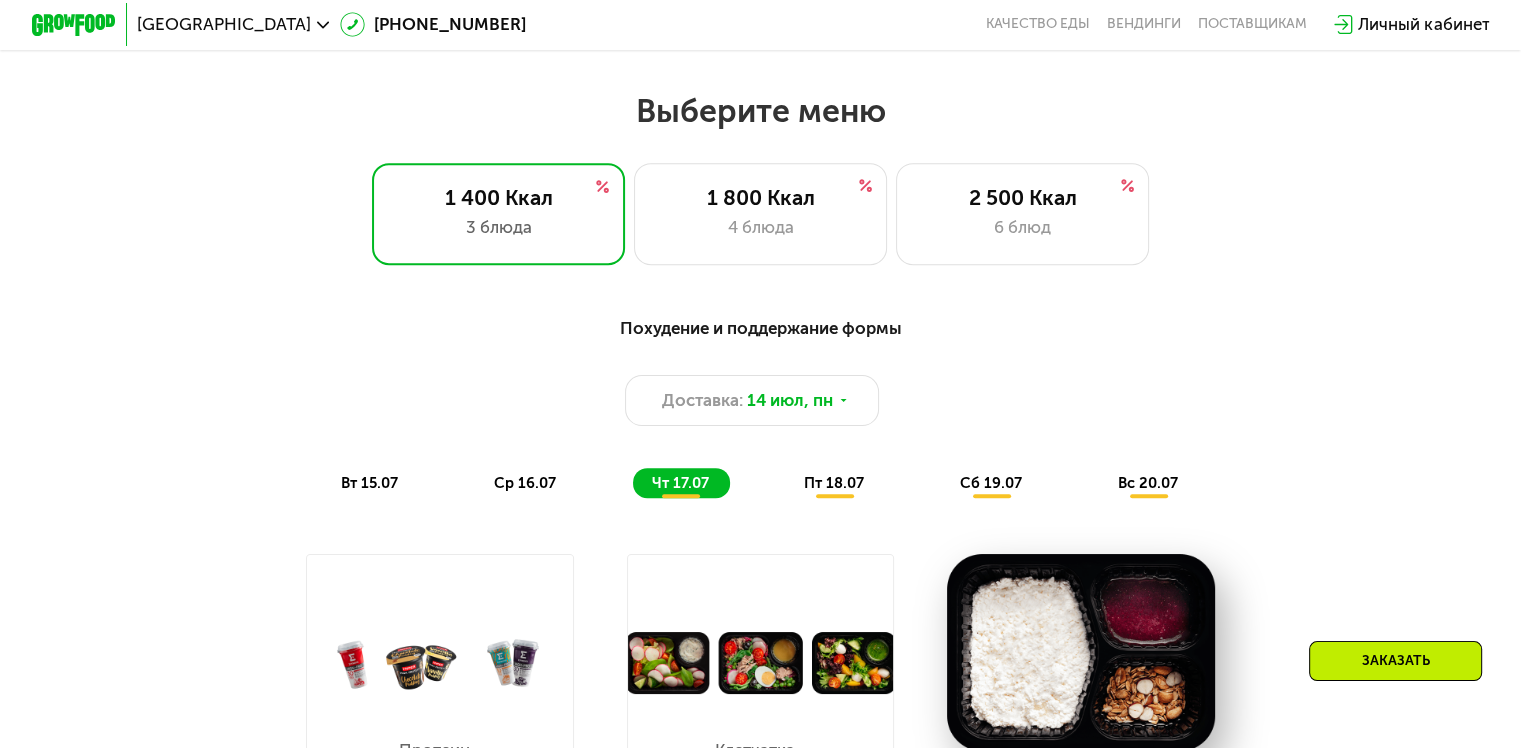 scroll, scrollTop: 897, scrollLeft: 0, axis: vertical 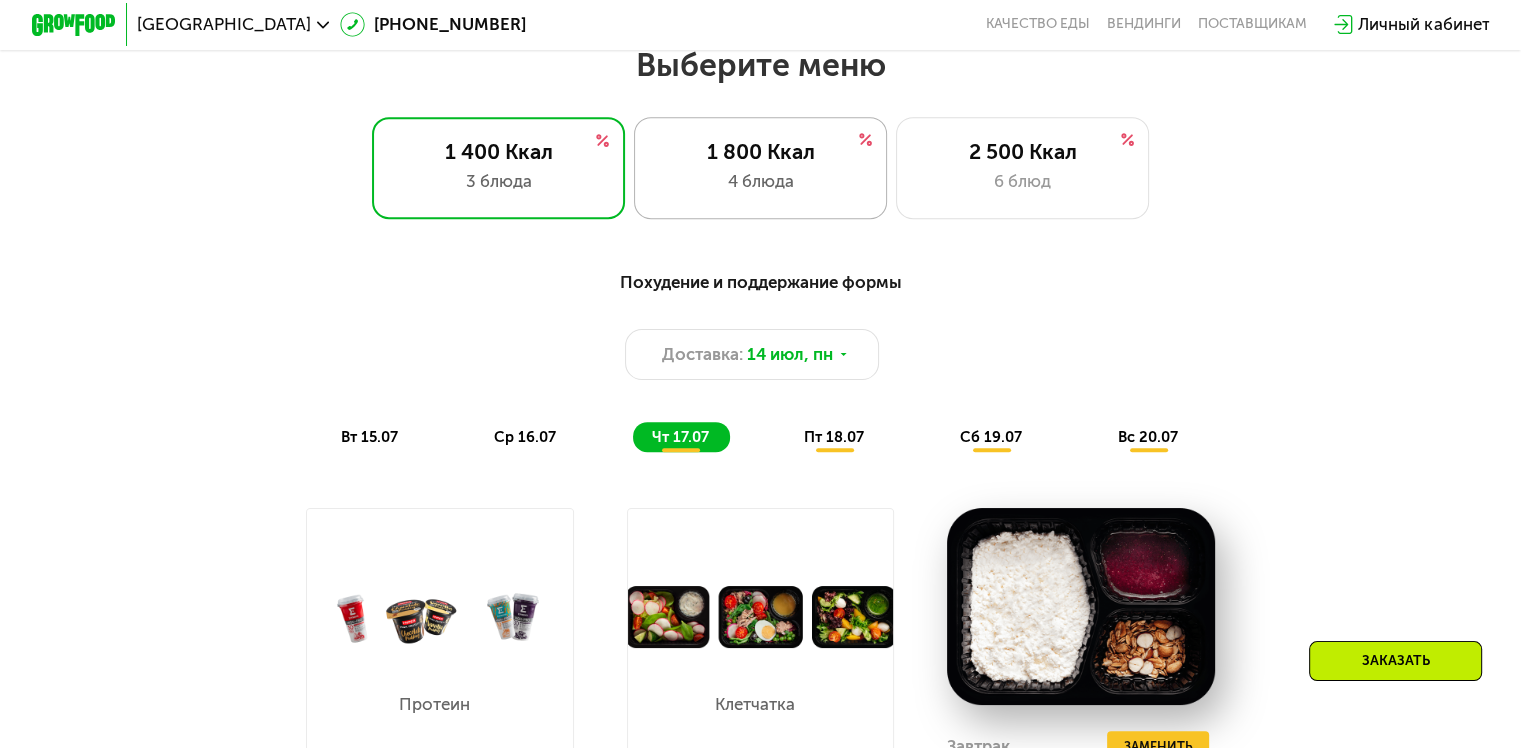 click on "4 блюда" at bounding box center (760, 181) 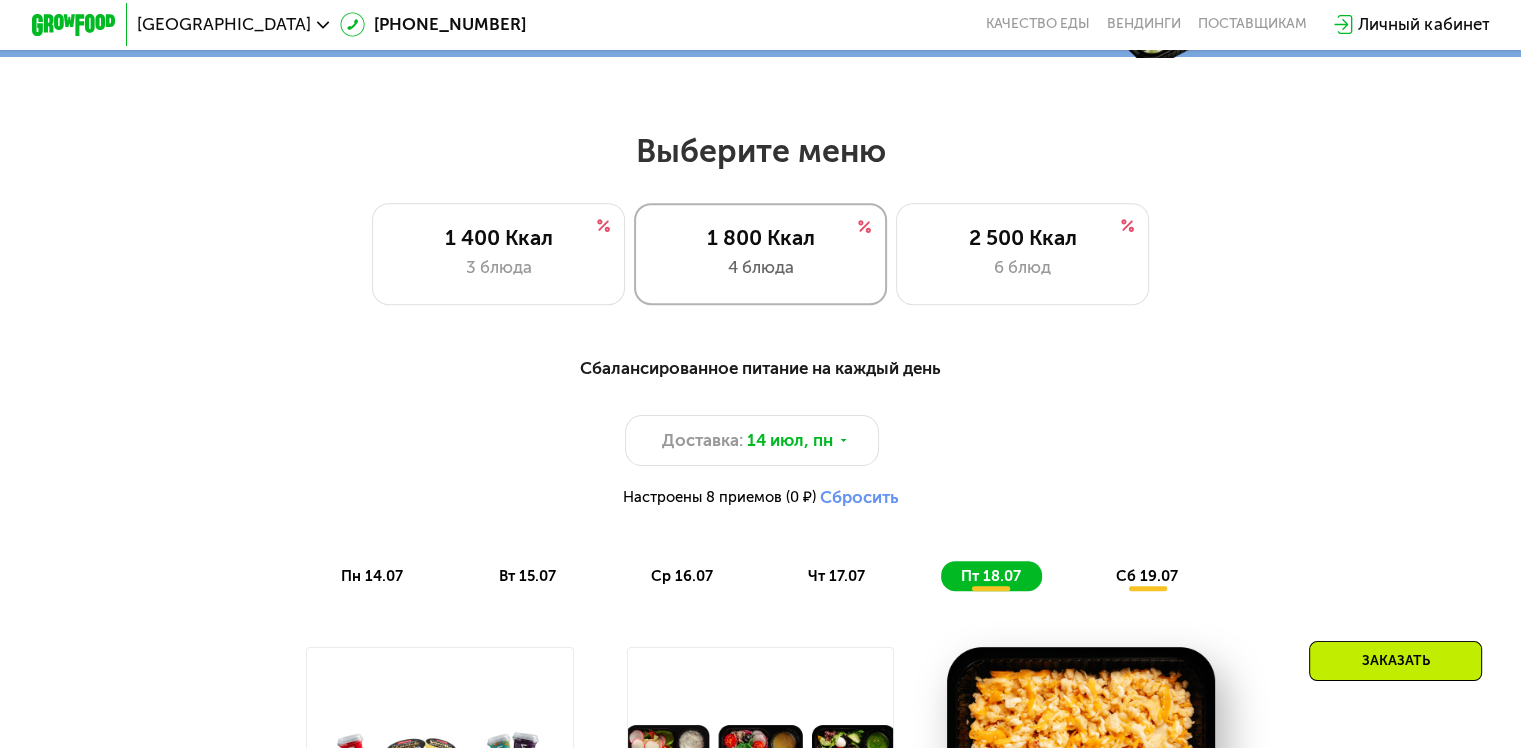 scroll, scrollTop: 797, scrollLeft: 0, axis: vertical 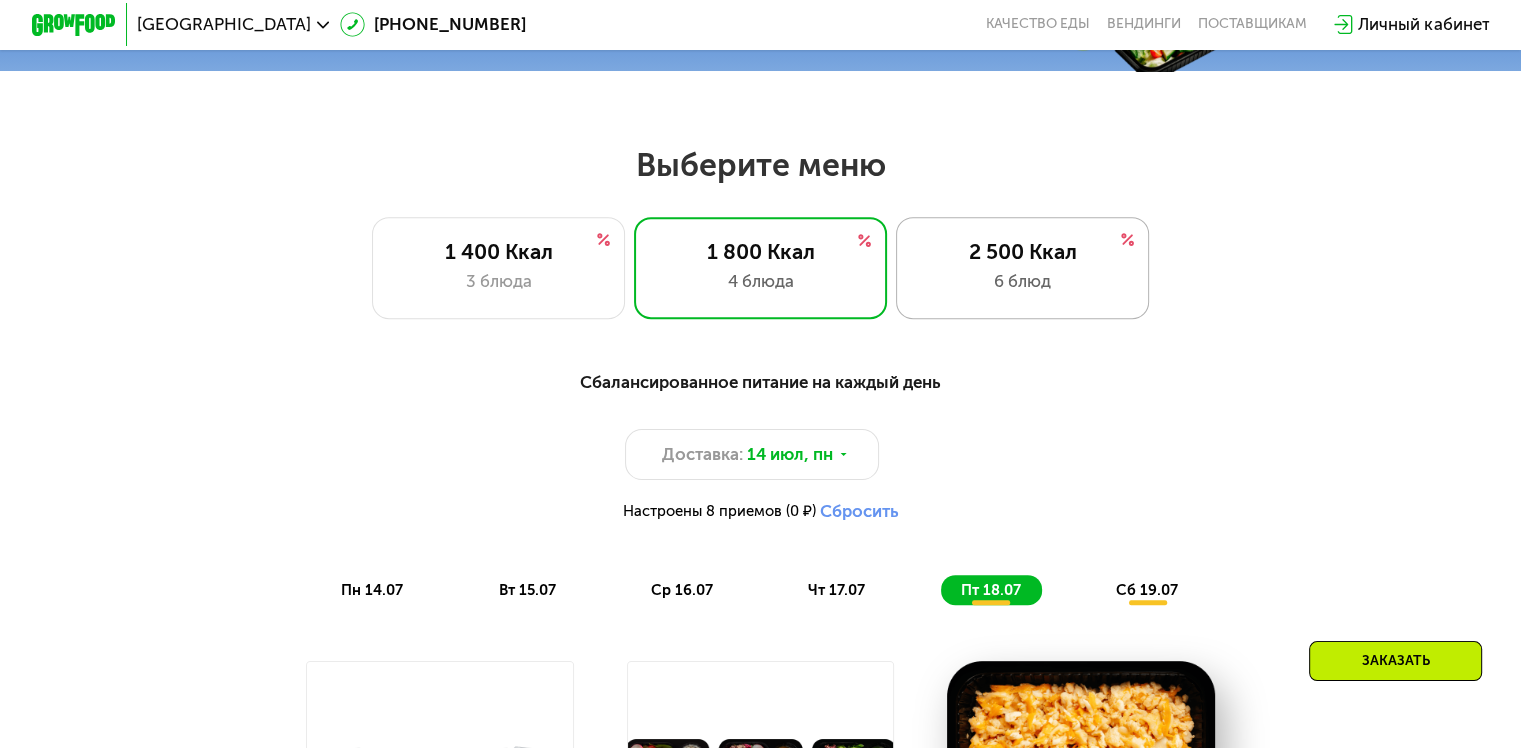 click on "2 500 Ккал 6 блюд" 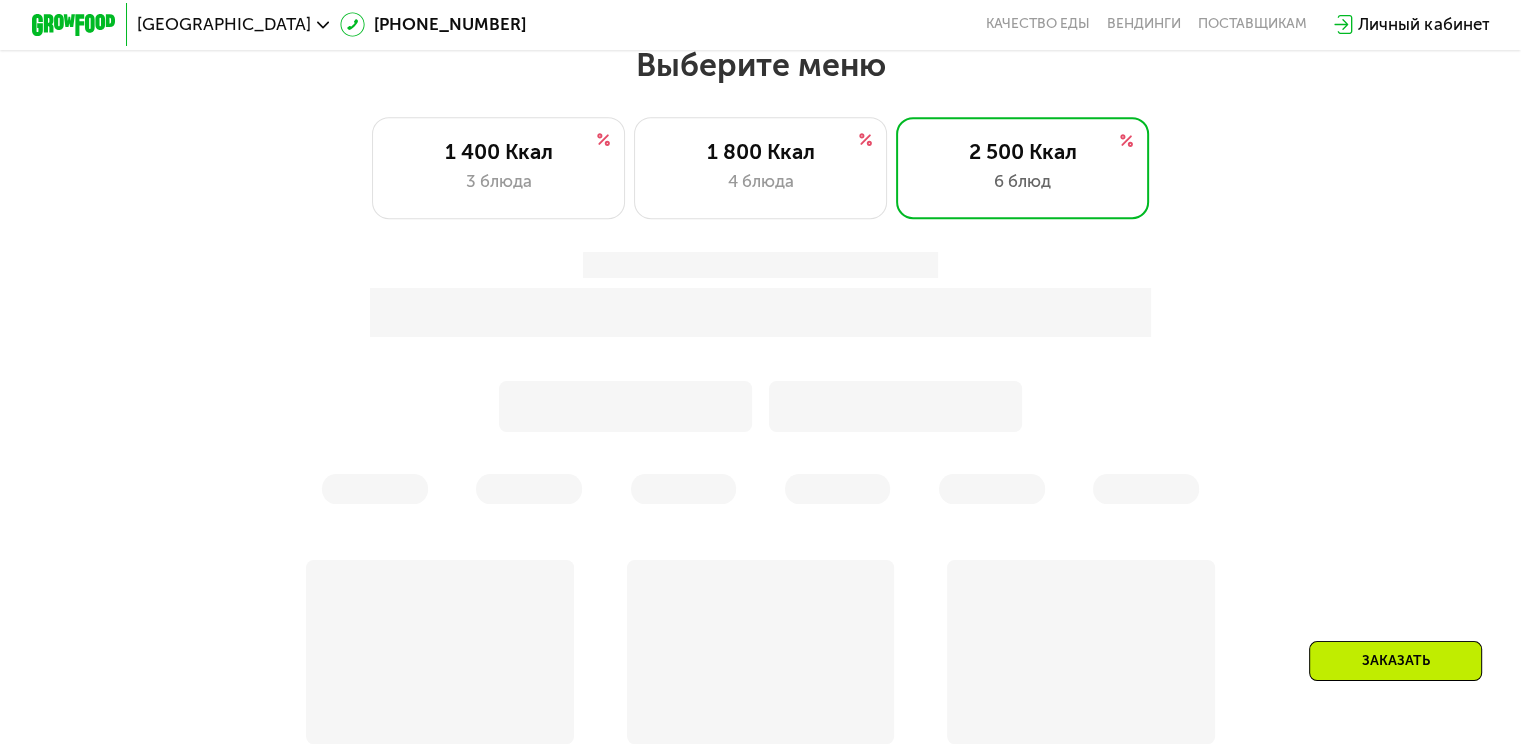 scroll, scrollTop: 564, scrollLeft: 0, axis: vertical 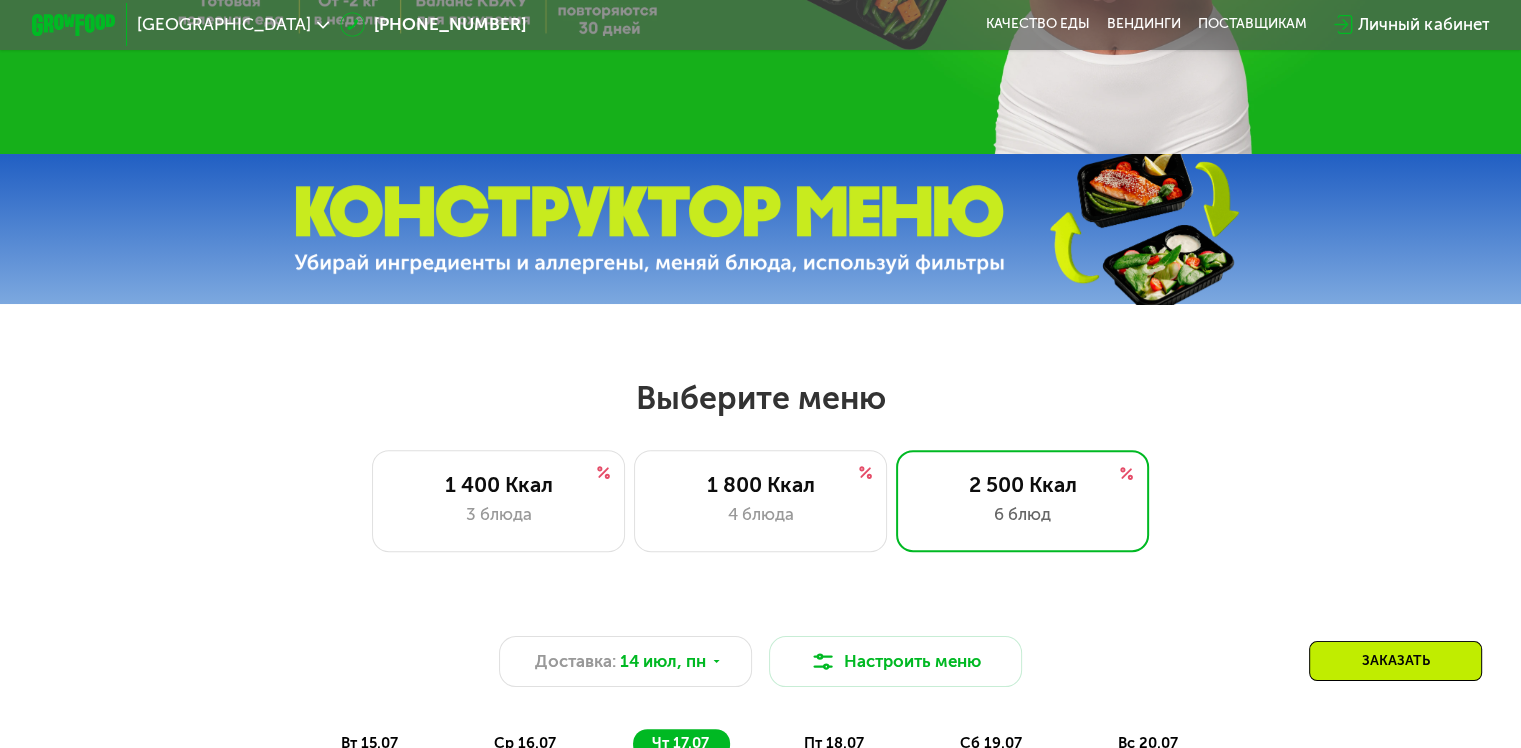 click on "Личный кабинет" at bounding box center [1423, 24] 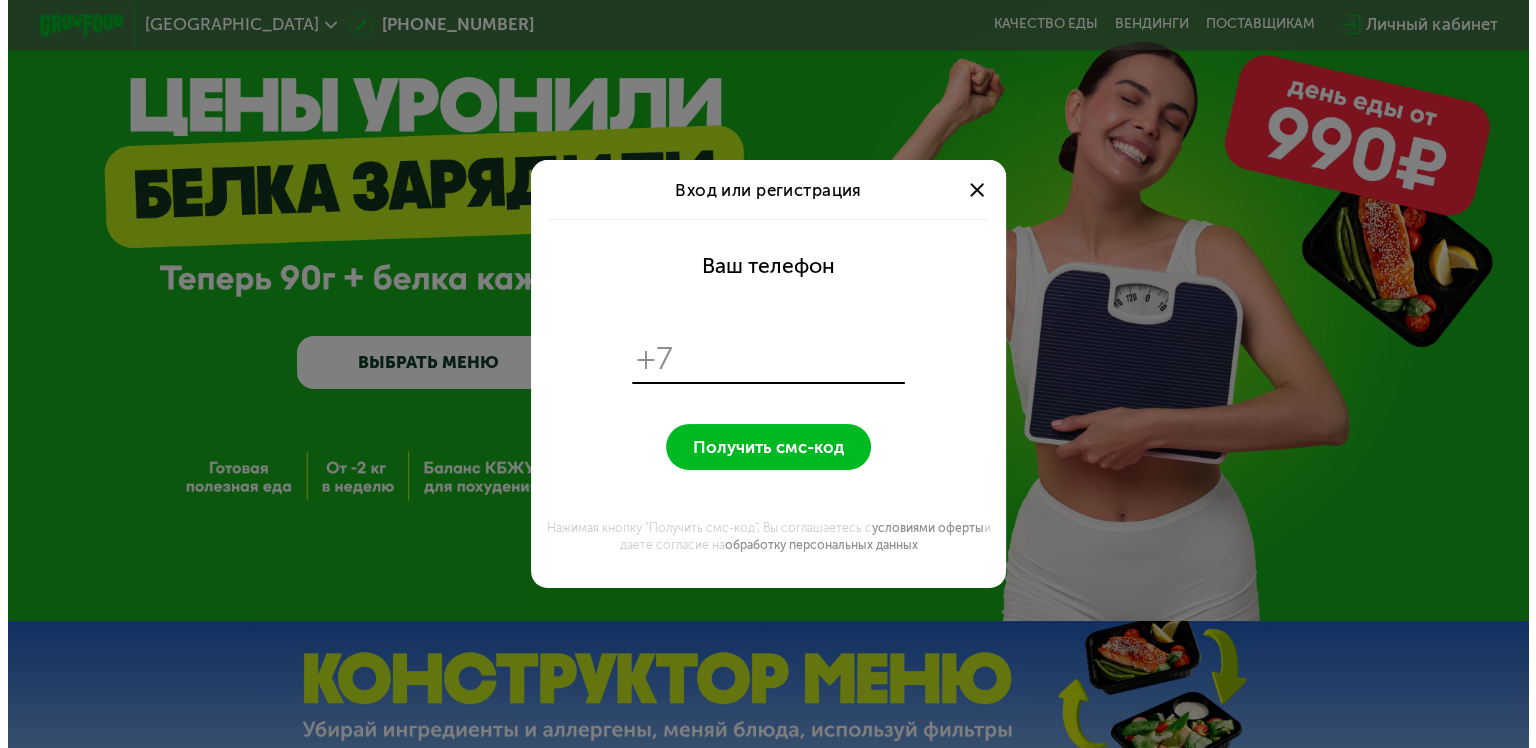 scroll, scrollTop: 0, scrollLeft: 0, axis: both 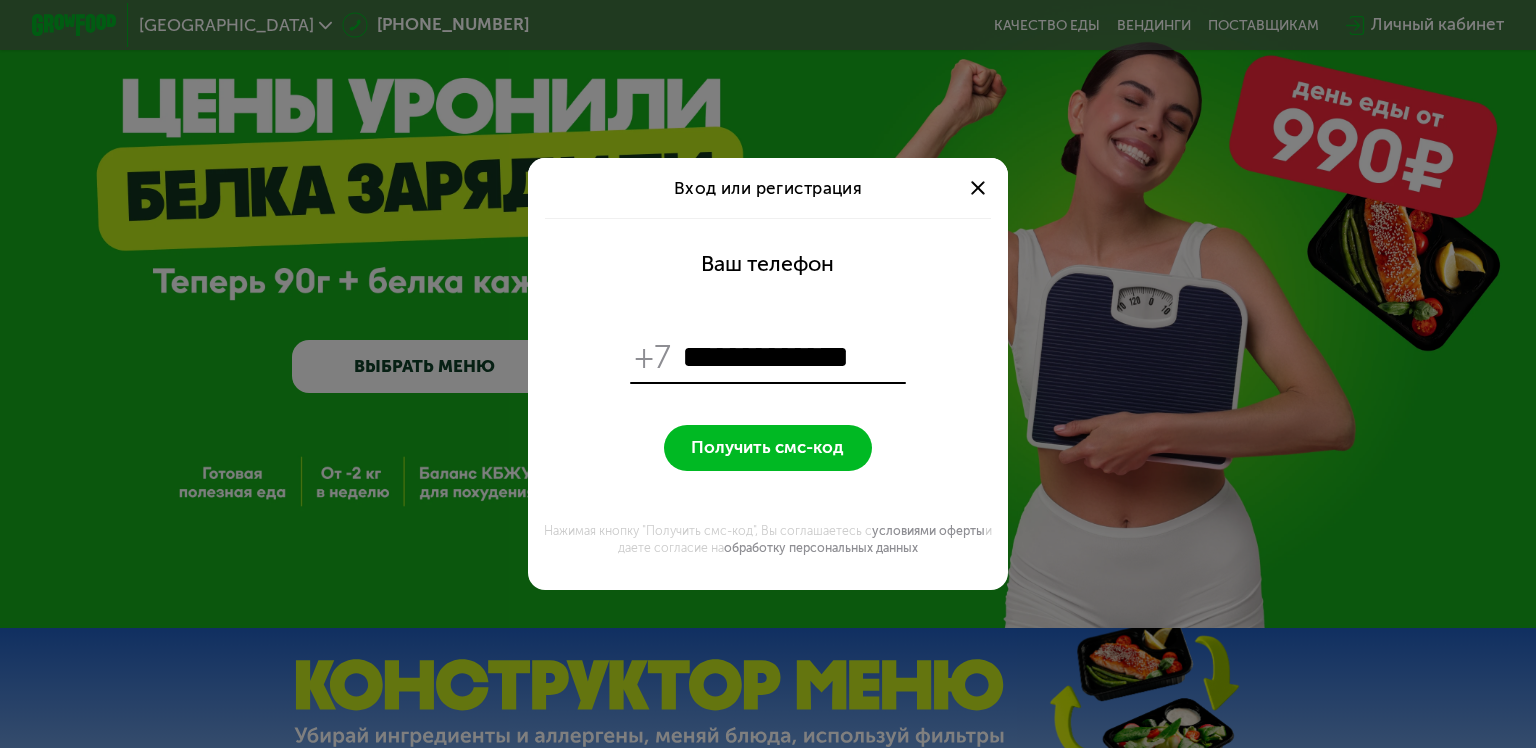 type on "**********" 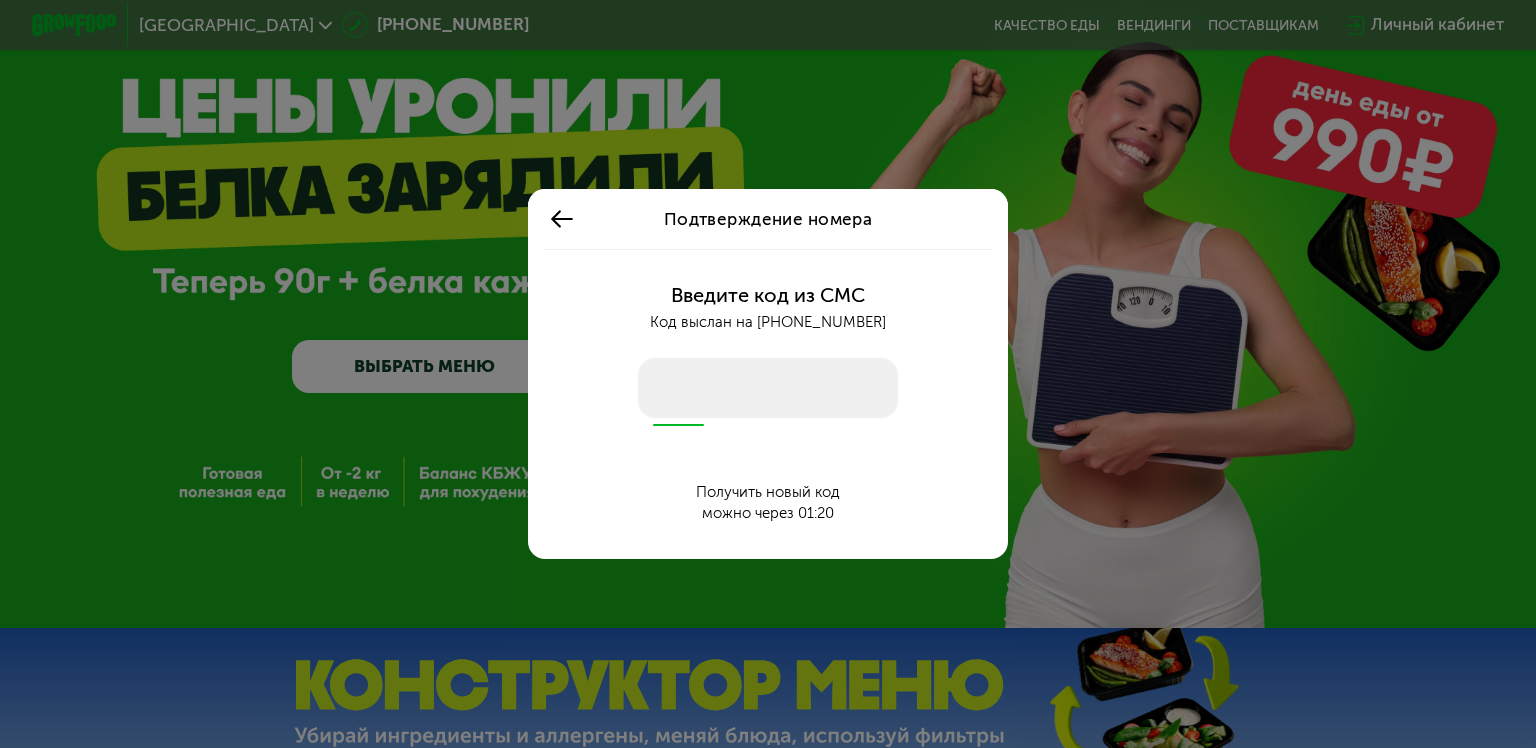 click at bounding box center (768, 388) 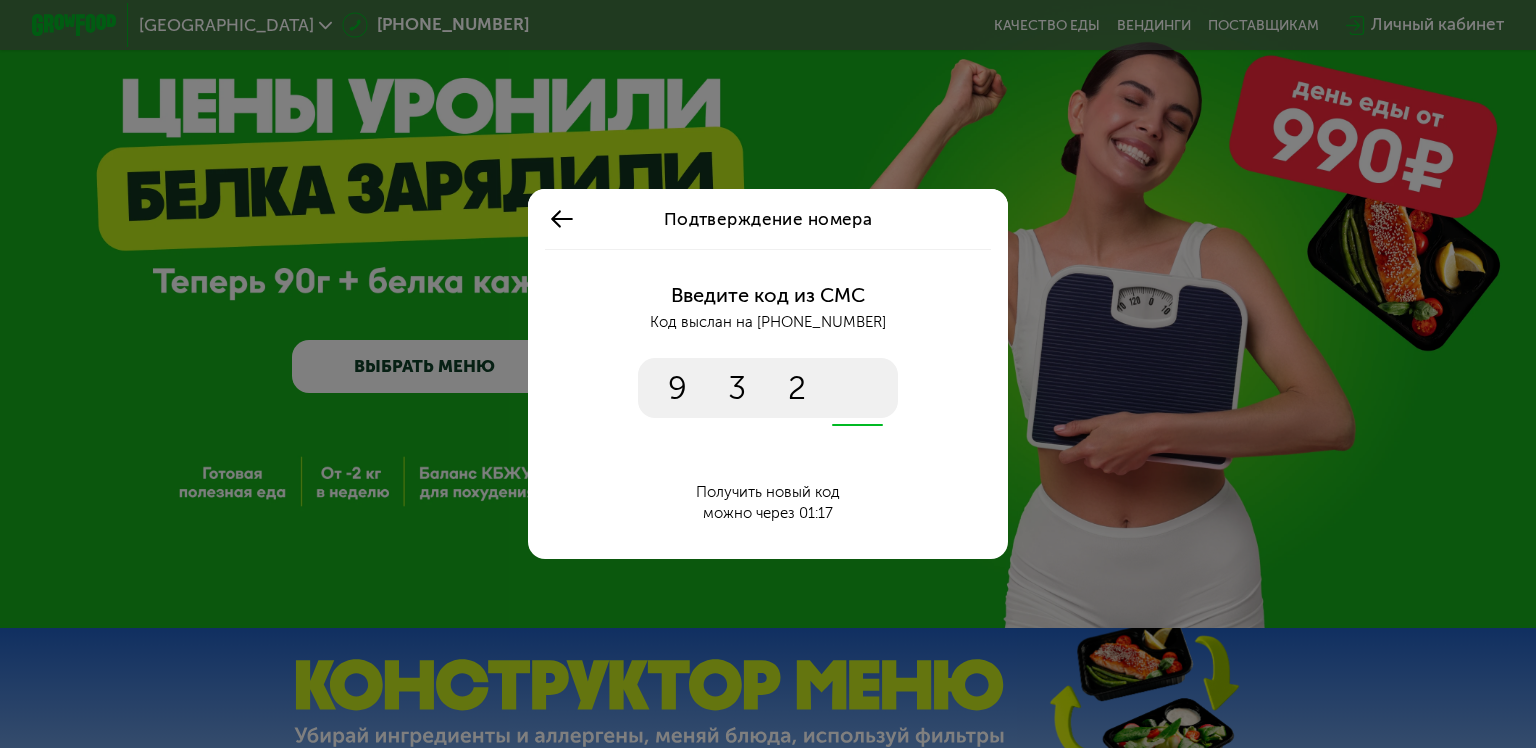 type on "****" 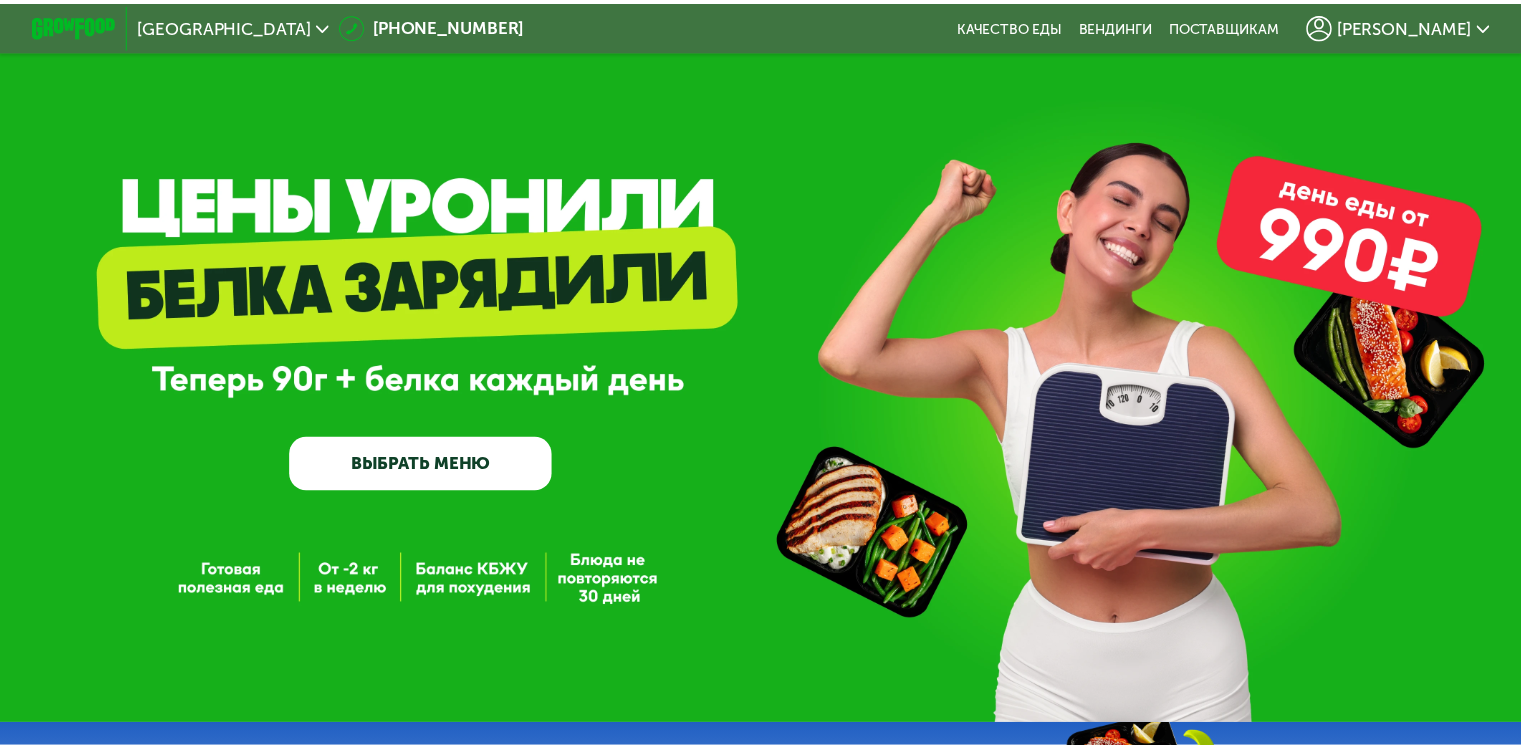scroll, scrollTop: 97, scrollLeft: 0, axis: vertical 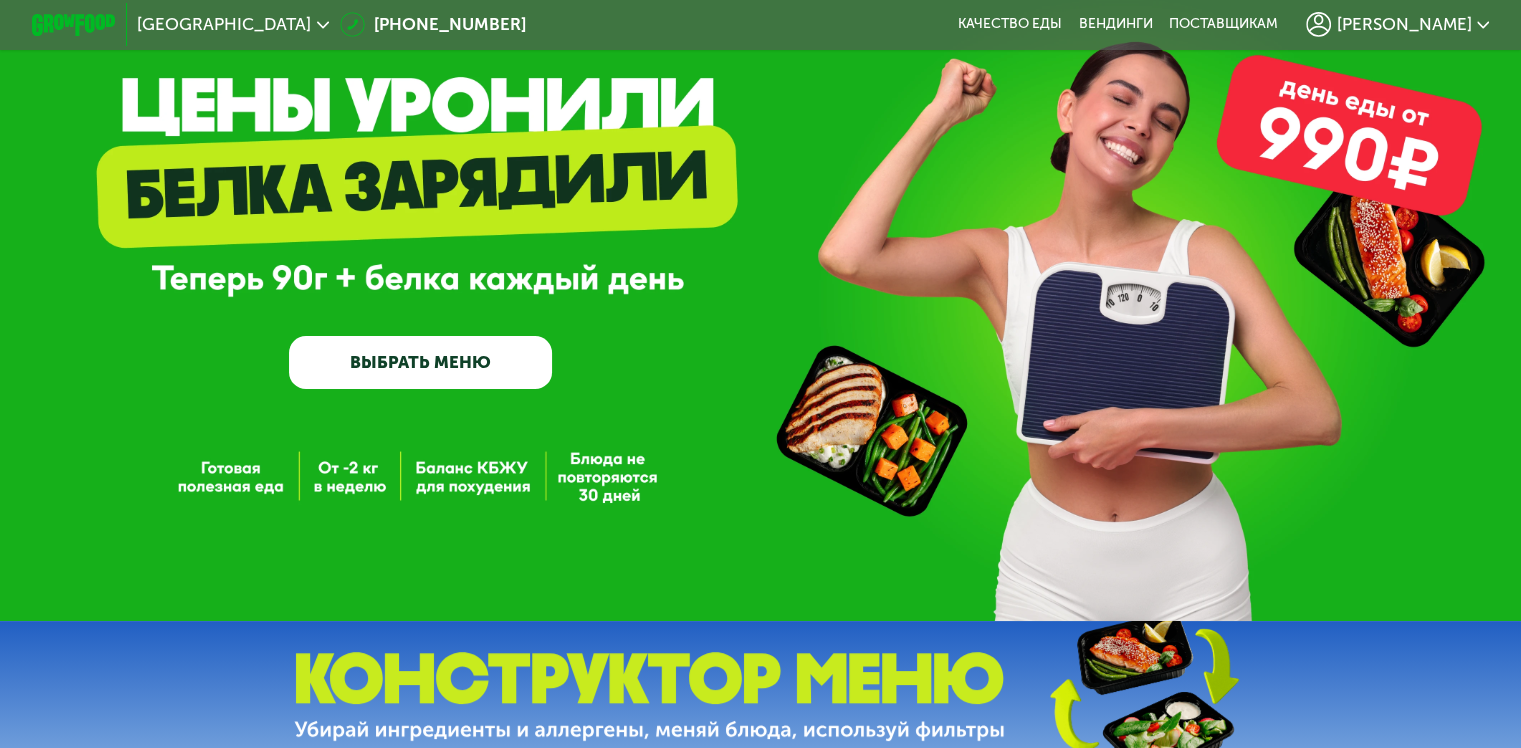 click on "ВЫБРАТЬ МЕНЮ" at bounding box center [420, 362] 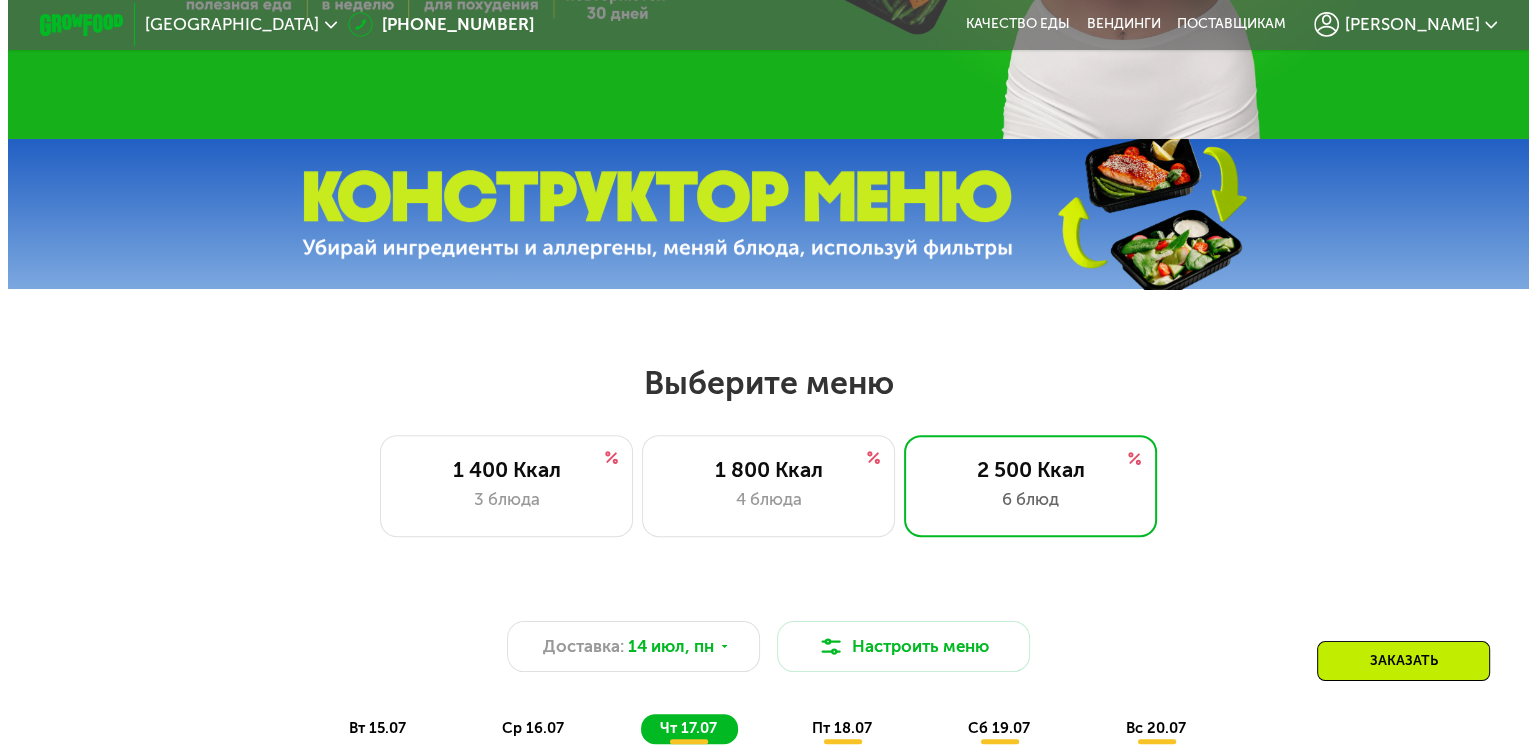 scroll, scrollTop: 800, scrollLeft: 0, axis: vertical 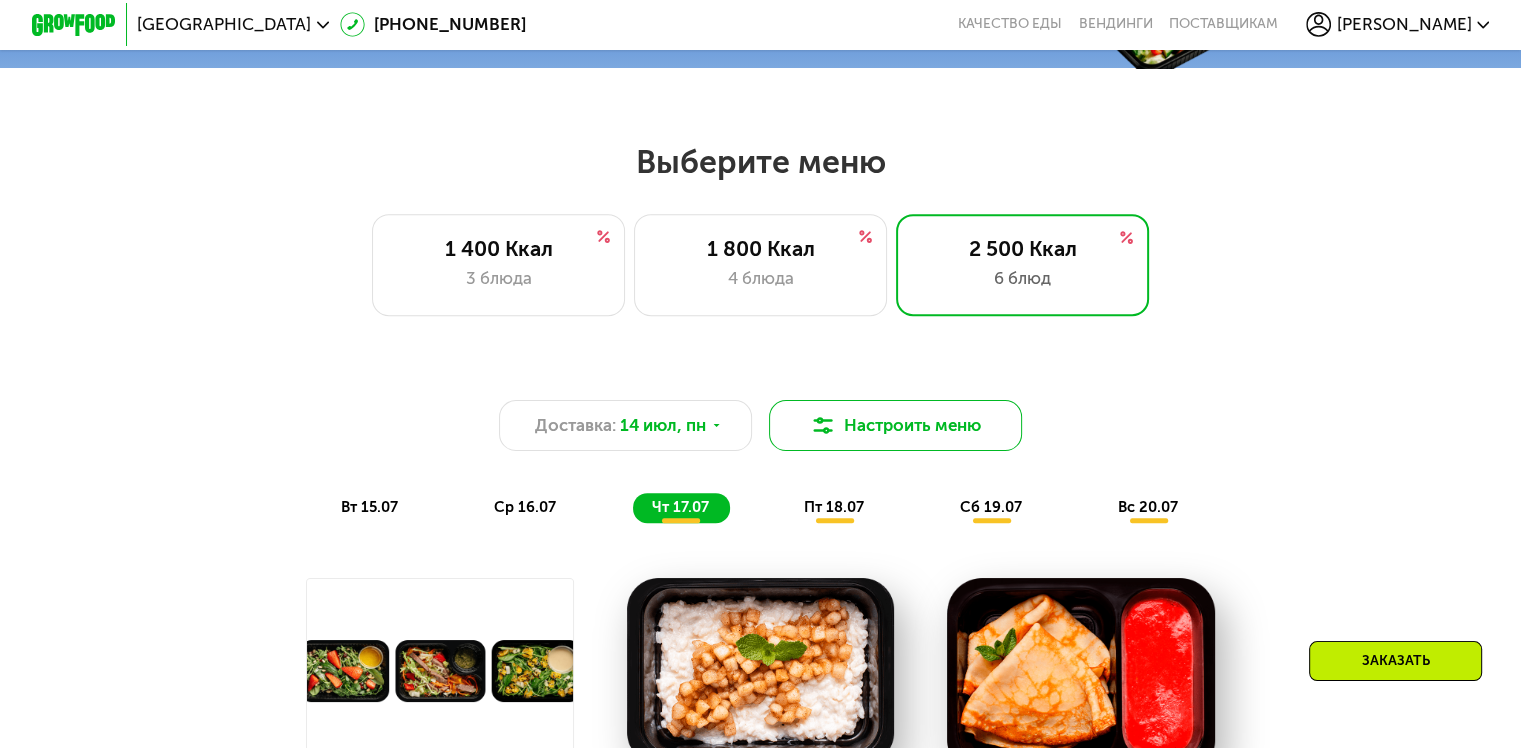 click on "Настроить меню" at bounding box center [896, 425] 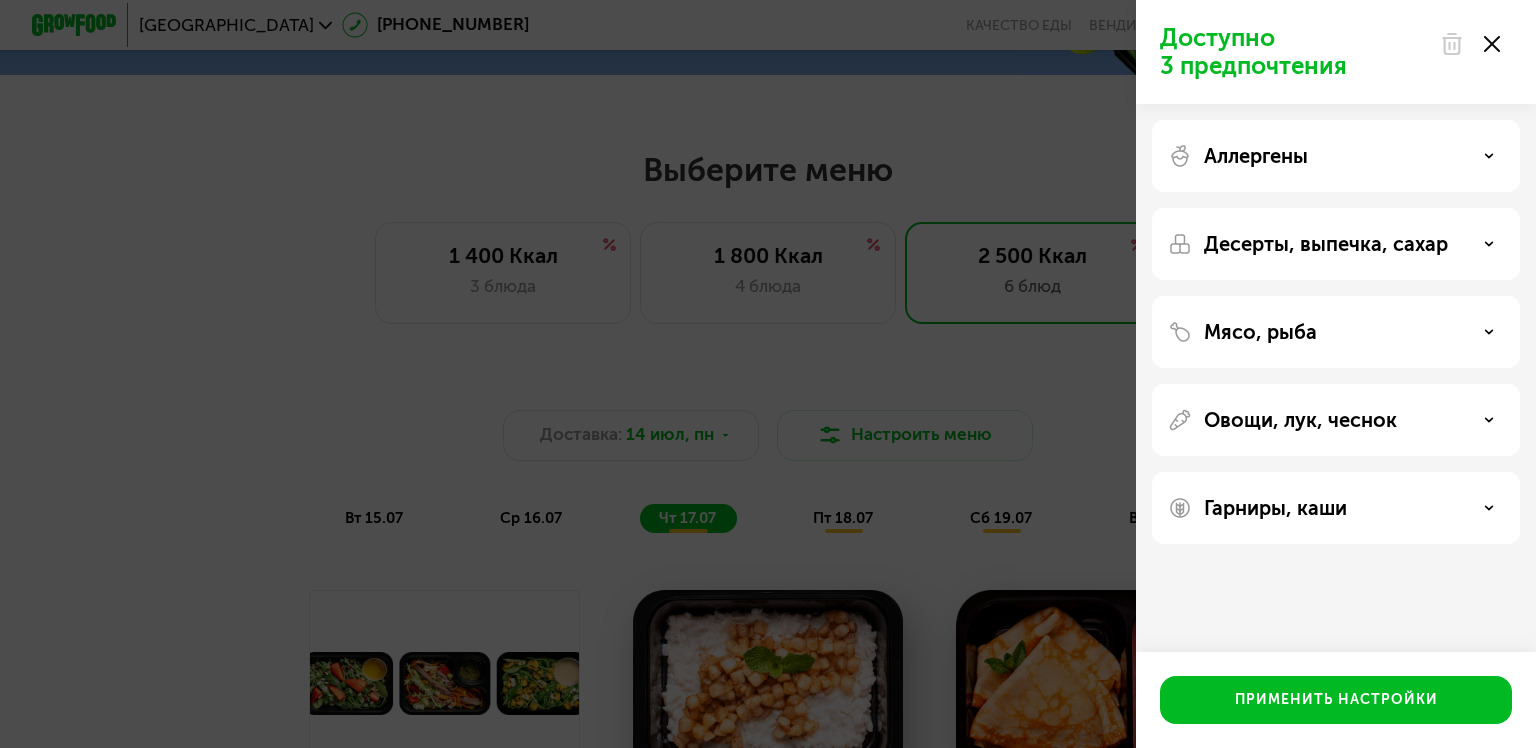 click on "Аллергены" at bounding box center [1336, 156] 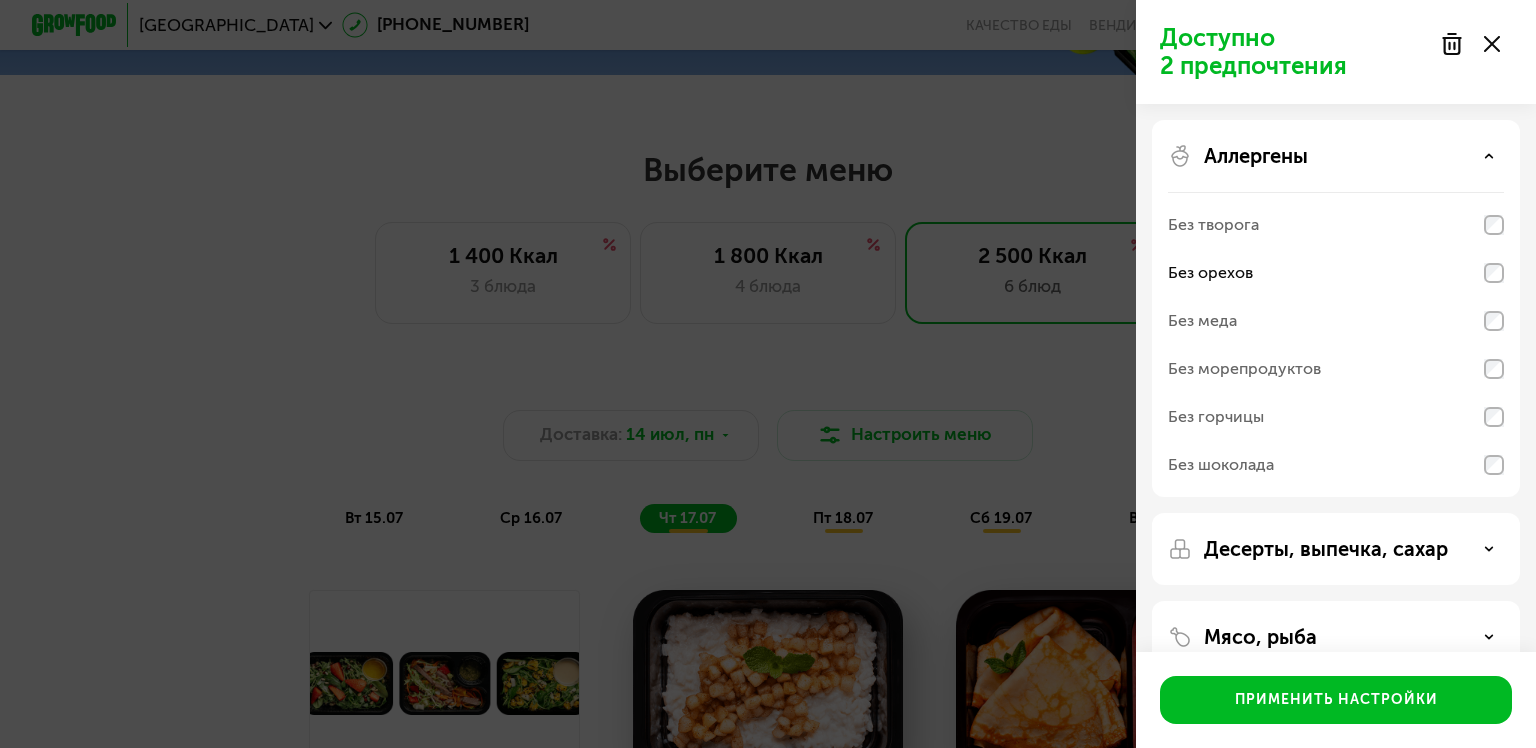 click on "Без творога" 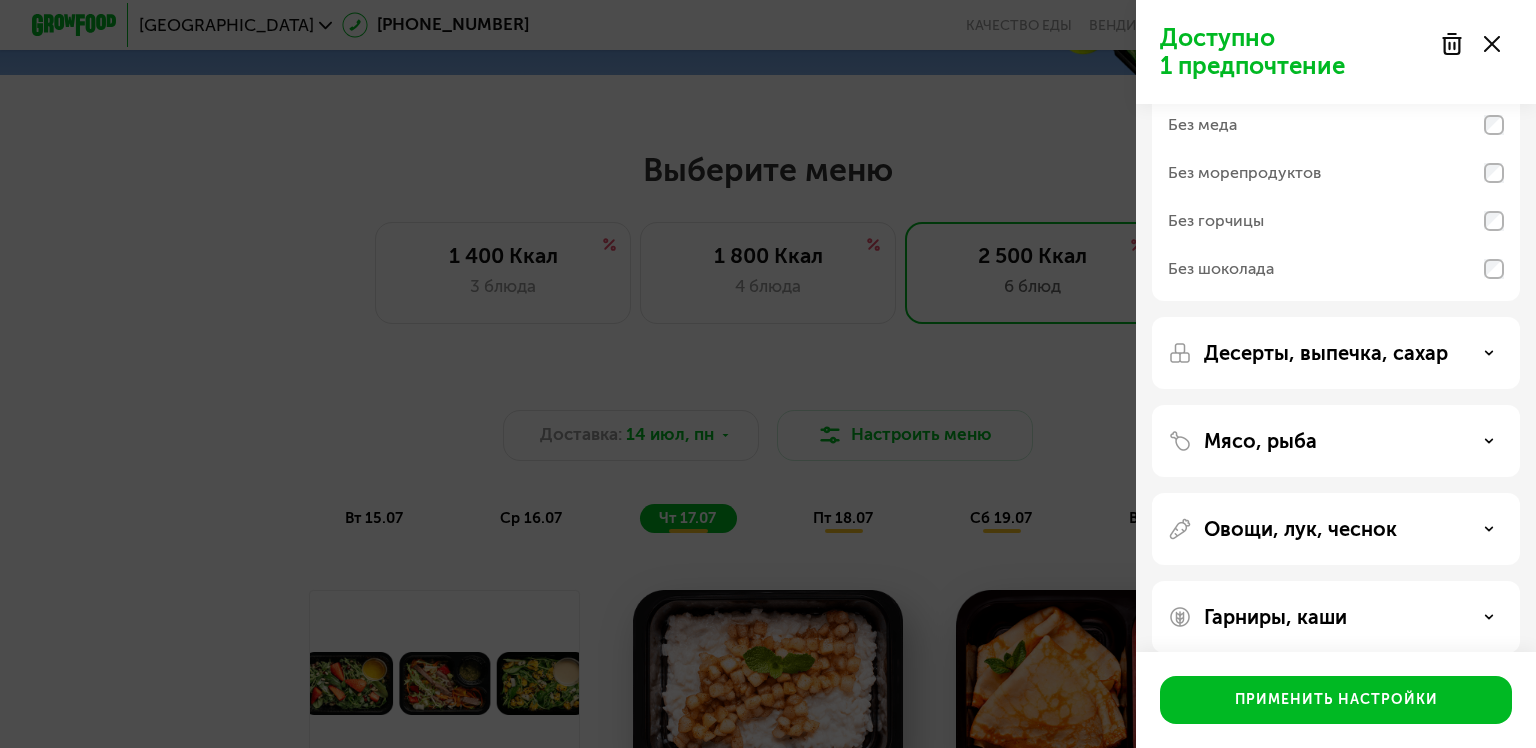 scroll, scrollTop: 200, scrollLeft: 0, axis: vertical 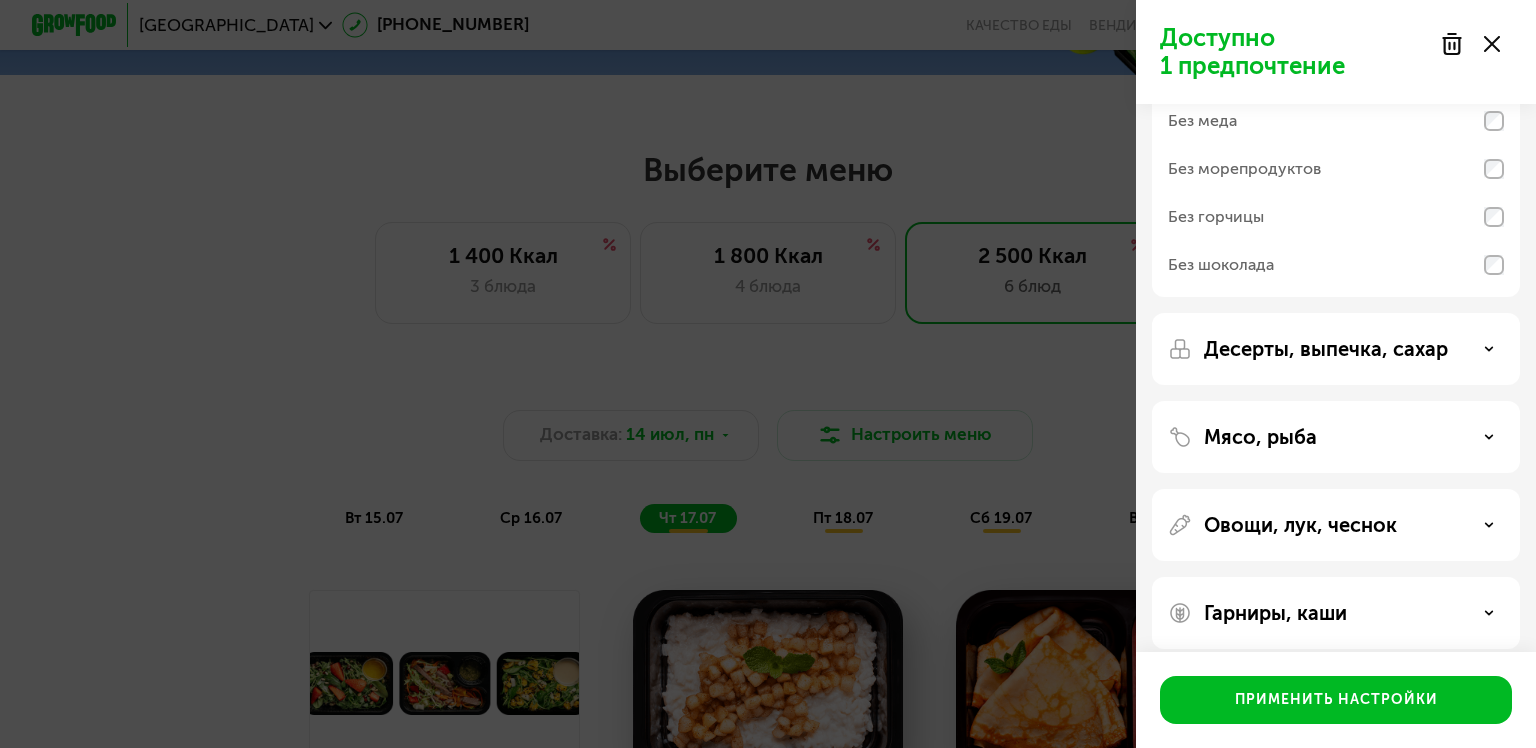 click 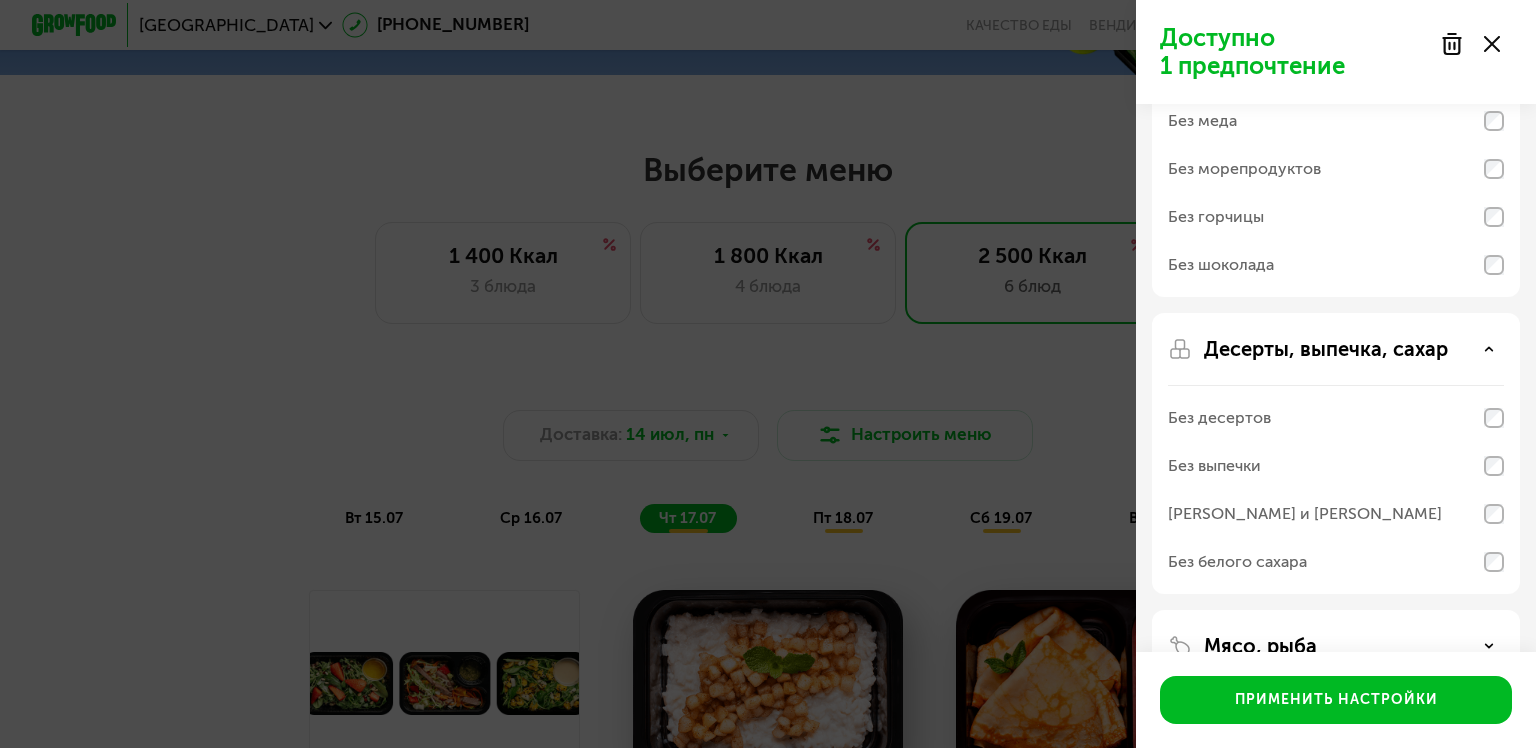 click on "Без белого сахара" 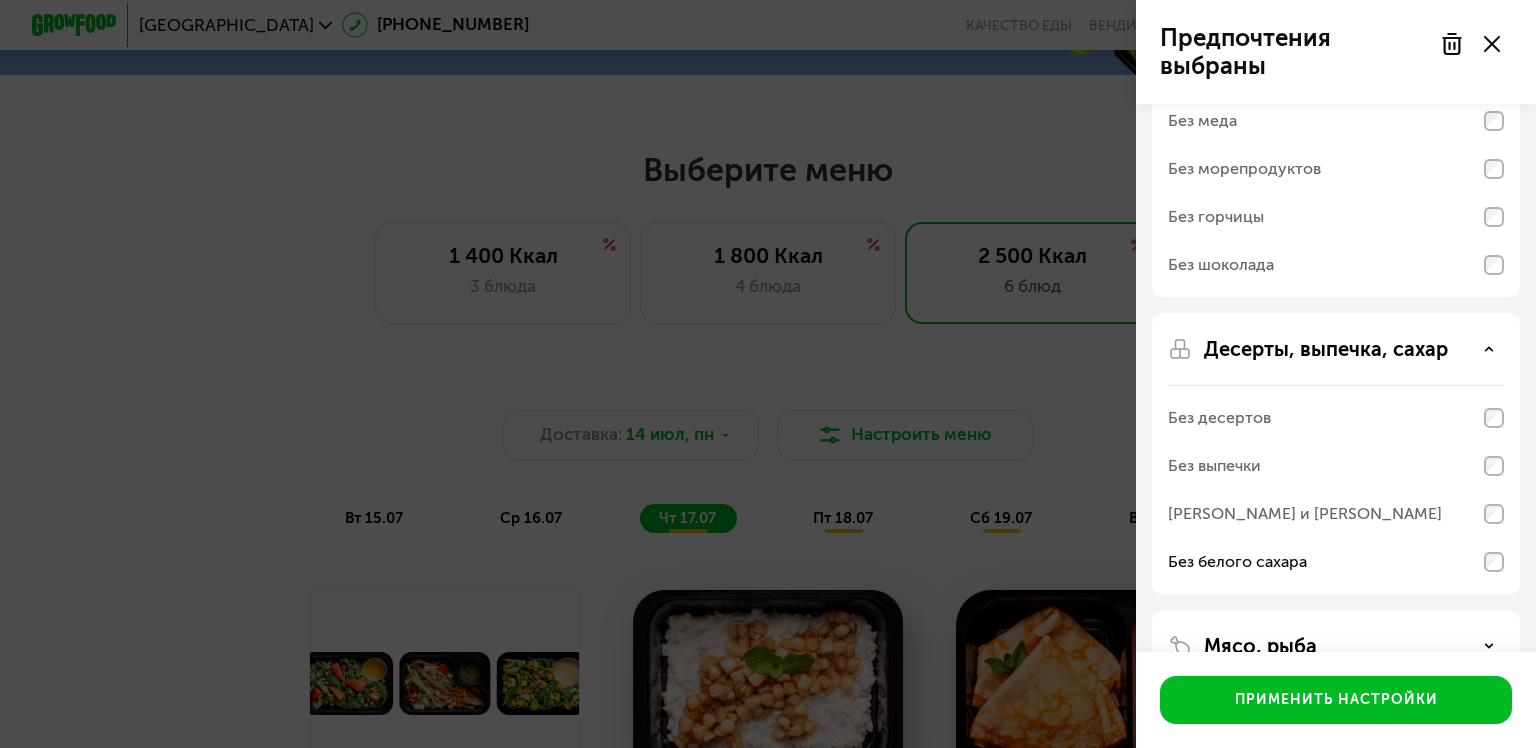scroll, scrollTop: 425, scrollLeft: 0, axis: vertical 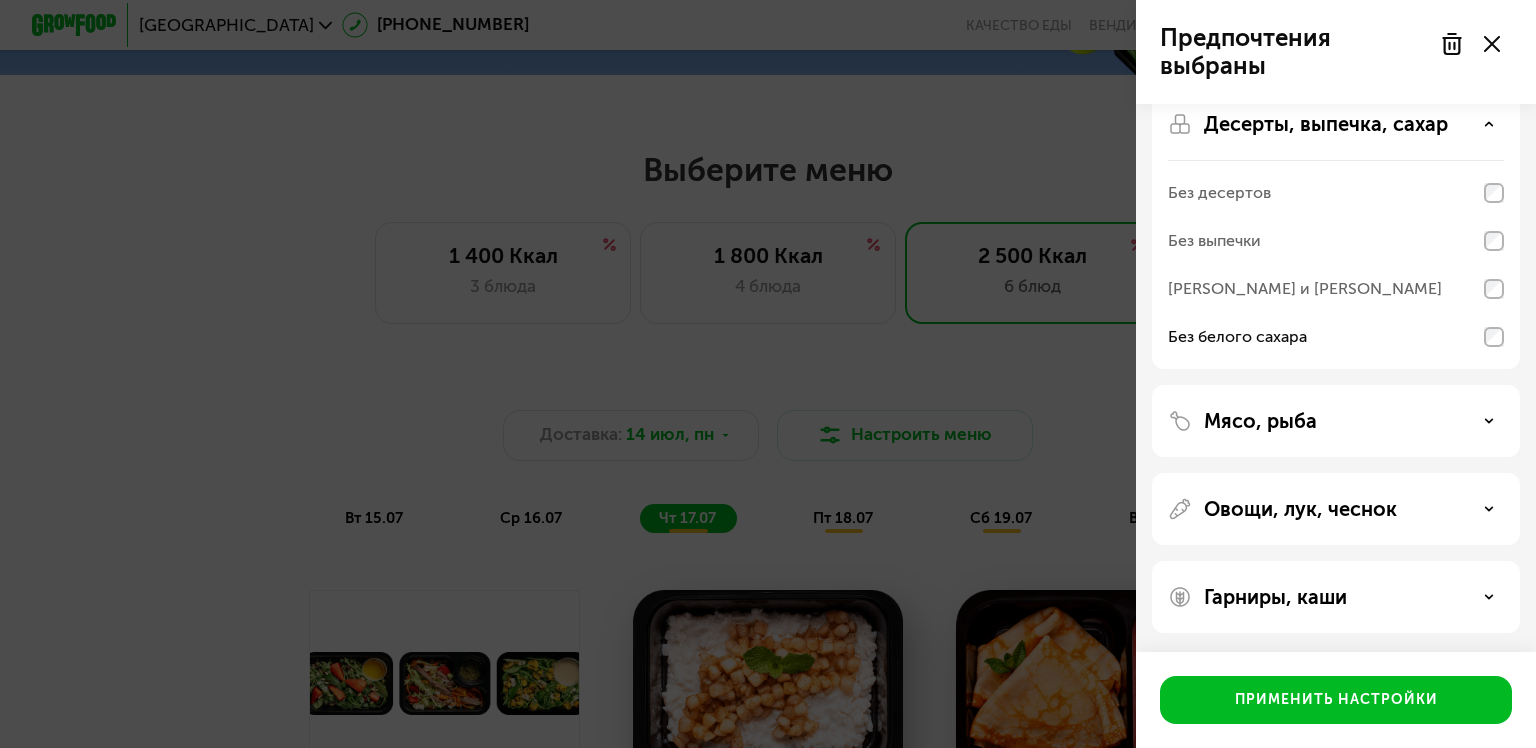 click on "Овощи, лук, чеснок" at bounding box center [1336, 509] 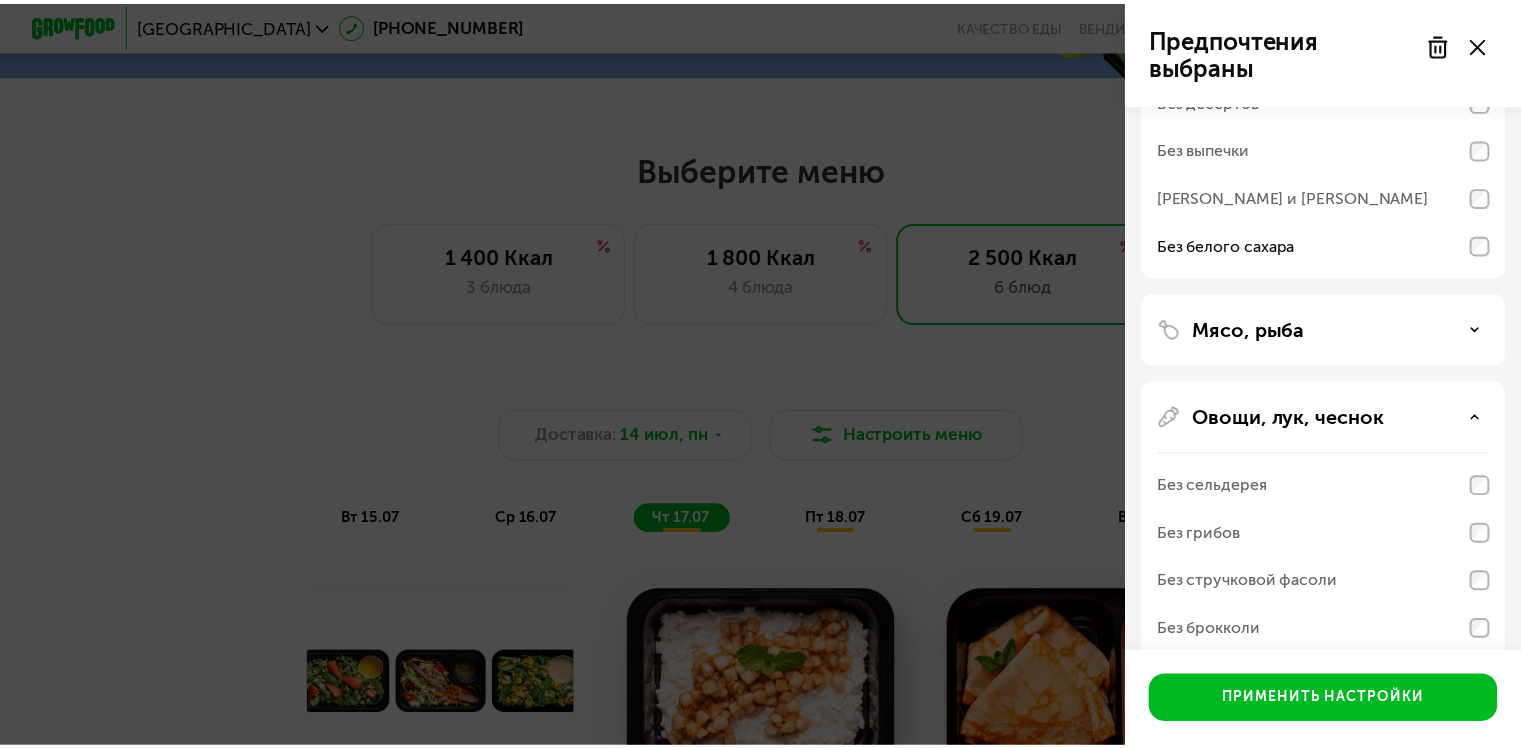 scroll, scrollTop: 625, scrollLeft: 0, axis: vertical 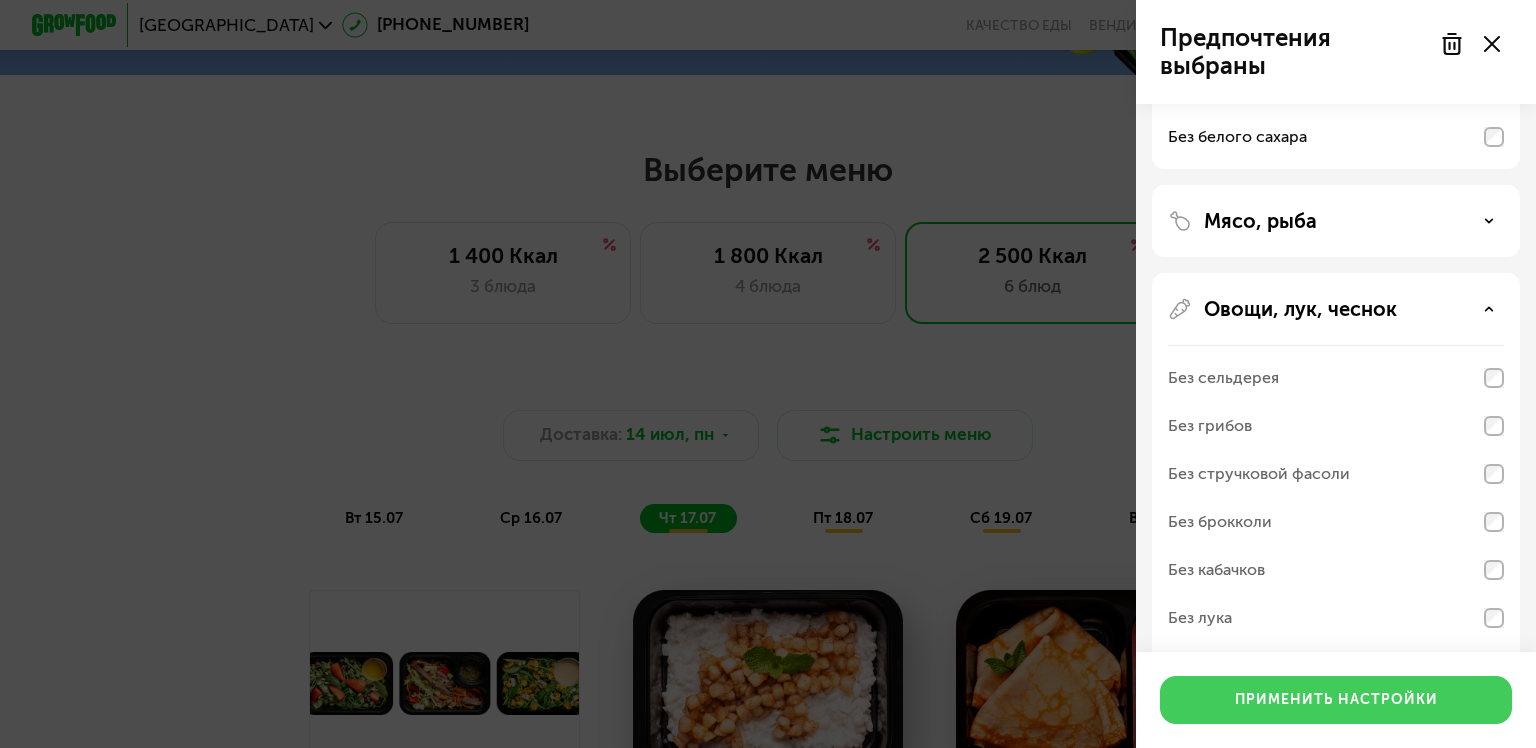 click on "Применить настройки" at bounding box center (1336, 700) 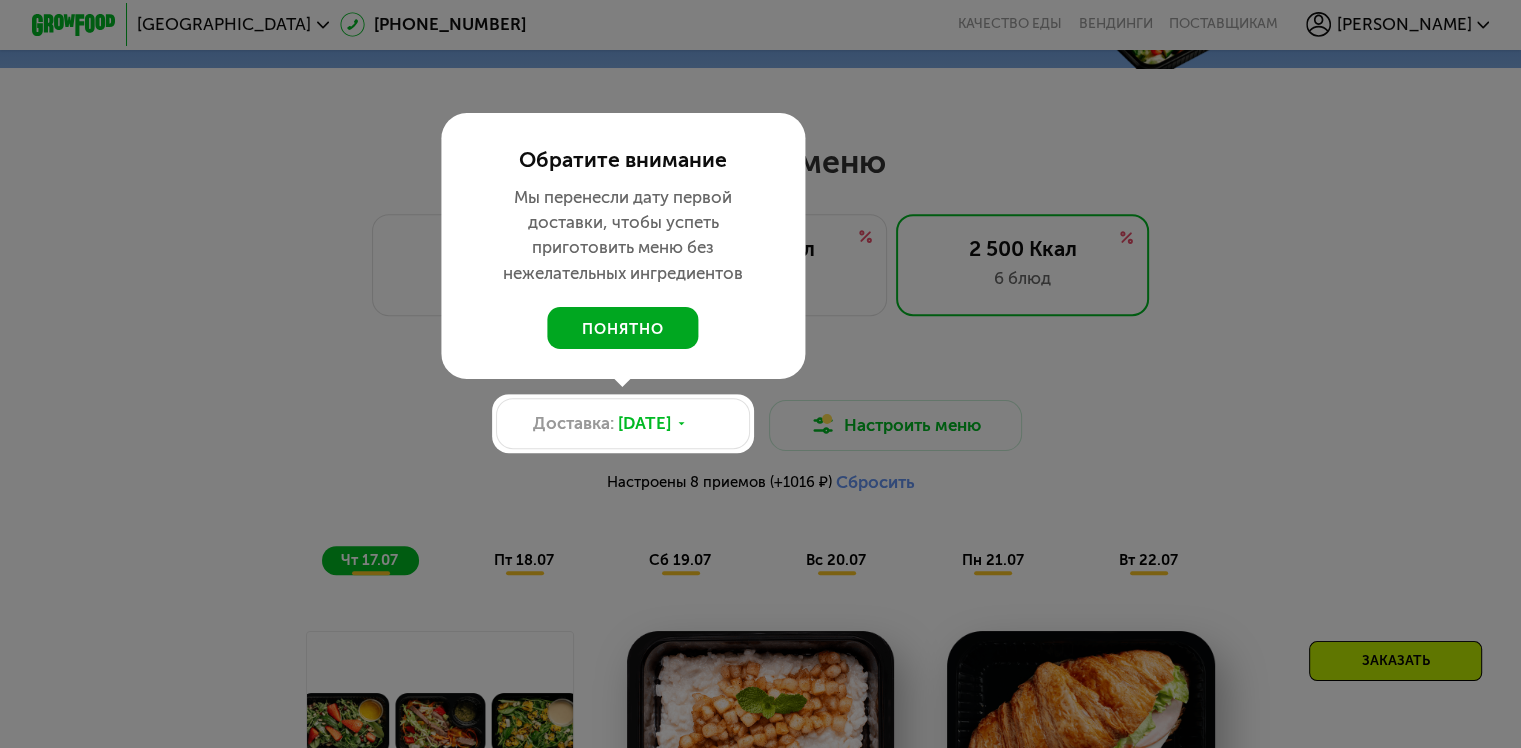click on "понятно" at bounding box center (623, 328) 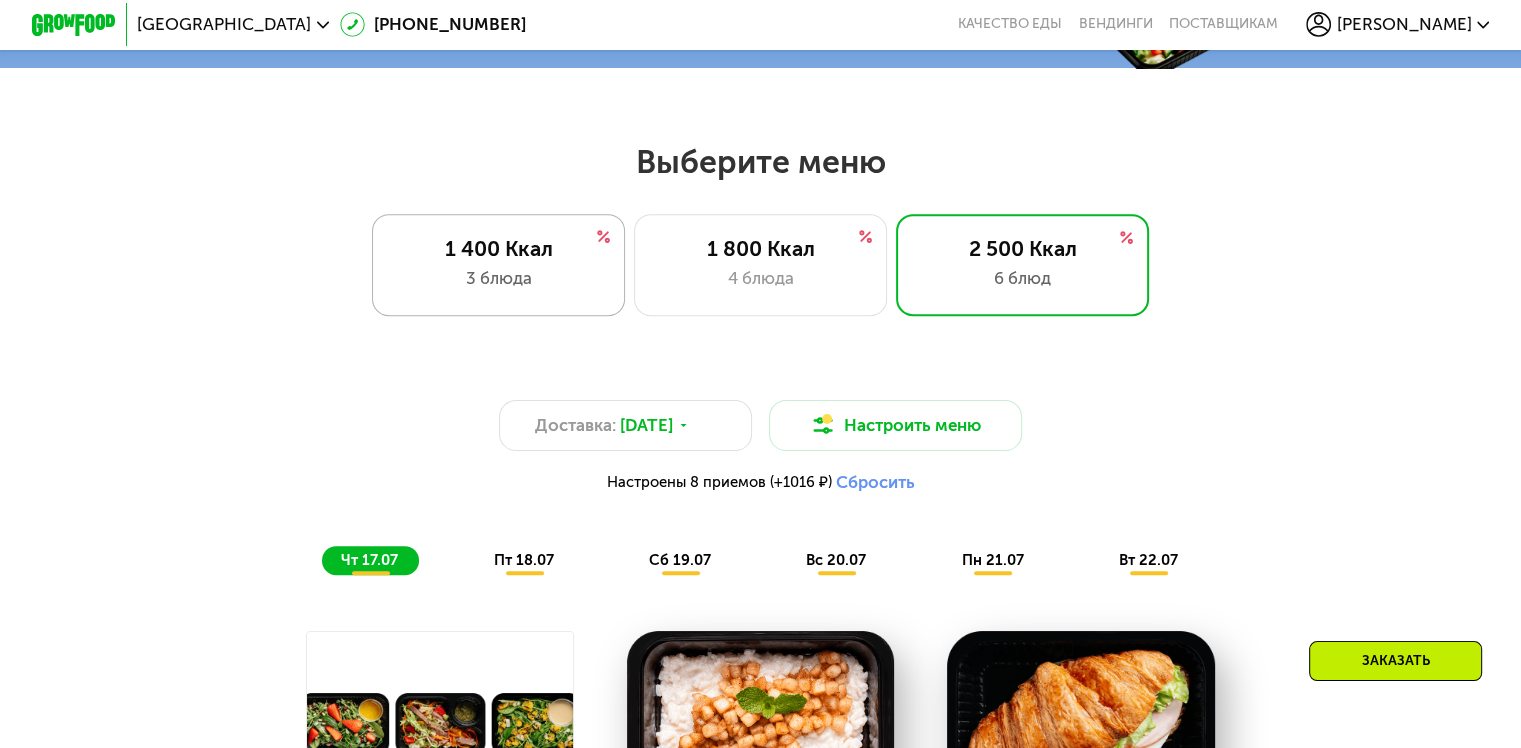 click on "1 400 Ккал 3 блюда" 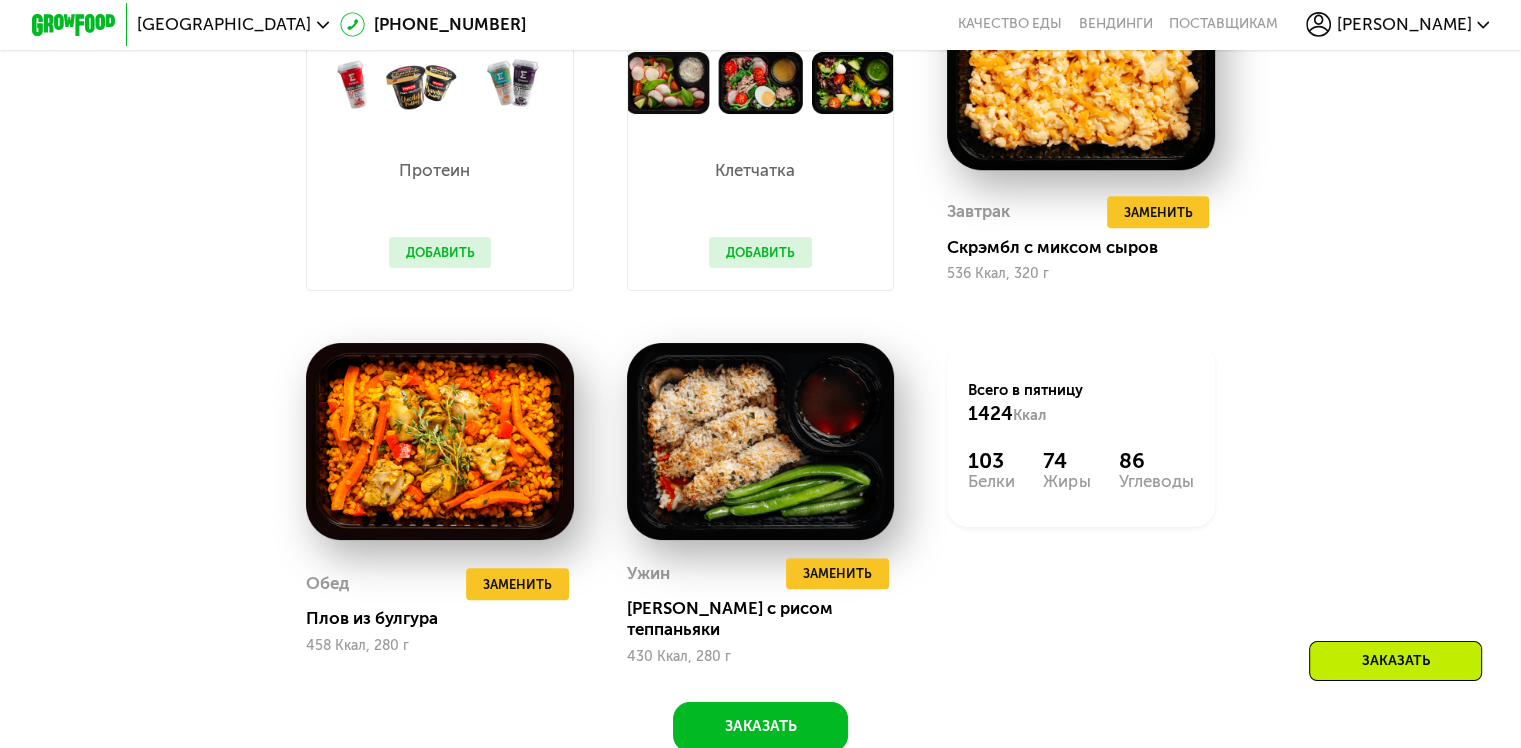 scroll, scrollTop: 1500, scrollLeft: 0, axis: vertical 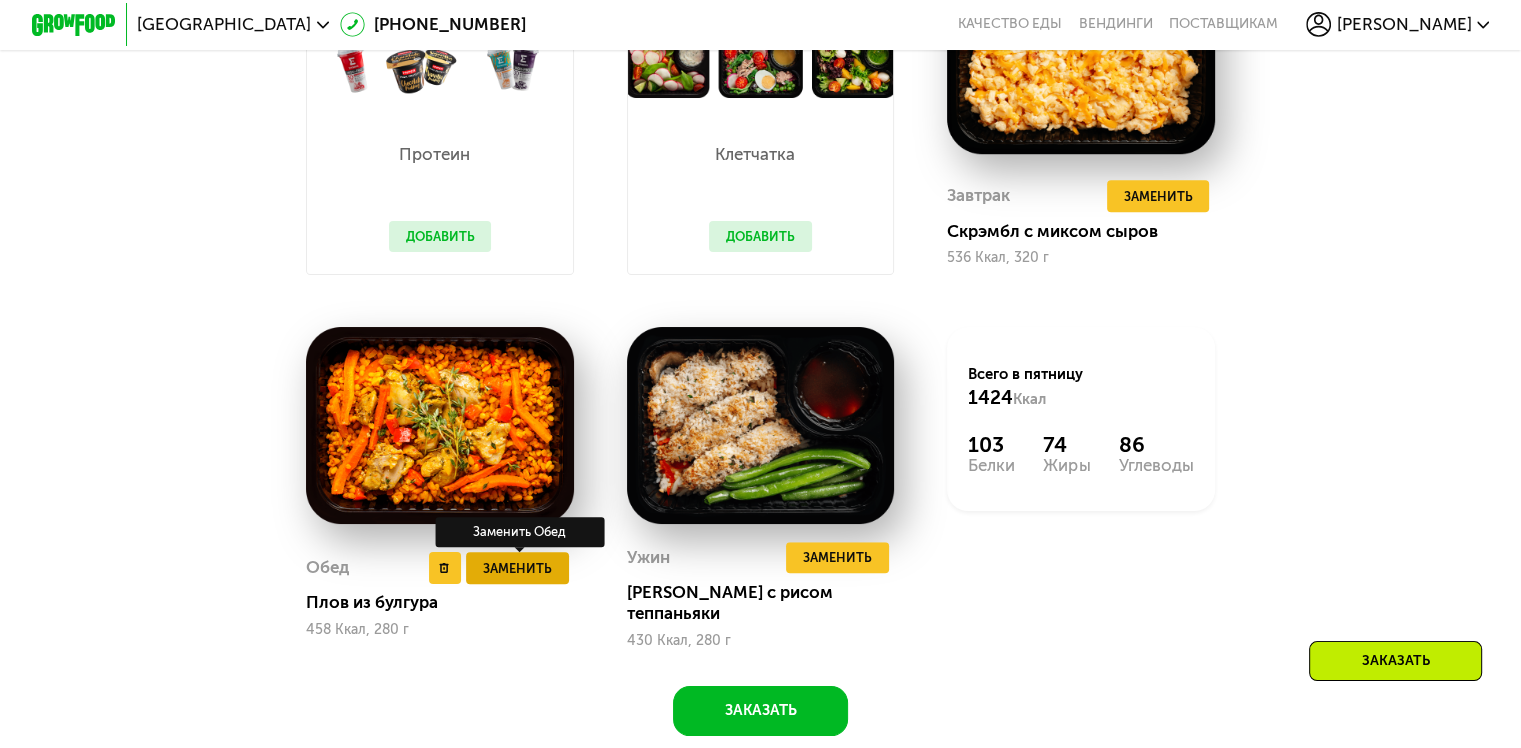 click on "Заменить" at bounding box center [517, 568] 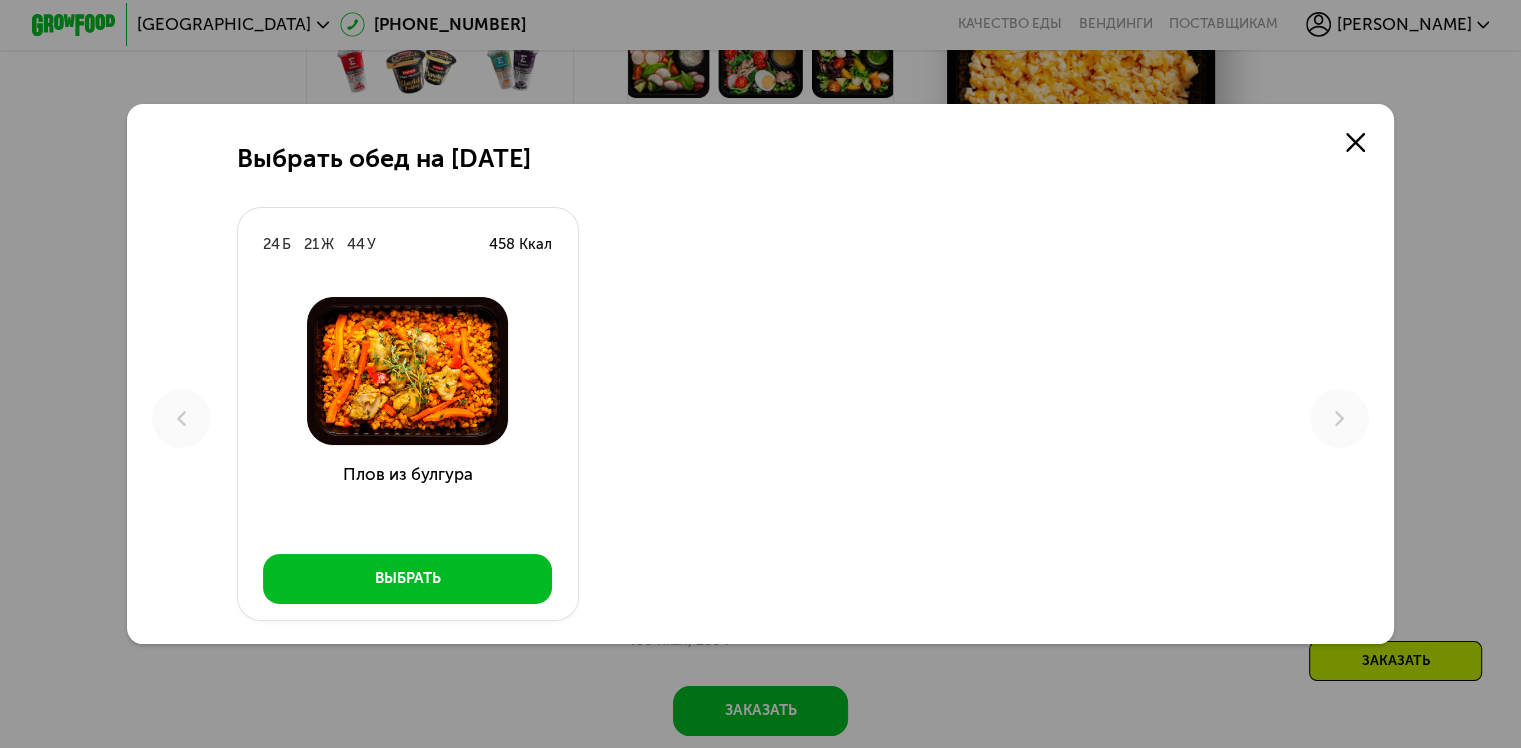 scroll, scrollTop: 0, scrollLeft: 0, axis: both 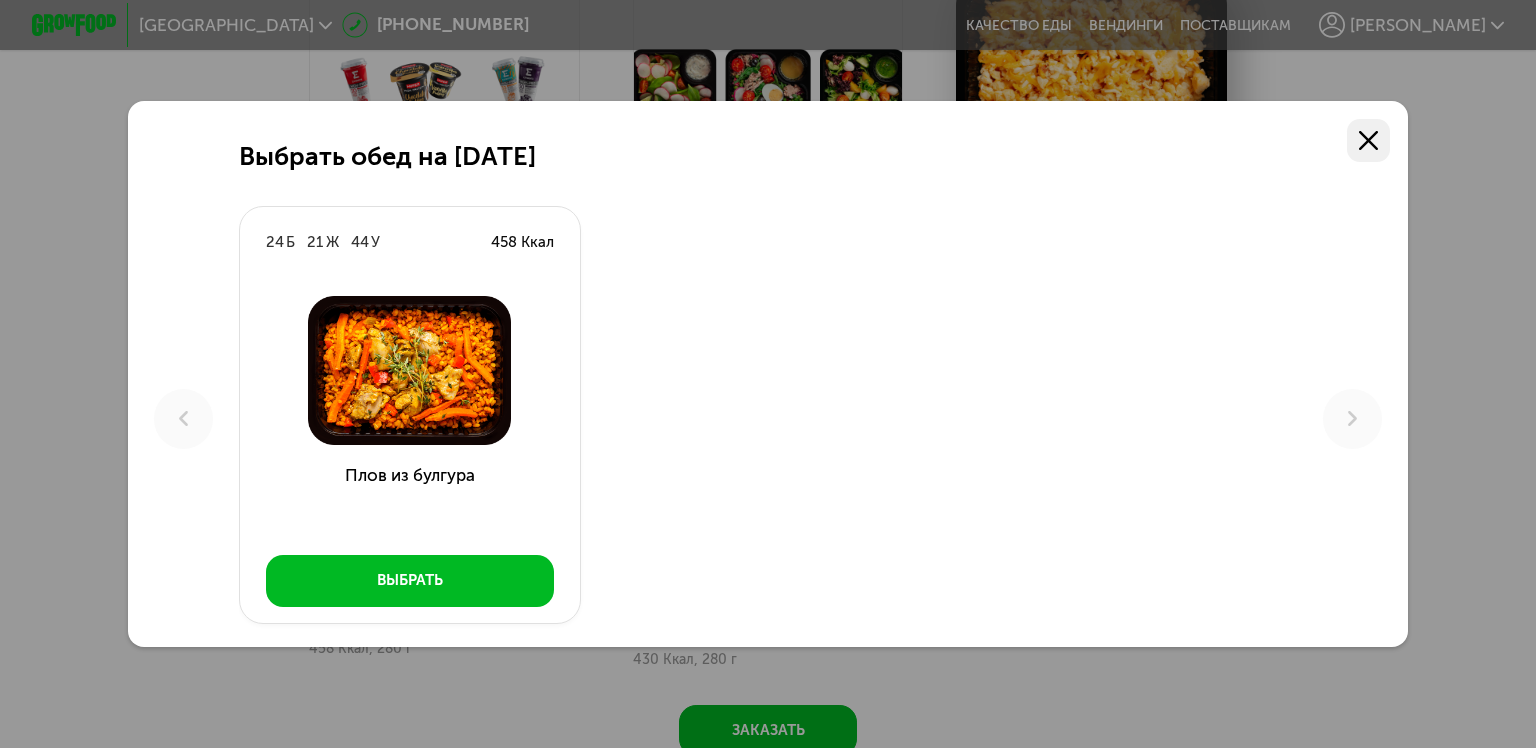 click 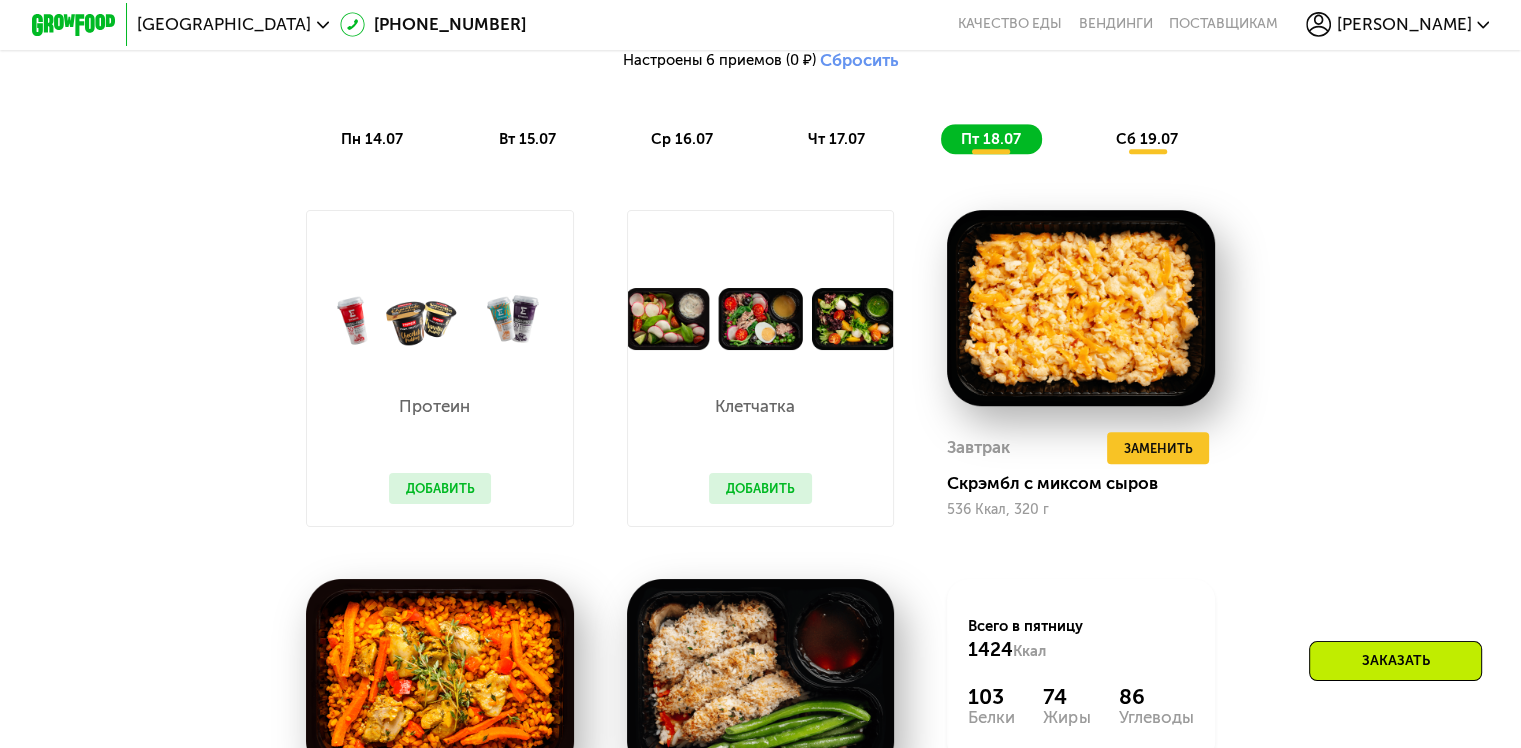 scroll, scrollTop: 1200, scrollLeft: 0, axis: vertical 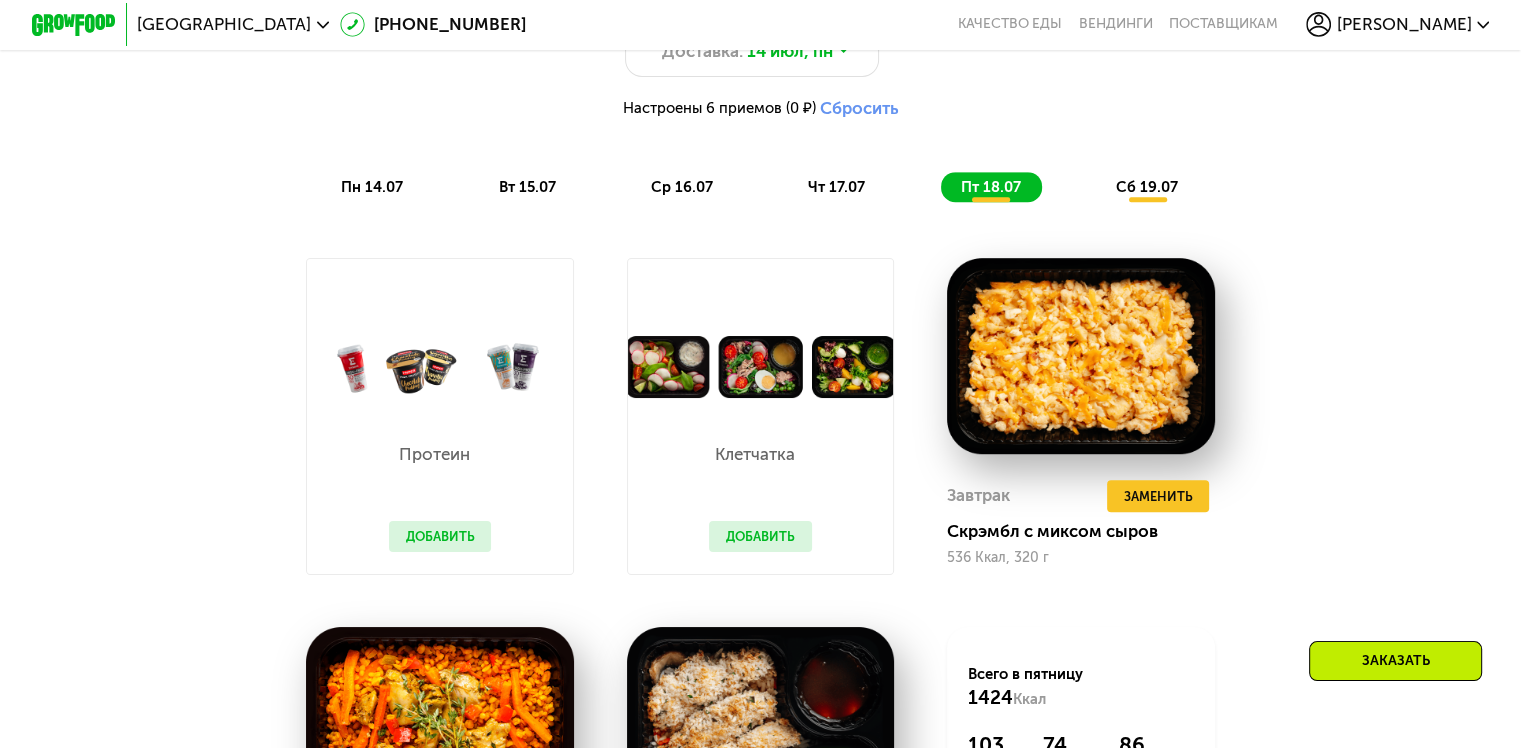 click on "ср 16.07" at bounding box center (682, 187) 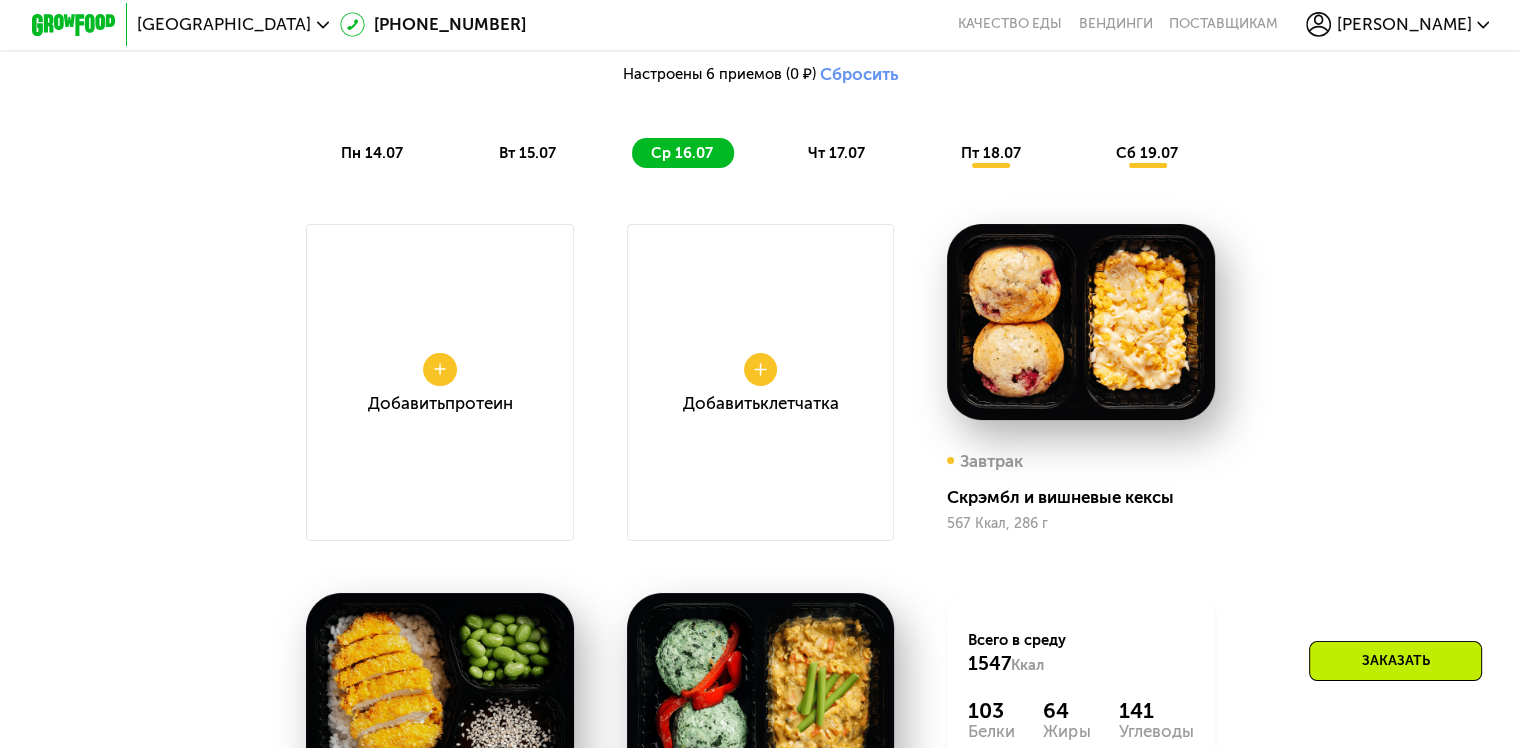 scroll, scrollTop: 1200, scrollLeft: 0, axis: vertical 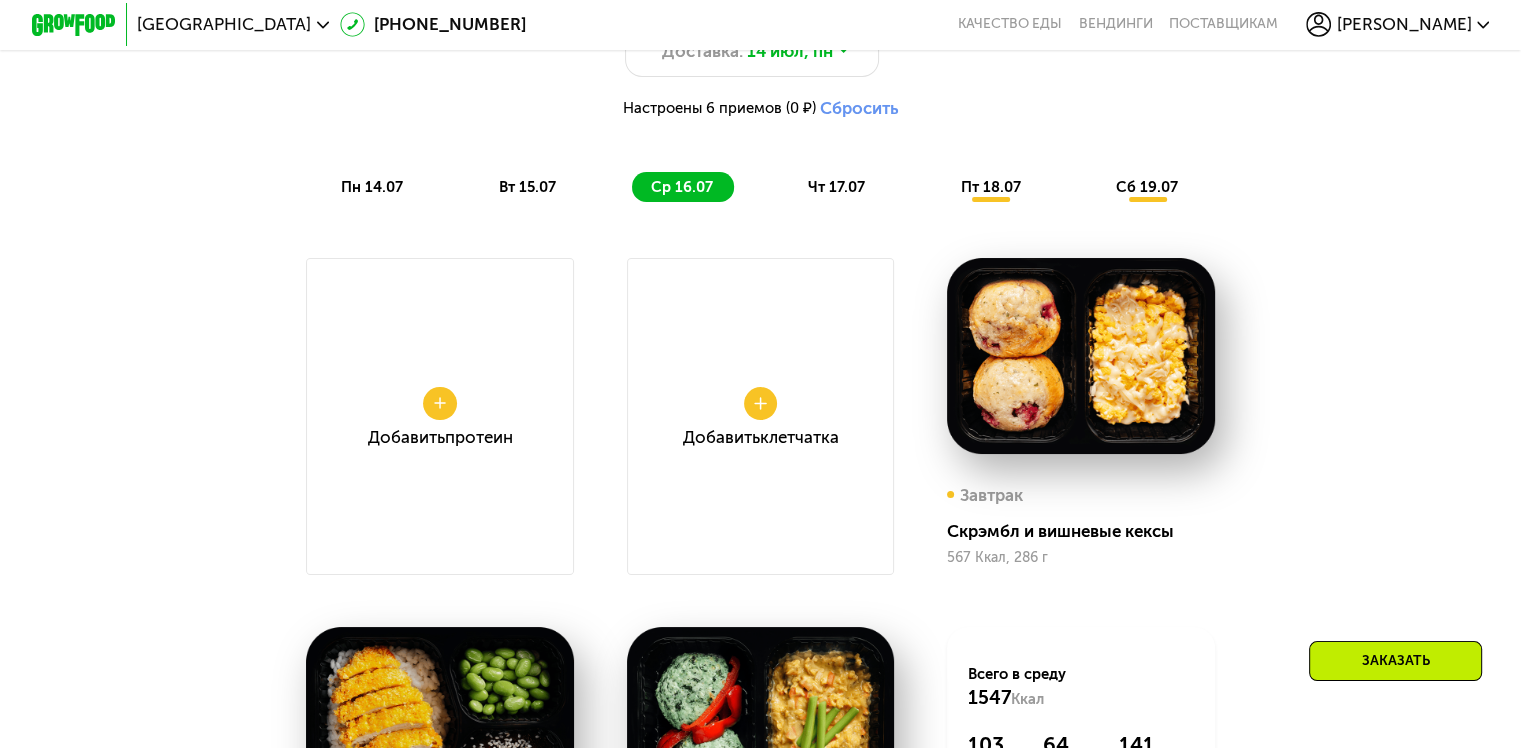 click on "чт 17.07" 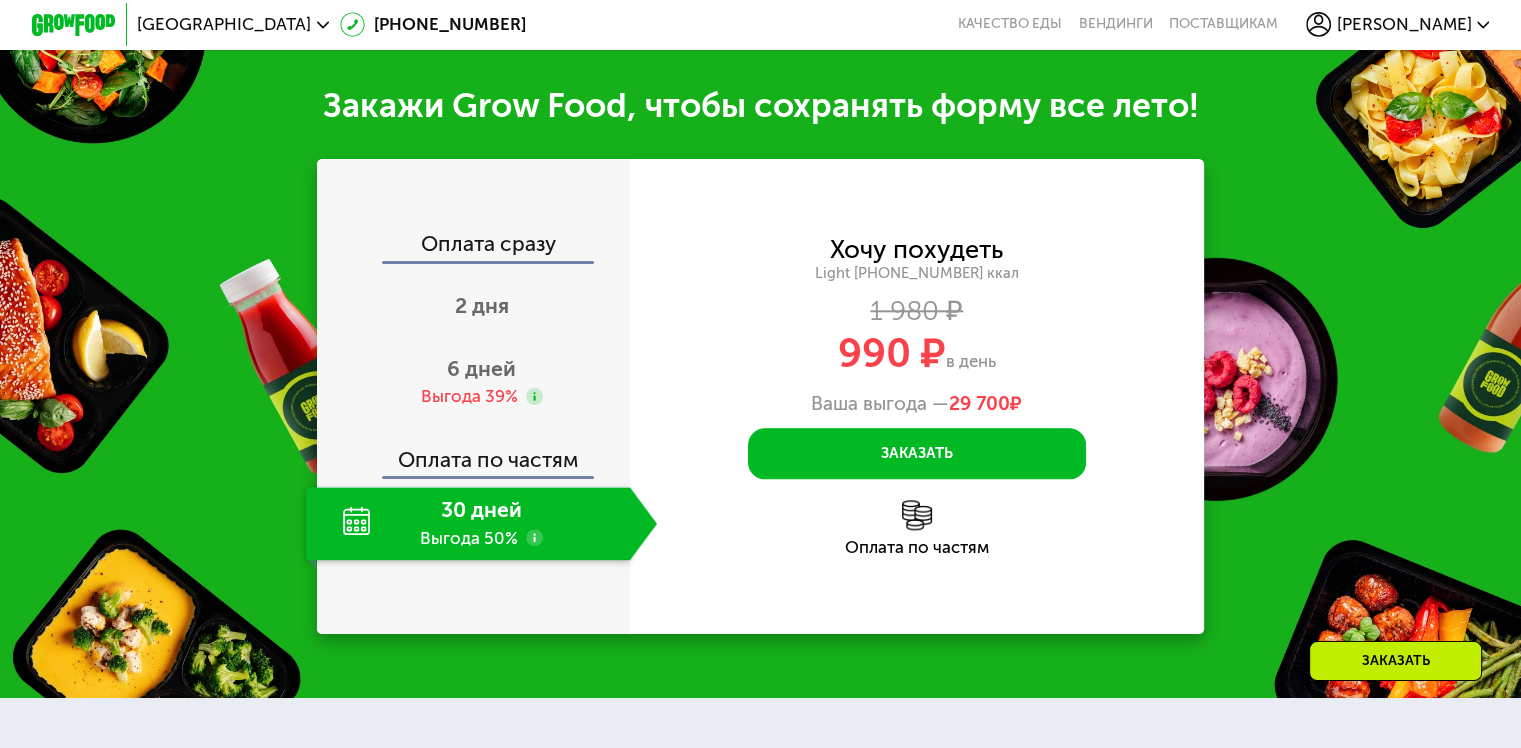 scroll, scrollTop: 2100, scrollLeft: 0, axis: vertical 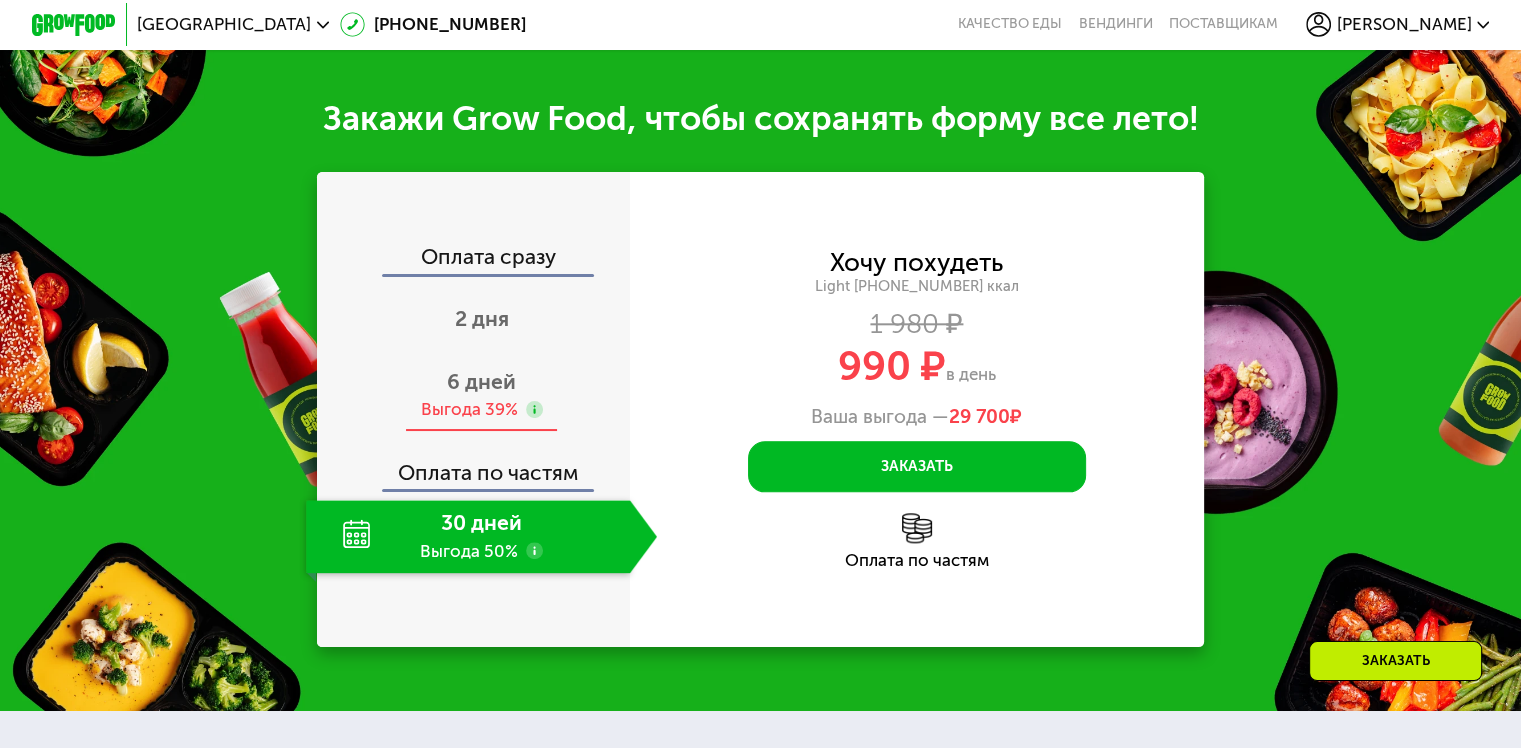 click on "Выгода 39%" at bounding box center (468, 409) 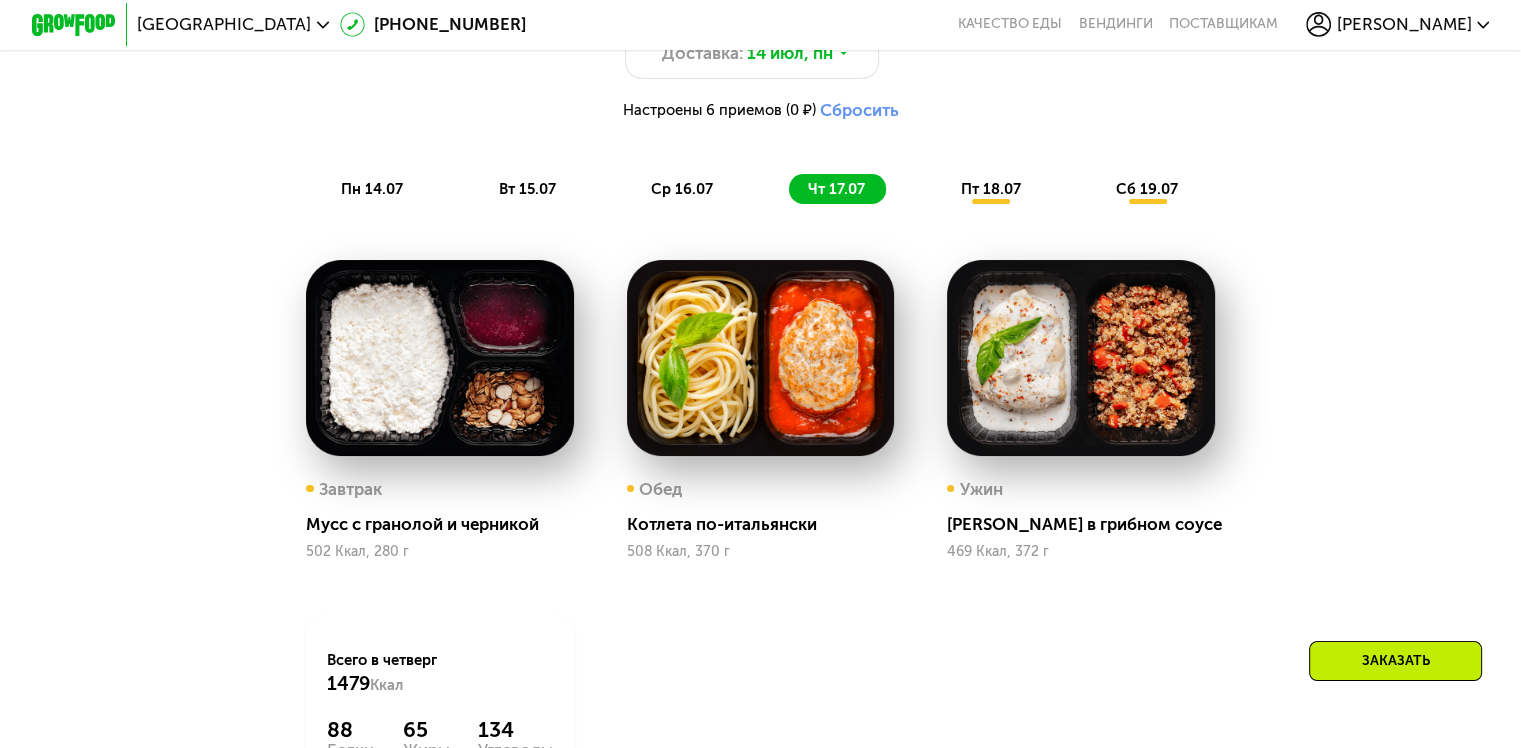 scroll, scrollTop: 1100, scrollLeft: 0, axis: vertical 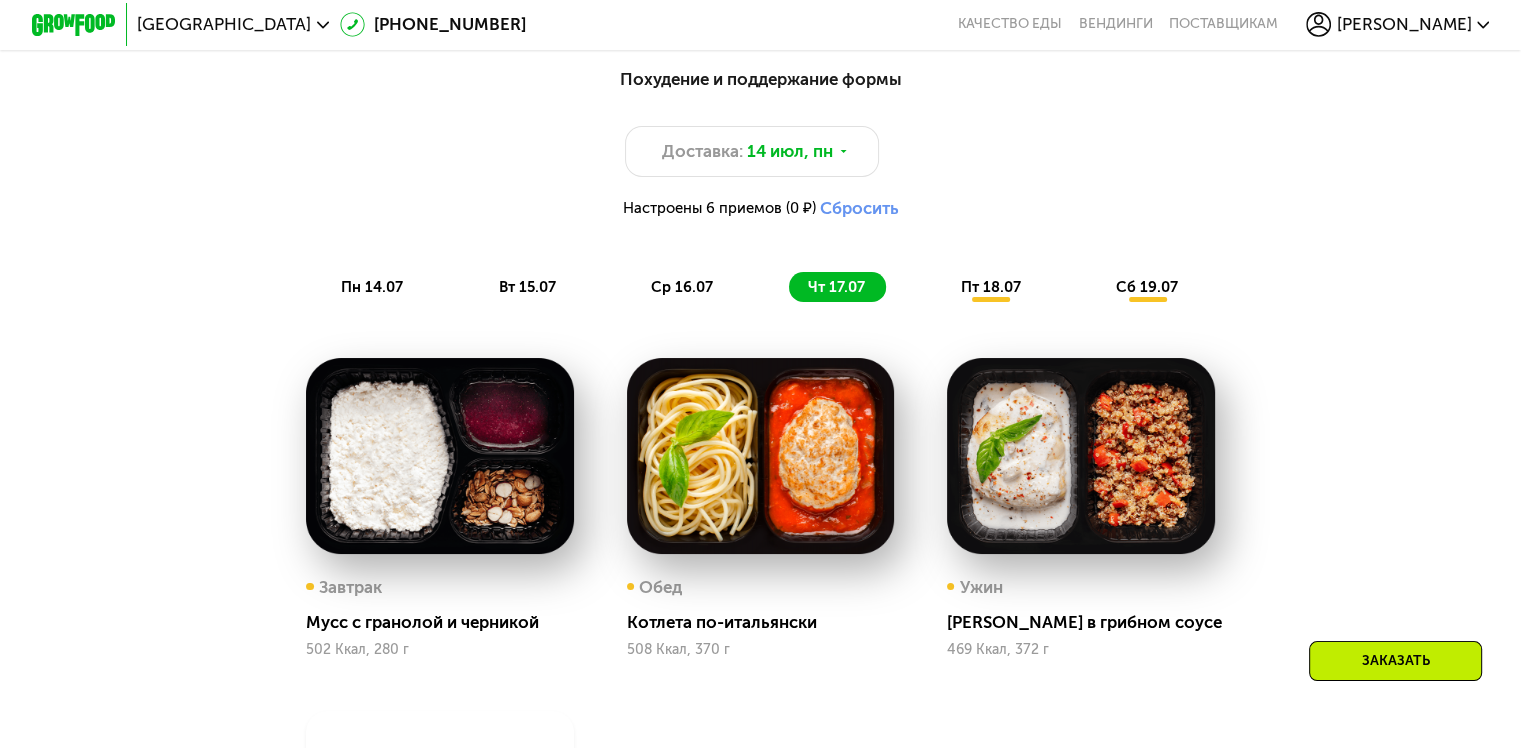 click on "пн 14.07" at bounding box center (372, 287) 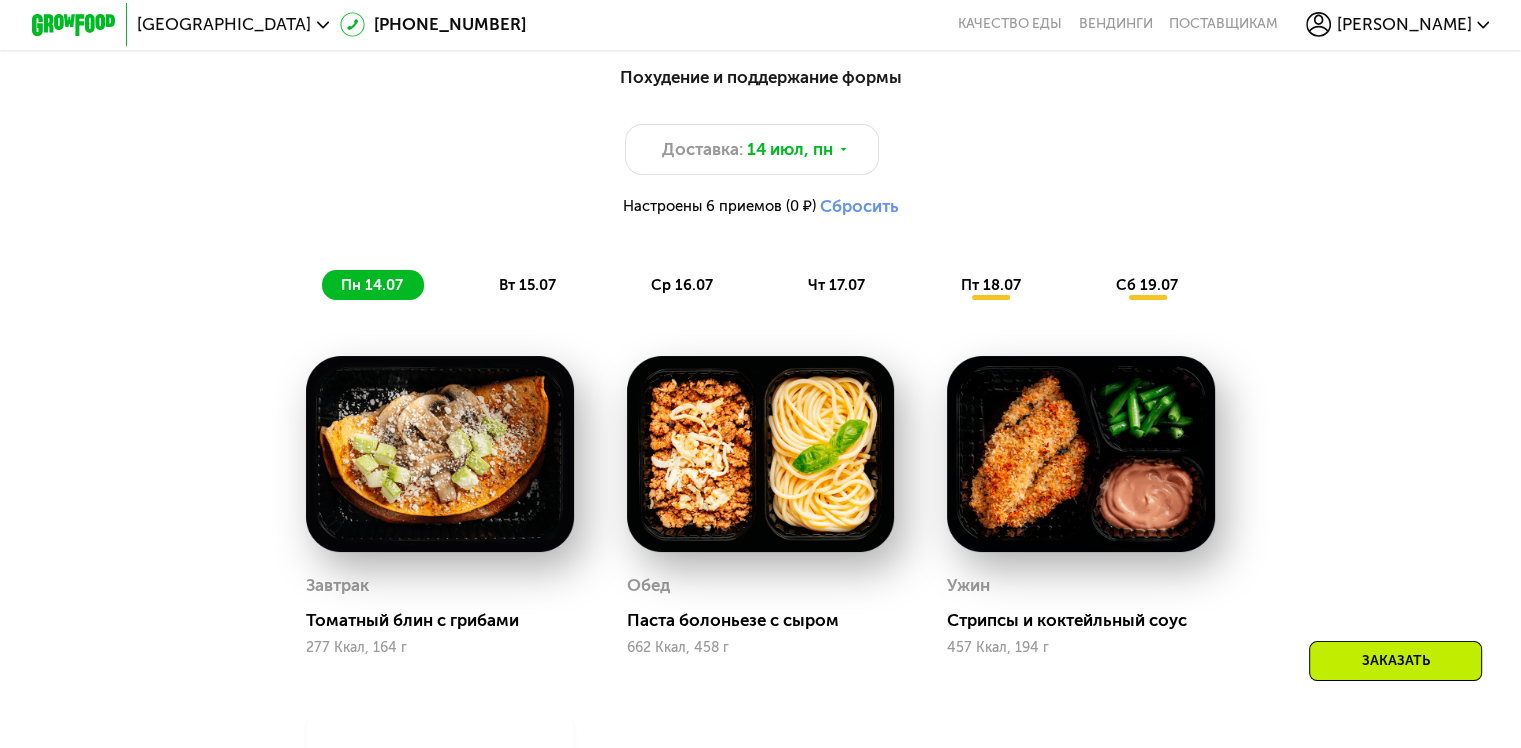 scroll, scrollTop: 1100, scrollLeft: 0, axis: vertical 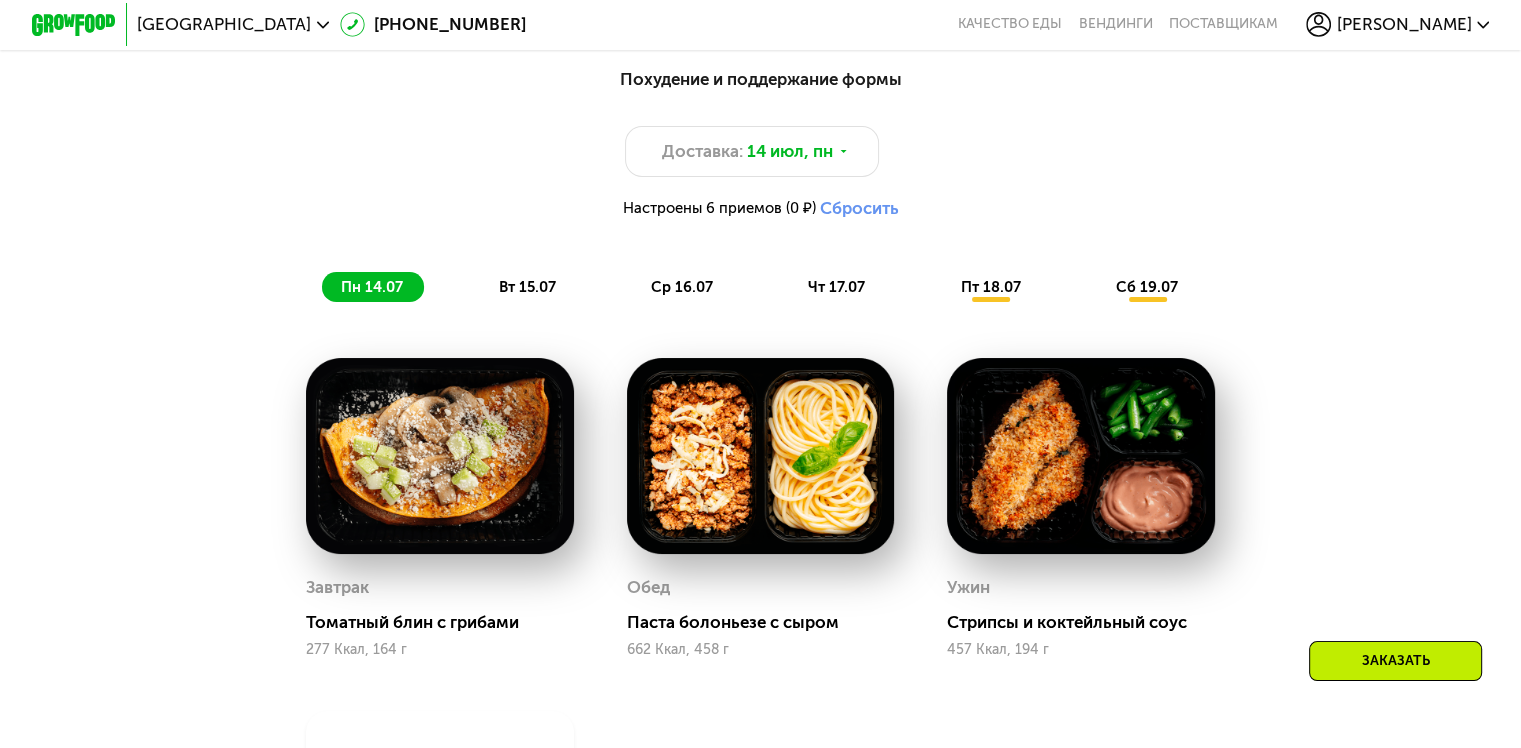 click on "пт 18.07" at bounding box center [990, 287] 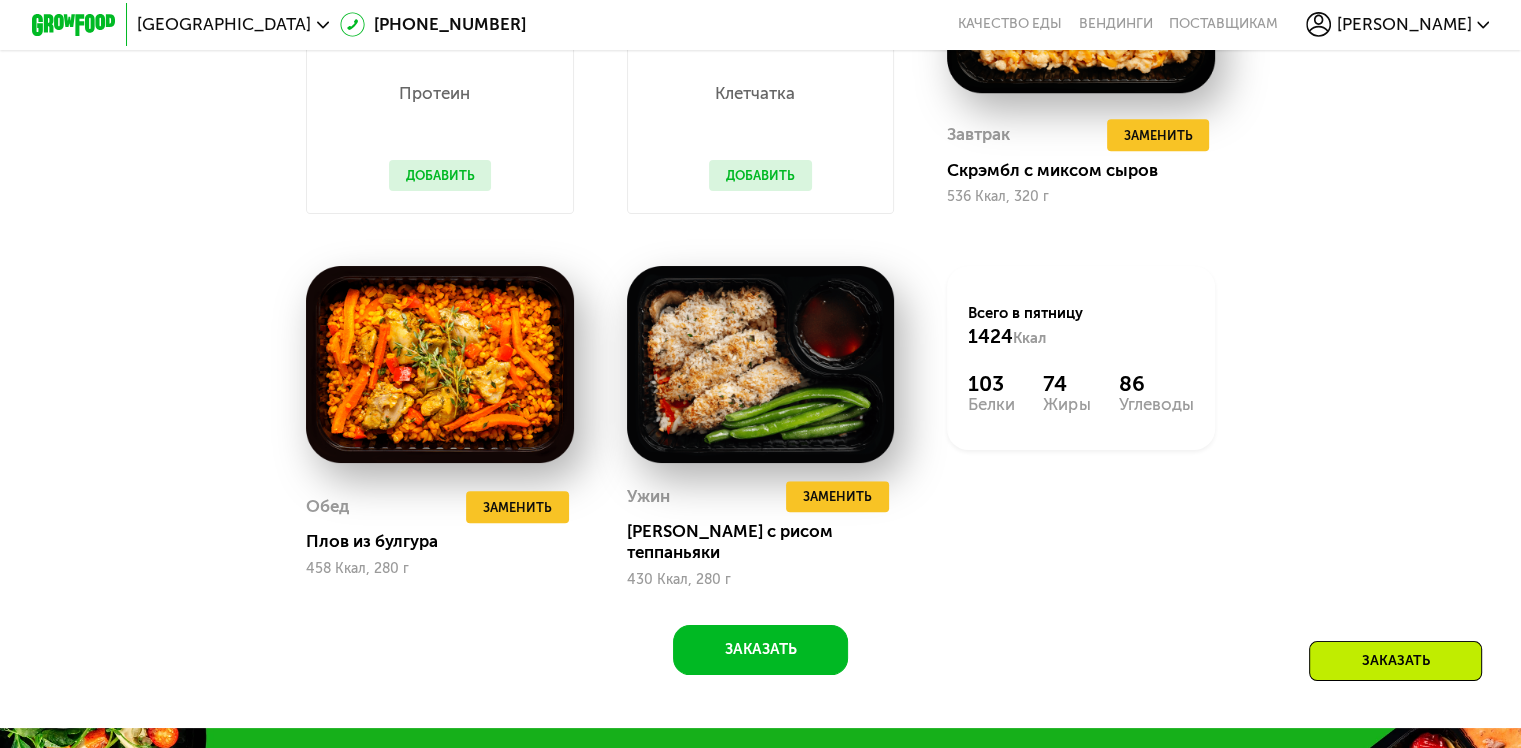 scroll, scrollTop: 1400, scrollLeft: 0, axis: vertical 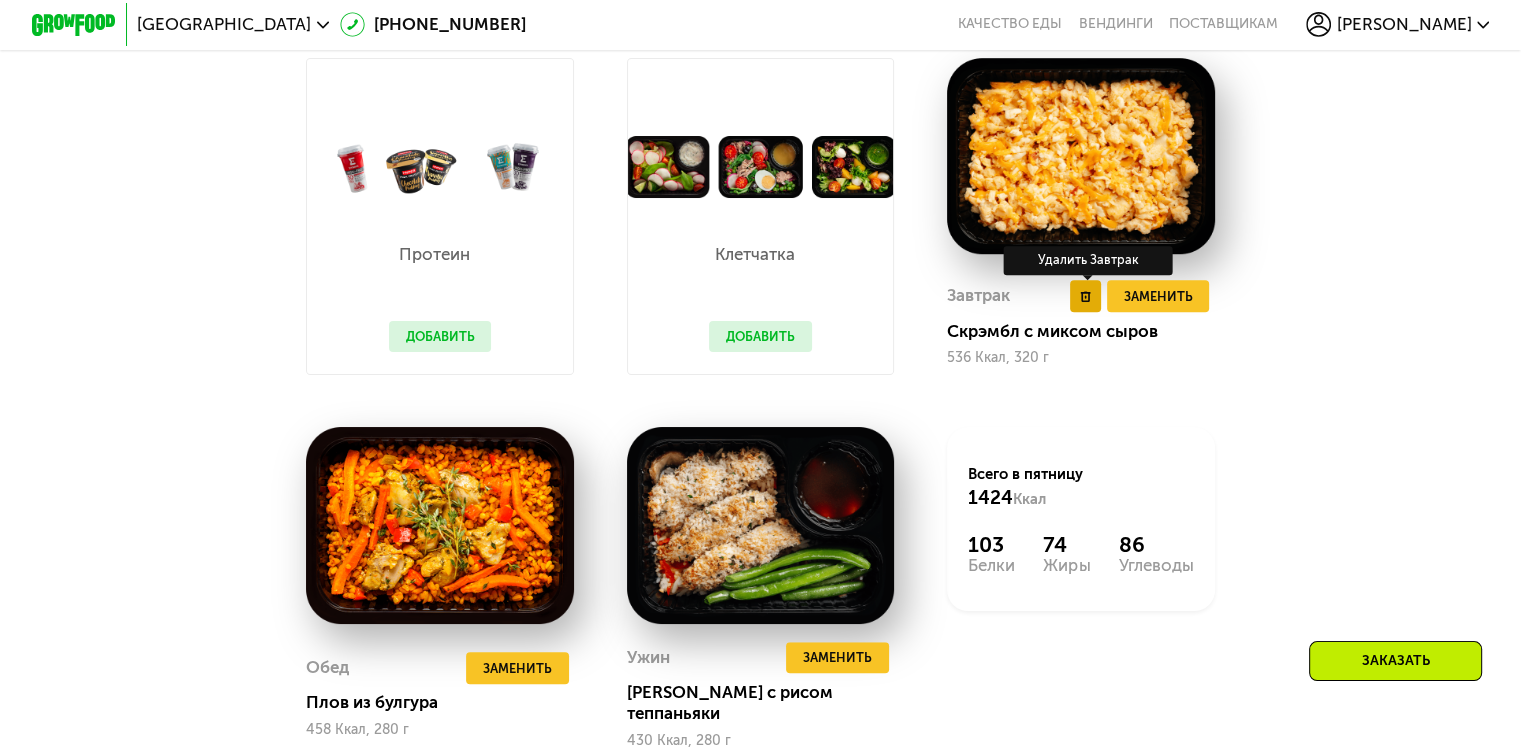 click 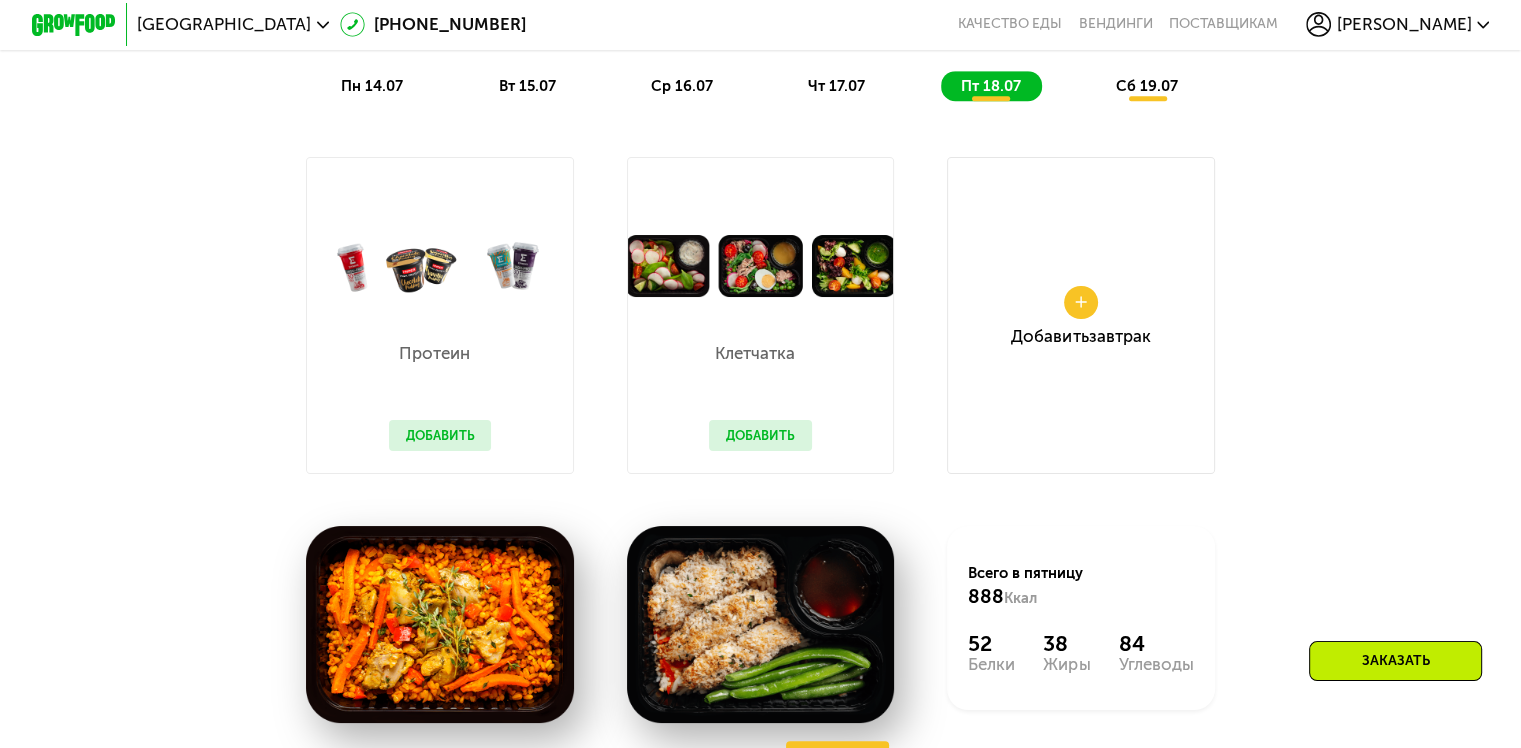 scroll, scrollTop: 1300, scrollLeft: 0, axis: vertical 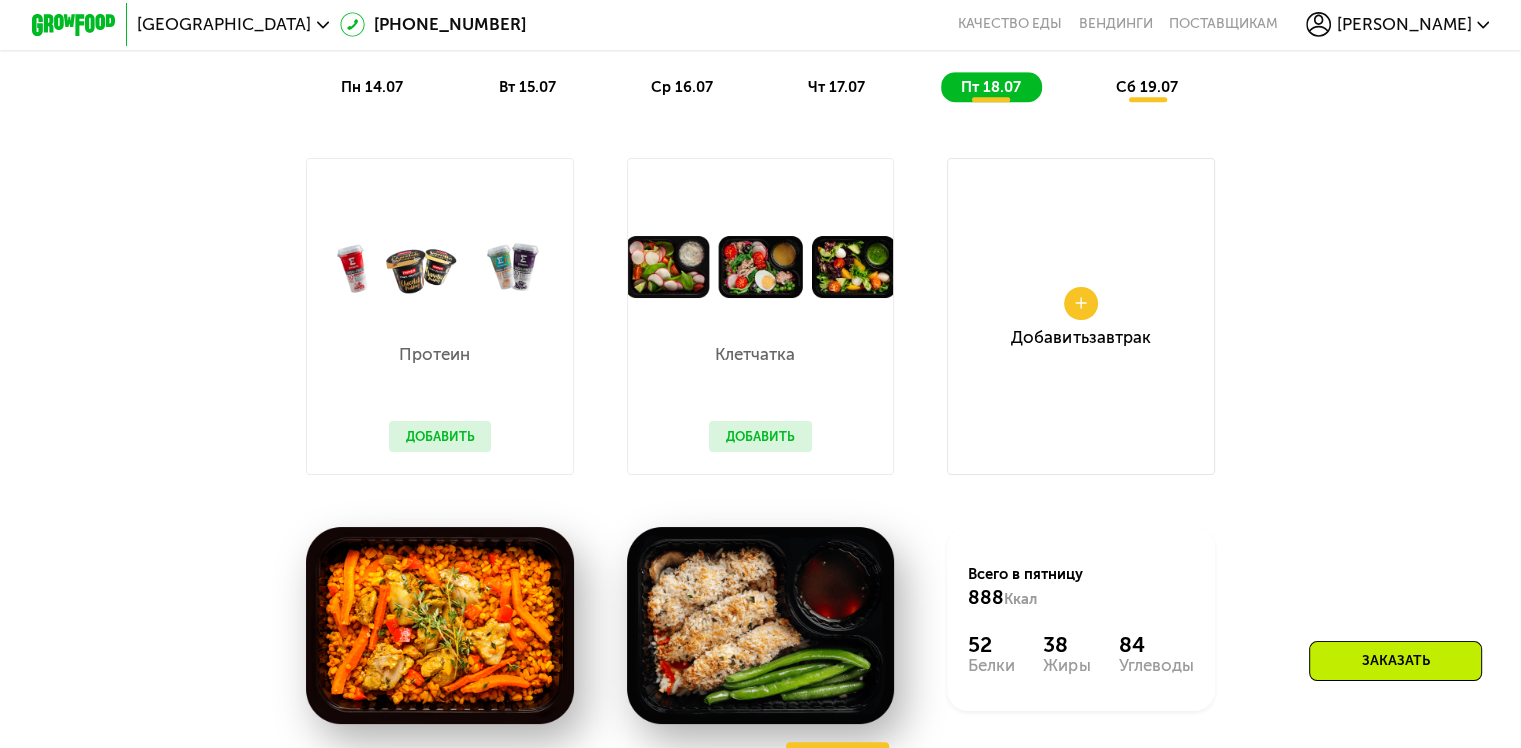 click on "сб 19.07" at bounding box center (1147, 87) 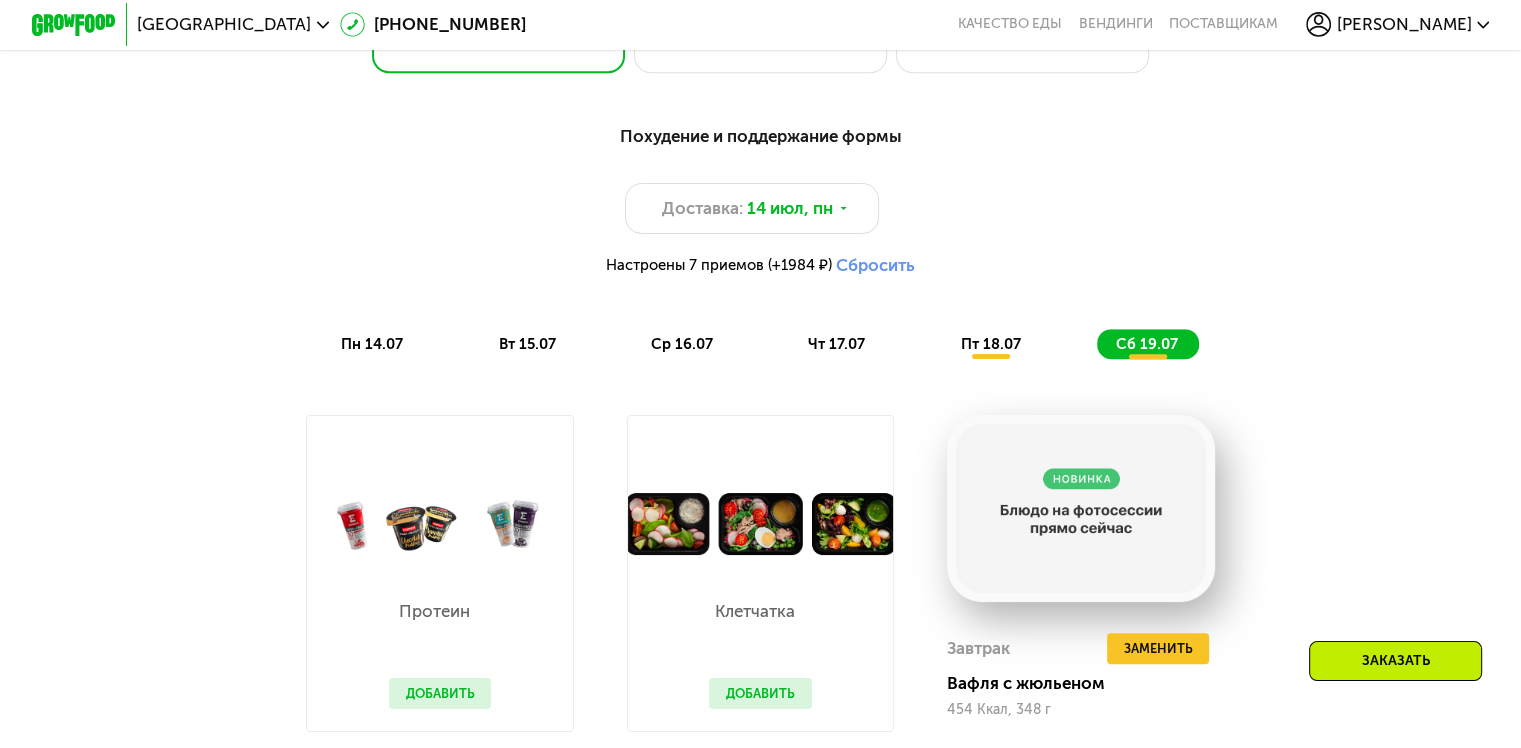 scroll, scrollTop: 1000, scrollLeft: 0, axis: vertical 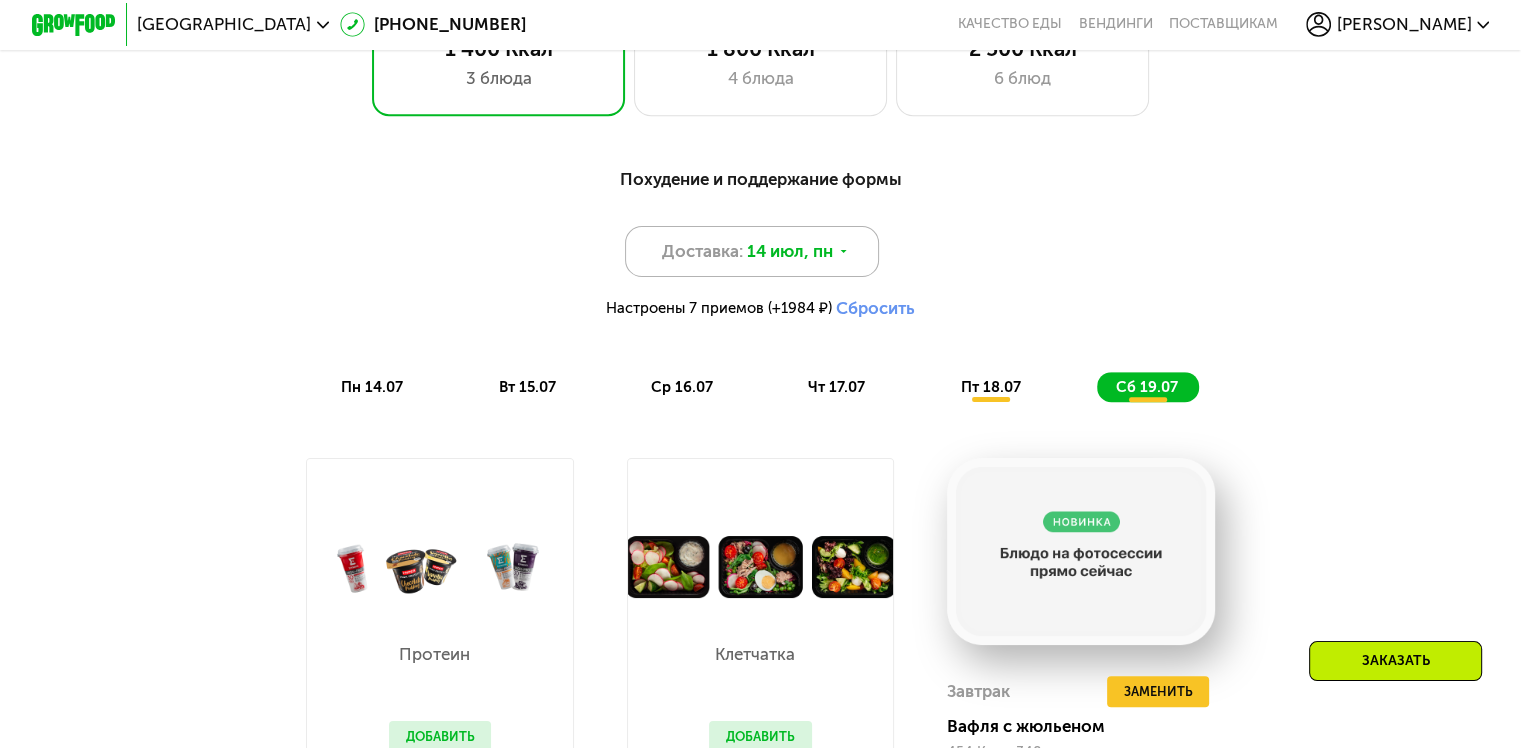 click on "14 июл, пн" at bounding box center (790, 251) 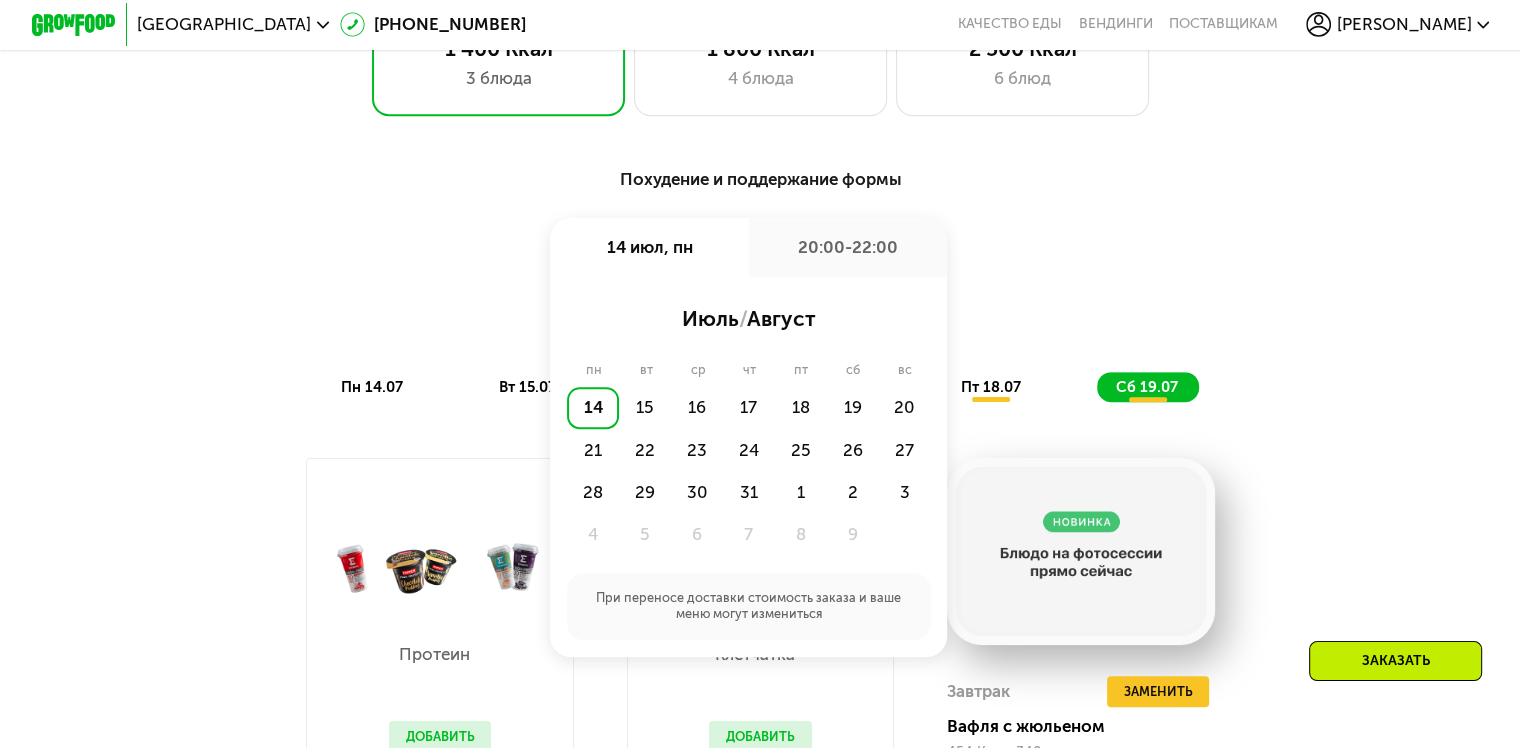 click on "Похудение и поддержание формы Доставка: [DATE] июл, пн 20:00-22:00 июль  /  август пн вт ср чт пт сб вс 14 15 16 17 18 19 20 21 22 23 24 25 26 27 28 29 30 31 1 2 3 4 5 6 7 8 9  При переносе доставки стоимость заказа и ваше меню могут измениться   Настроены 7 приемов (+1984 ₽)     Сбросить  пн 14.07 вт 15.07 ср 16.07 чт 17.07 пт 18.07 сб 19.07" at bounding box center [760, 283] 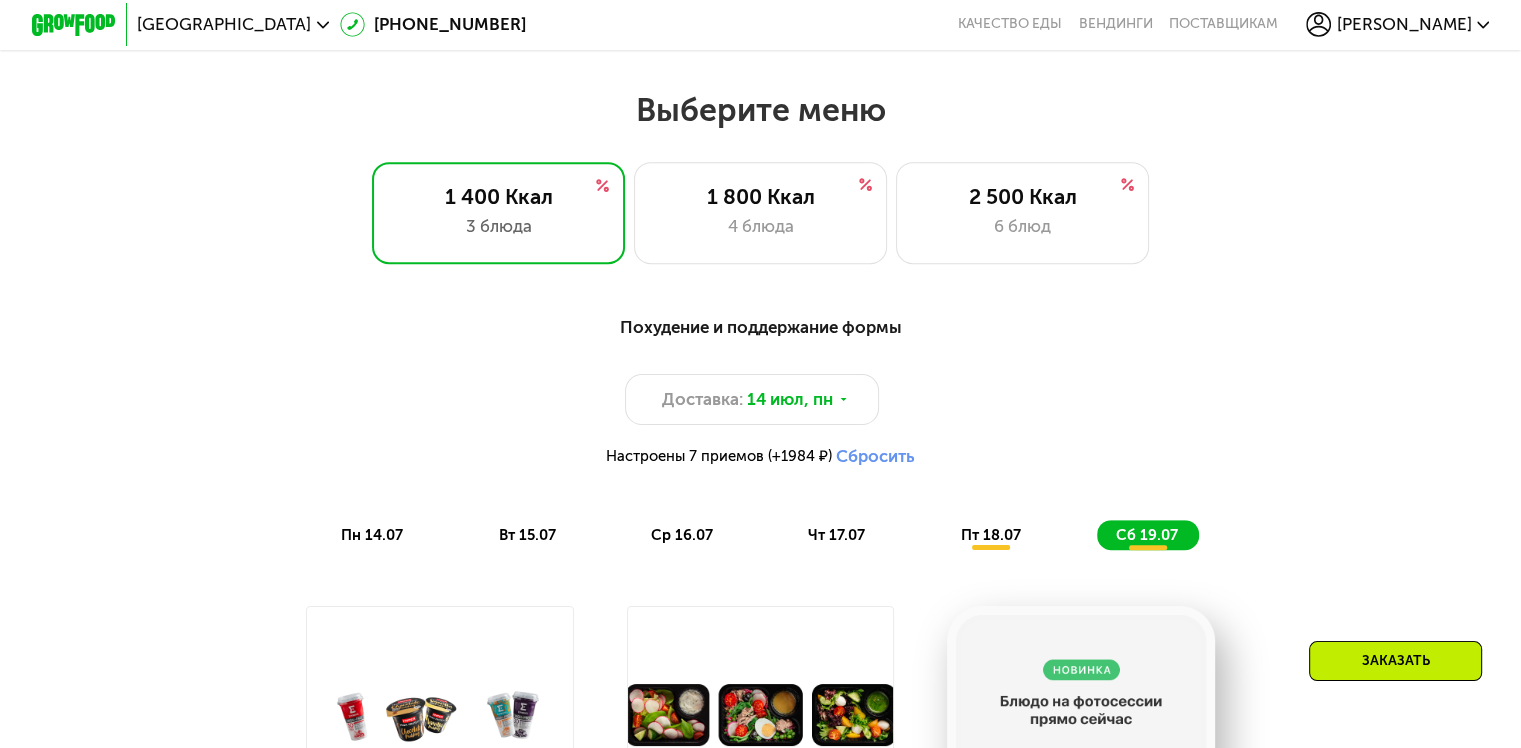 scroll, scrollTop: 800, scrollLeft: 0, axis: vertical 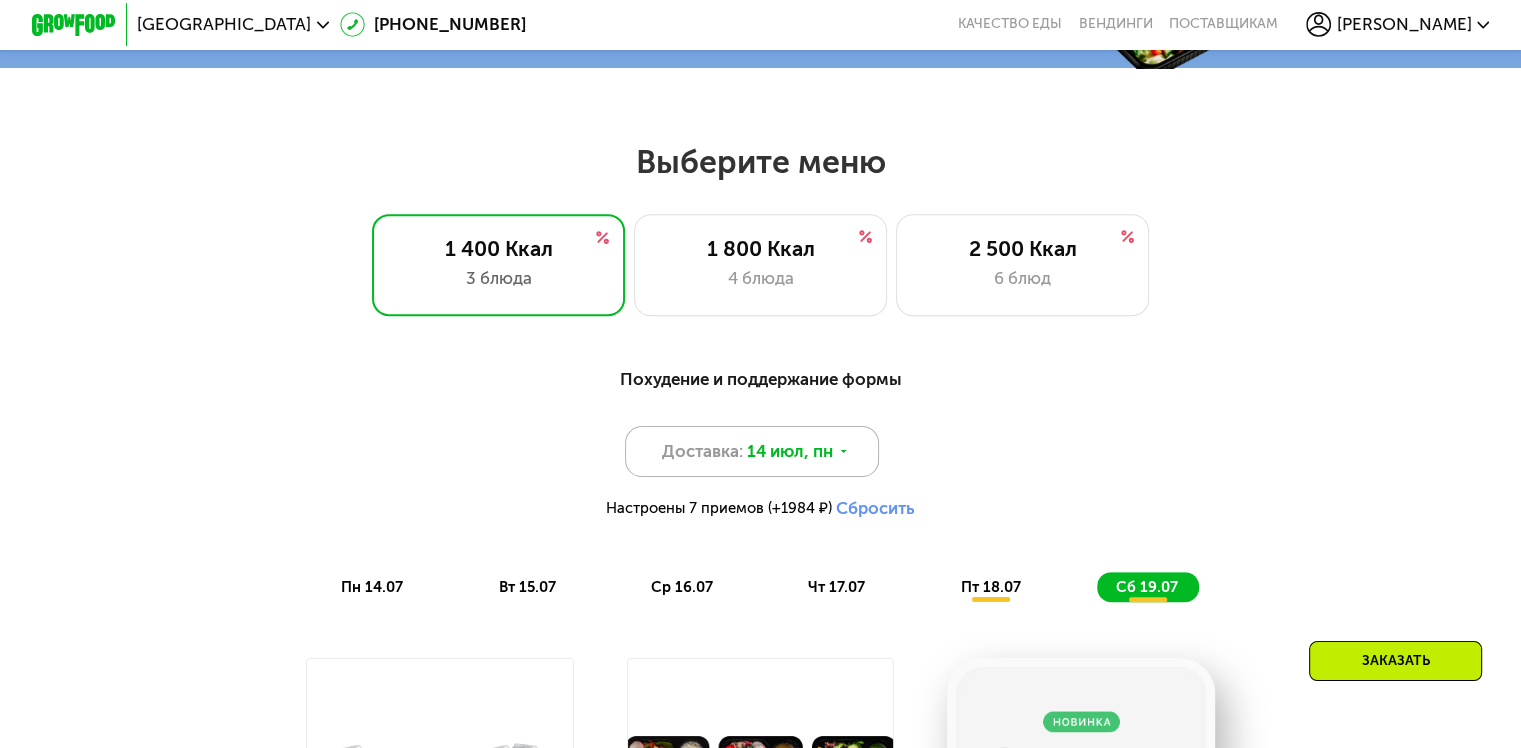 click on "14 июл, пн" at bounding box center [790, 451] 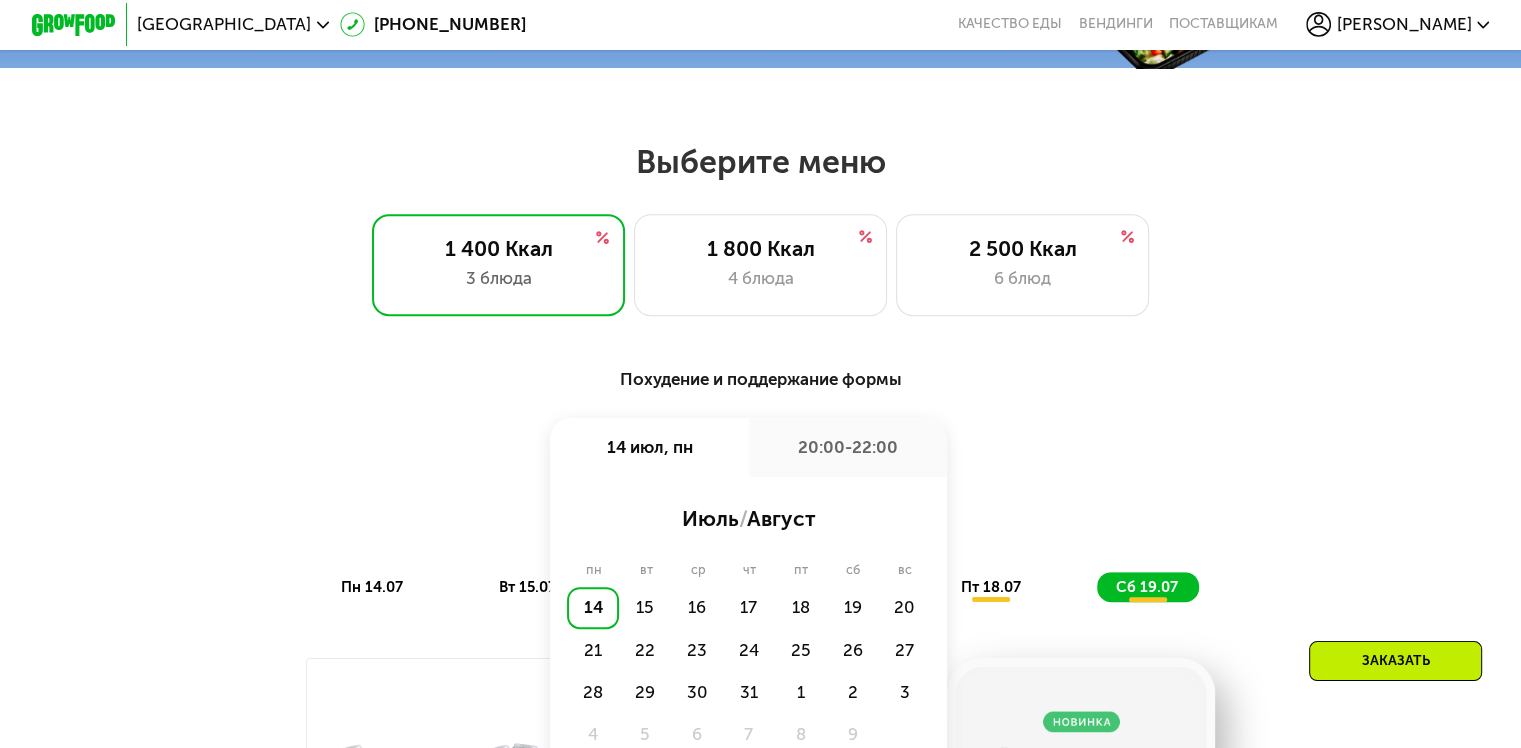 click on "Доставка: [DATE] июл, пн 20:00-22:00 июль  /  август пн вт ср чт пт сб вс 14 15 16 17 18 19 20 21 22 23 24 25 26 27 28 29 30 31 1 2 3 4 5 6 7 8 9  При переносе доставки стоимость заказа и ваше меню могут измениться   Настроены 7 приемов (+1984 ₽)     Сбросить" at bounding box center [760, 478] 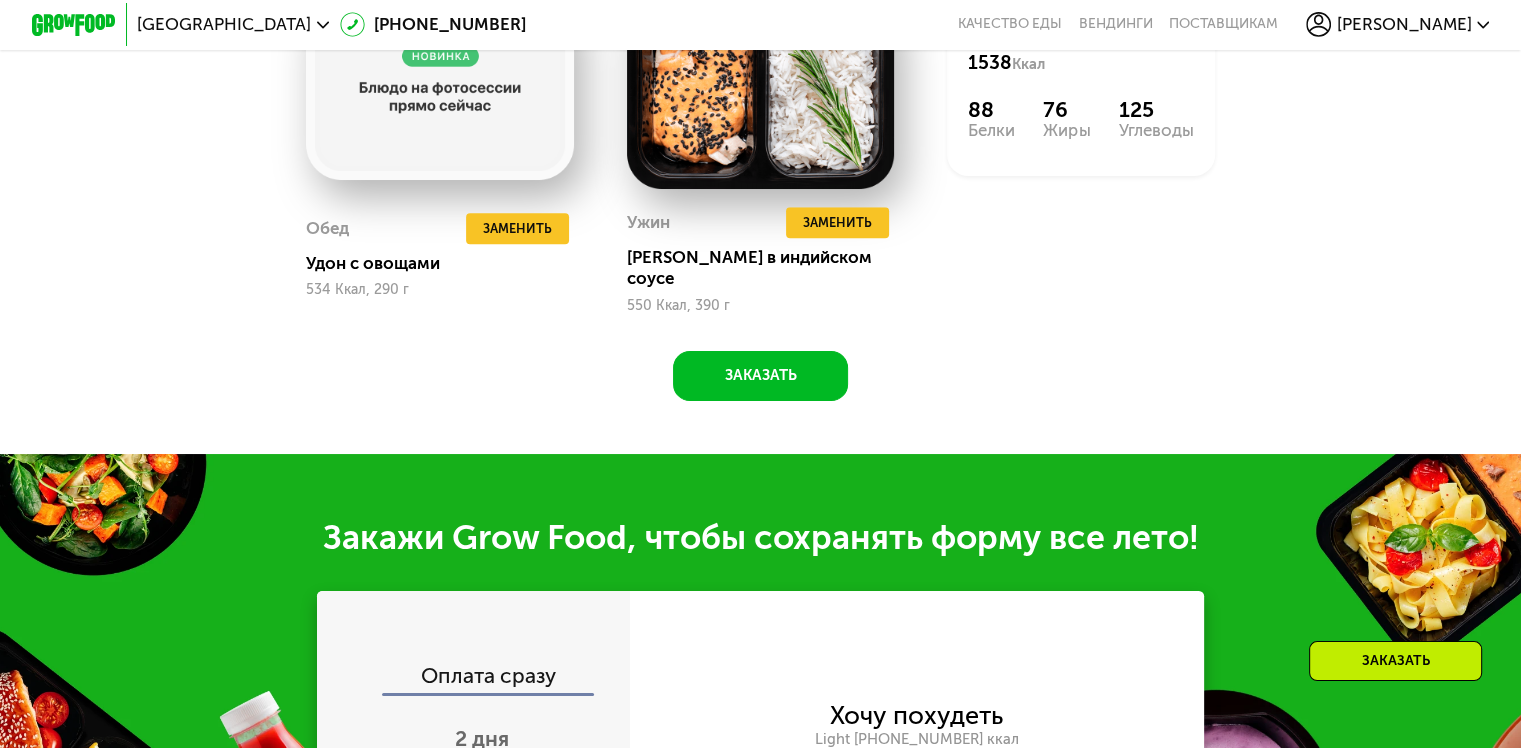 scroll, scrollTop: 1800, scrollLeft: 0, axis: vertical 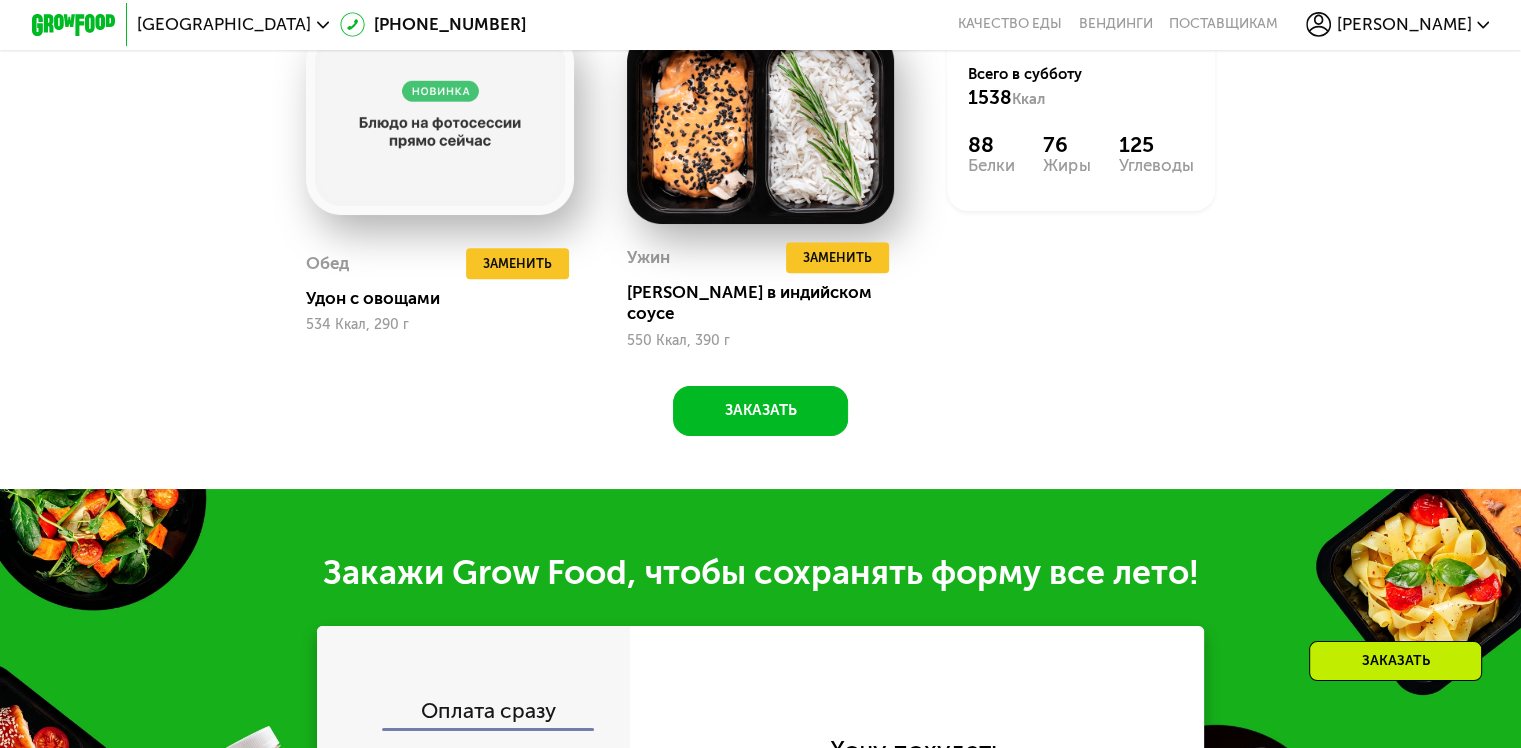 click on "Похудение и поддержание формы Доставка: [DATE]  Настроены 7 приемов (+1984 ₽)     Сбросить  пн 14.07 вт 15.07 ср 16.07 чт 17.07 пт 18.07 сб 19.07 Завтрак Томатный блин с грибами 277 Ккал, 164 г Обед Паста болоньезе с сыром 662 Ккал, 458 г Ужин Стрипсы и коктейльный соус 457 Ккал, 194 г  Всего в [DATE] 1396 Ккал 90  Белки  73  Жиры  95  Углеводы  Завтрак Ролл с говядиной 406 Ккал, 222 г Обед Паста с курицей и шпинатом 548 Ккал, 360 г Ужин Медовая курица и булгур 498 Ккал, 326 г  Всего в [DATE] 1452 Ккал 96  Белки  64  Жиры  126  Углеводы   Добавить  Протеин  Добавить  Клетчатка Завтрак Скрэмбл и вишневые кексы Обед" at bounding box center (760, -105) 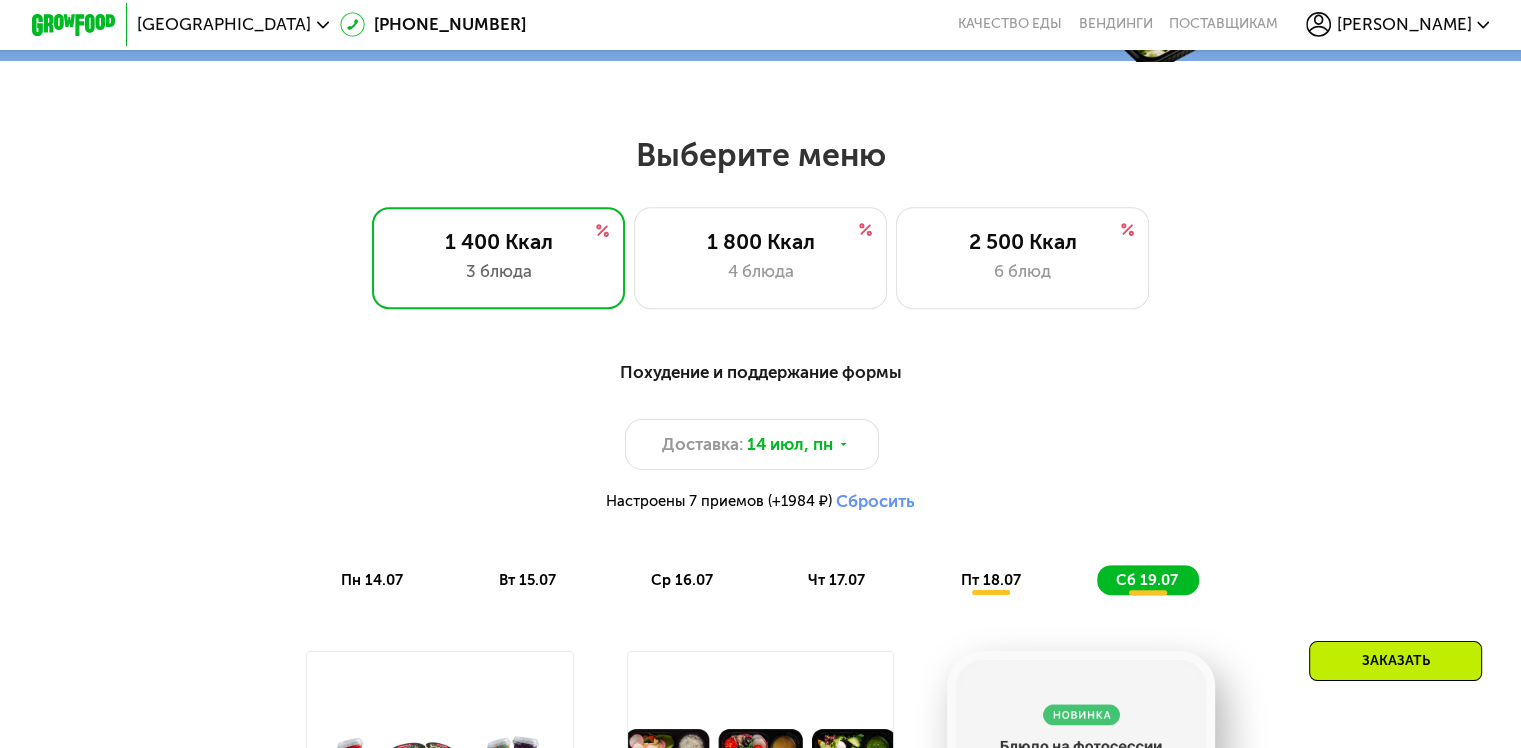 scroll, scrollTop: 800, scrollLeft: 0, axis: vertical 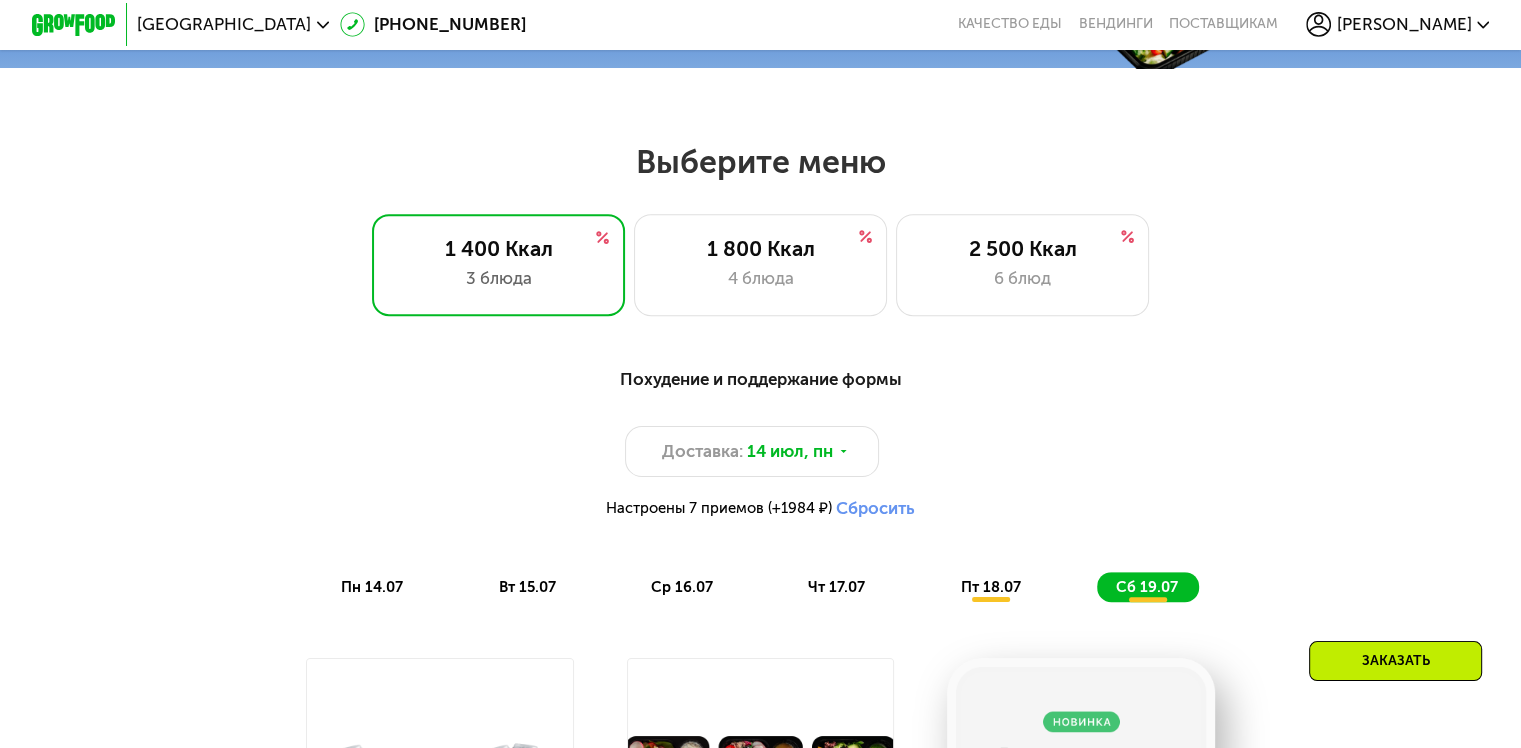 click on "Сбросить" at bounding box center (875, 508) 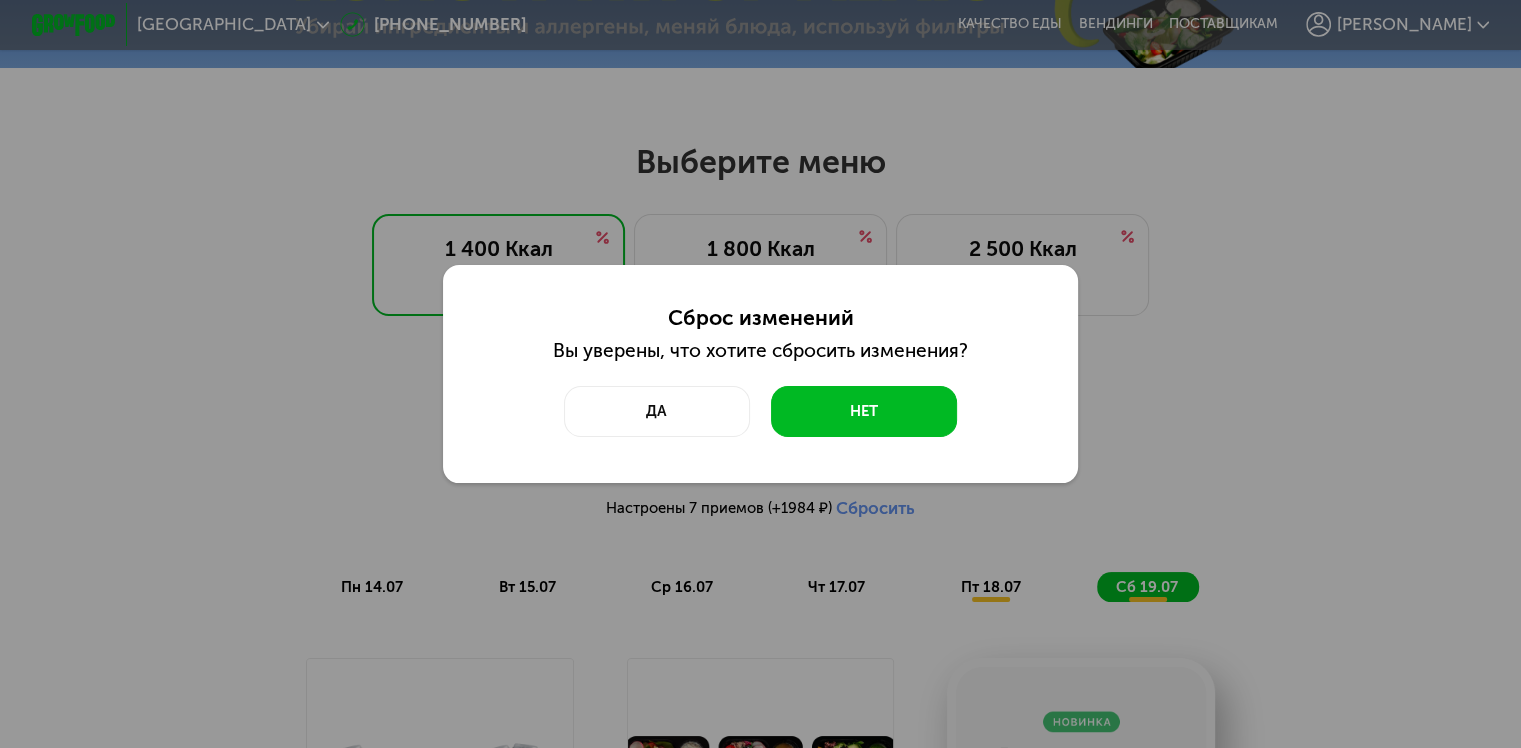 scroll, scrollTop: 0, scrollLeft: 0, axis: both 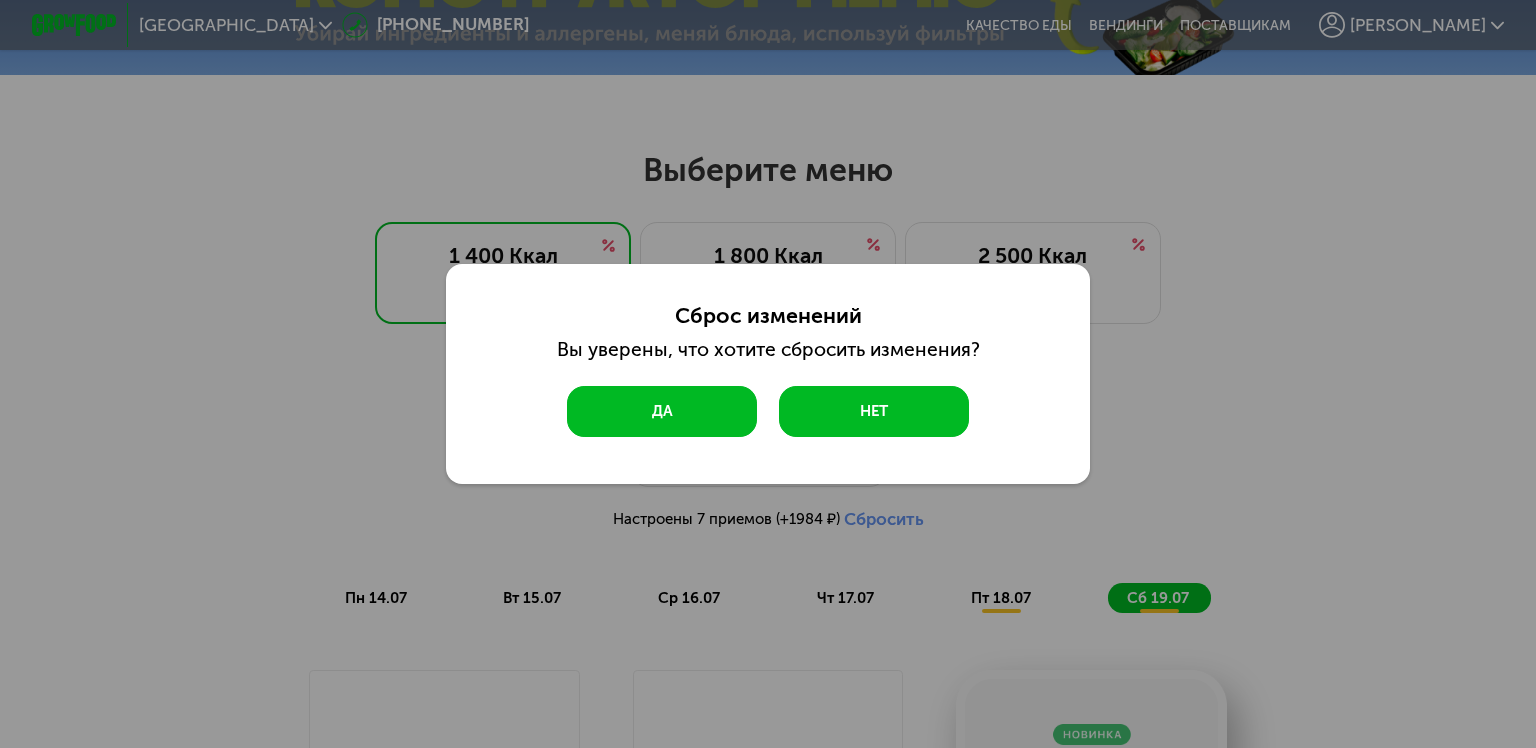 click on "Да" at bounding box center (662, 411) 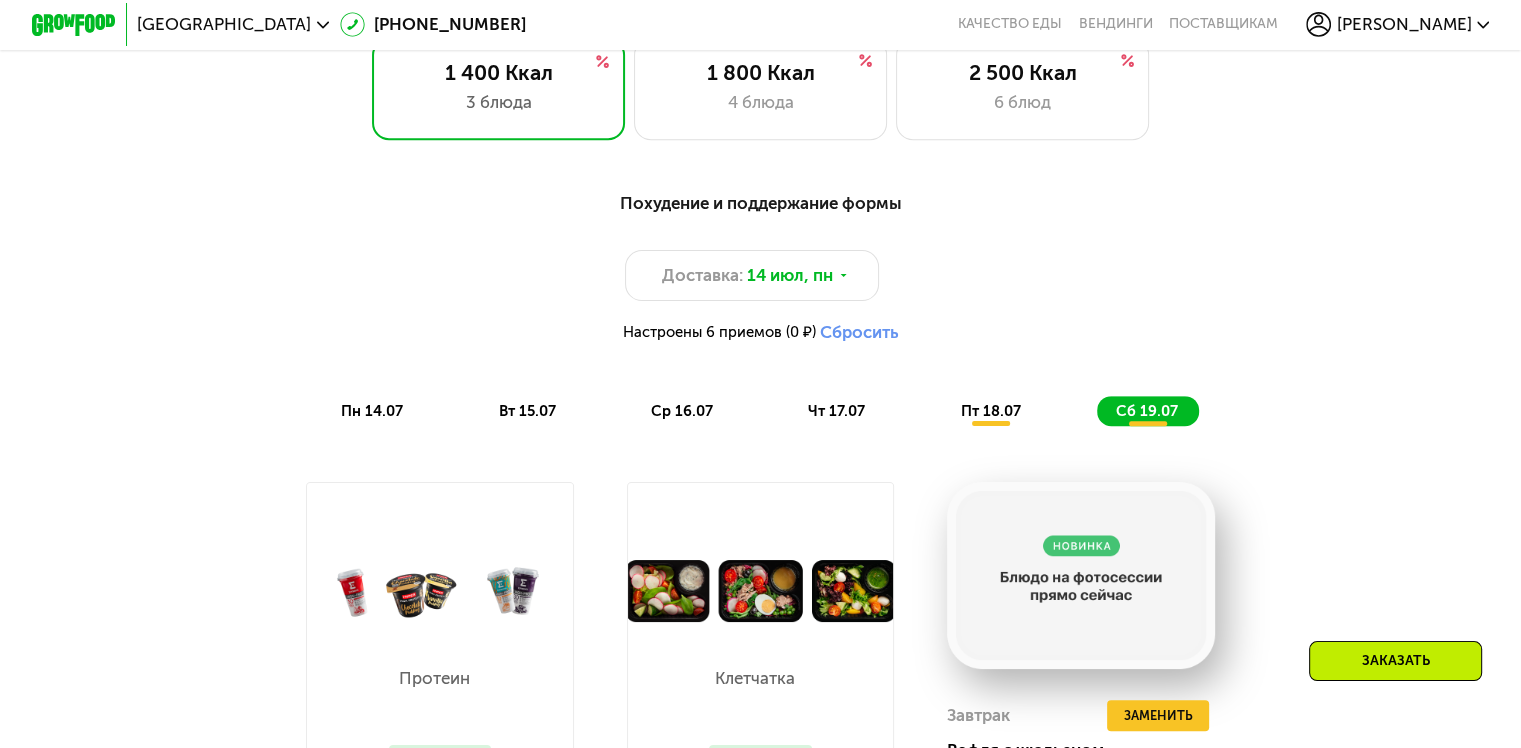scroll, scrollTop: 1000, scrollLeft: 0, axis: vertical 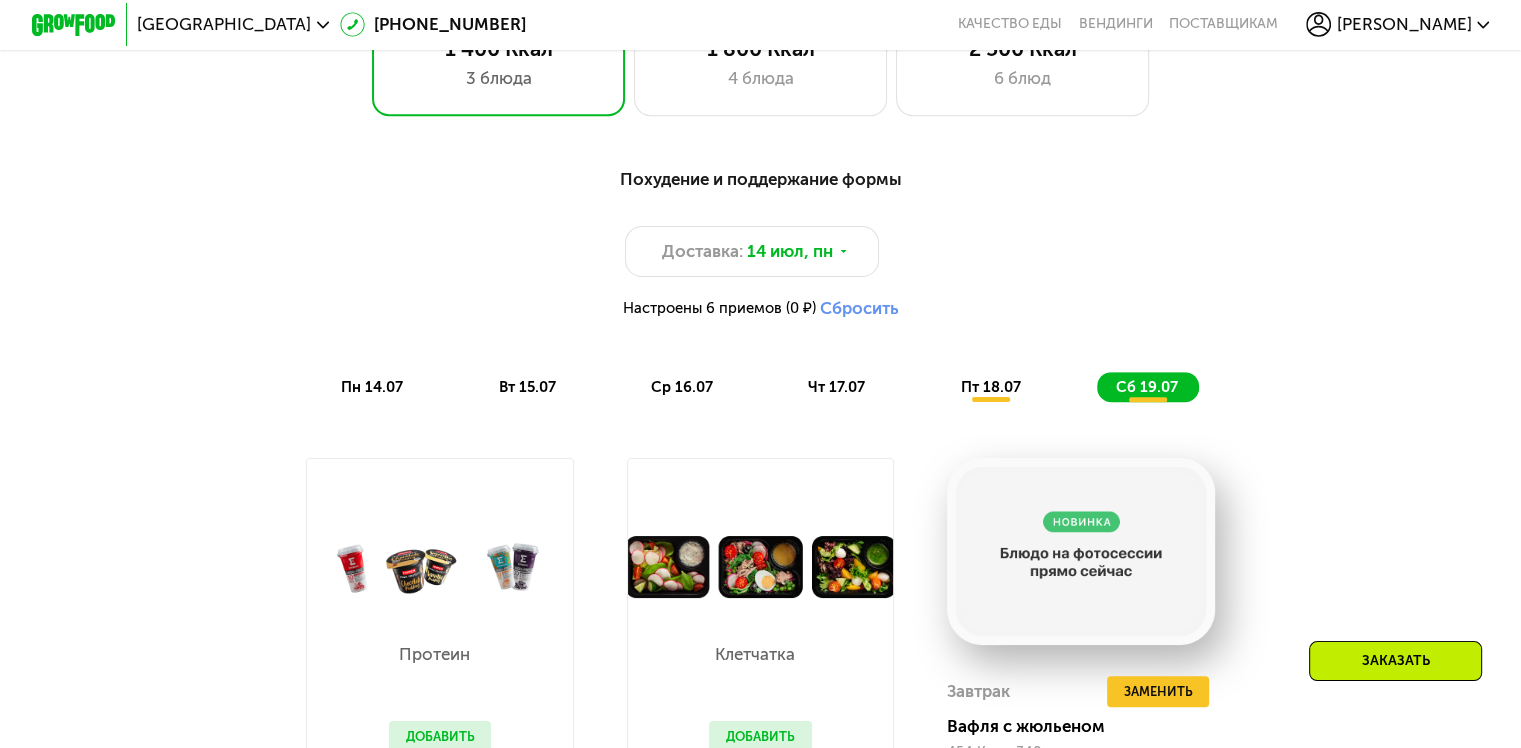 click on "пт 18.07" at bounding box center [990, 387] 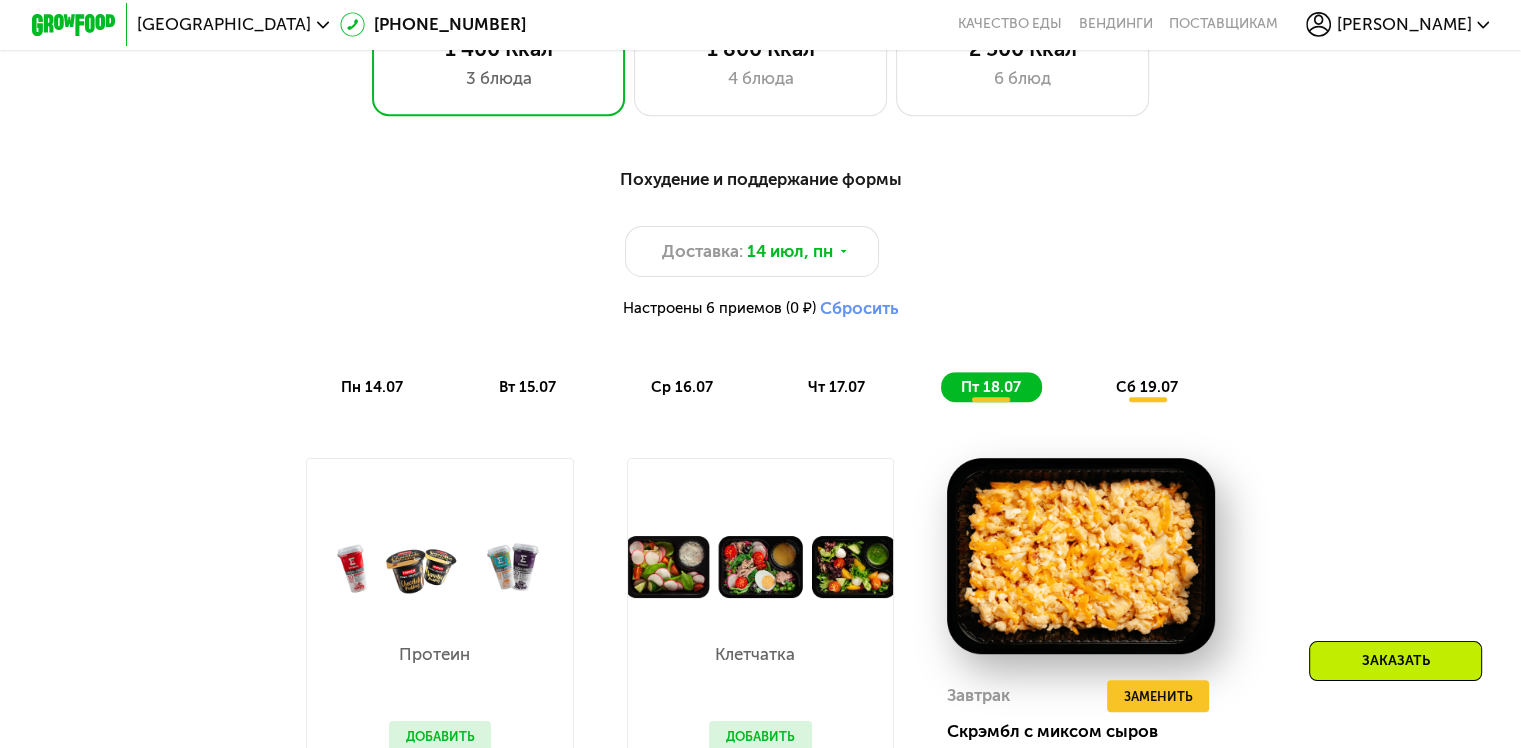 click on "сб 19.07" at bounding box center (1147, 387) 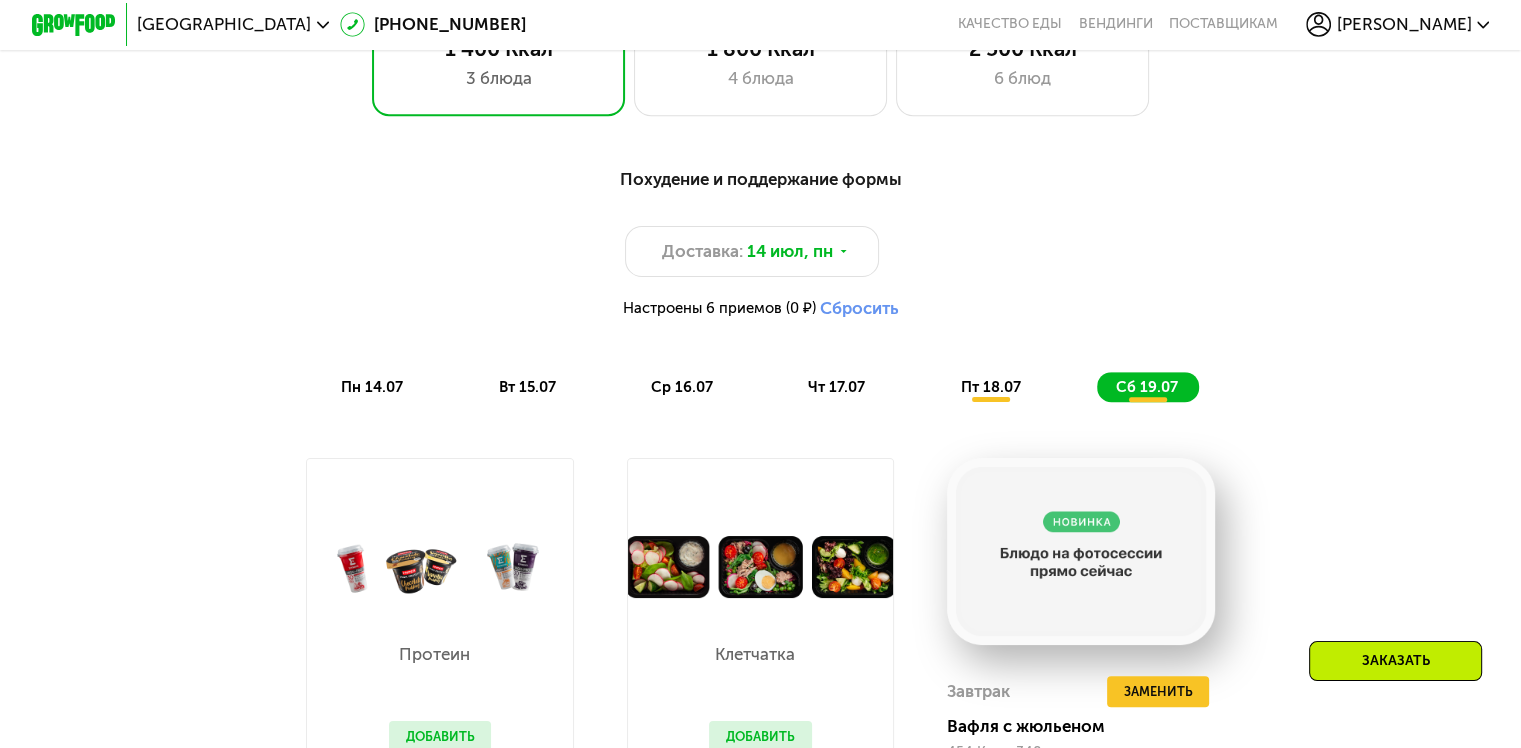 click on "пт 18.07" at bounding box center (990, 387) 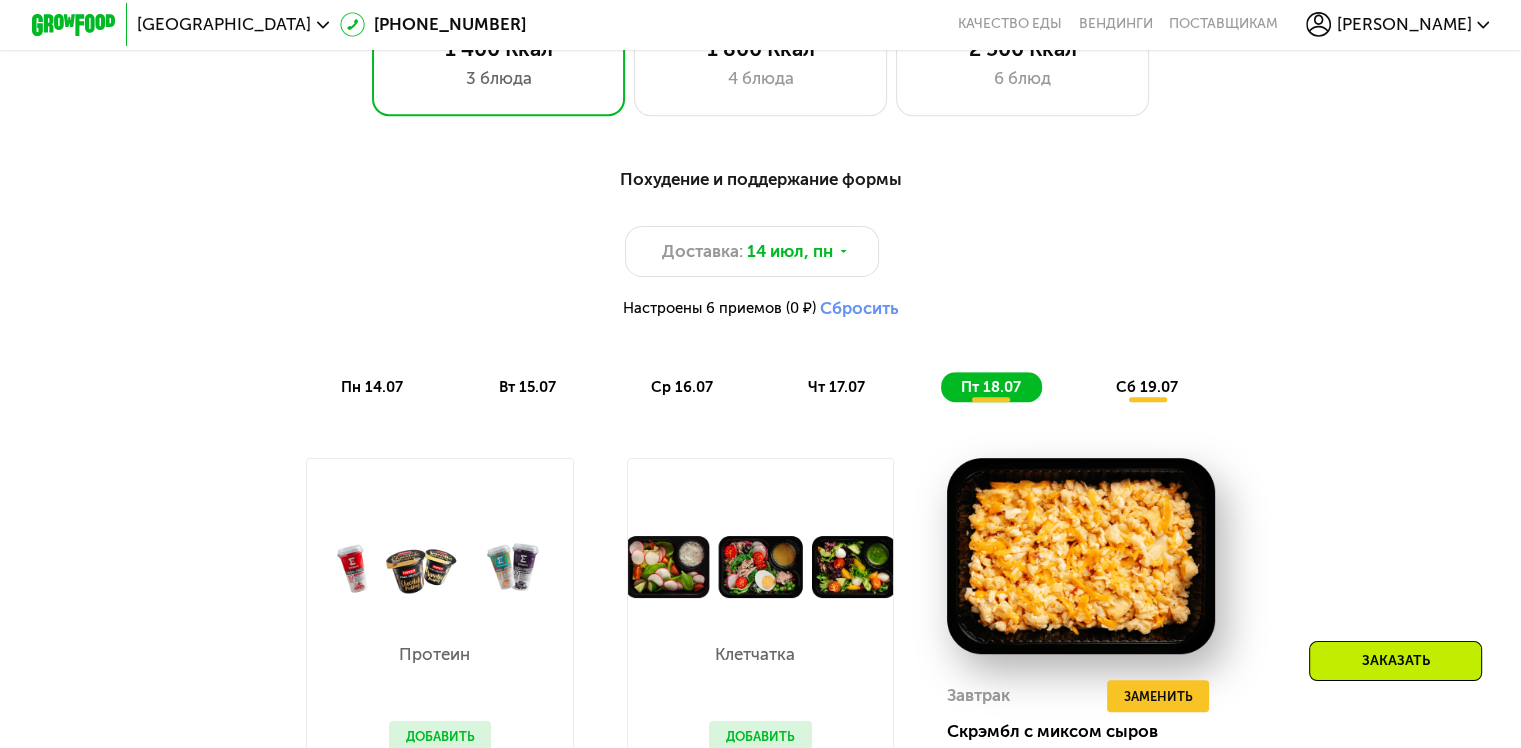 click on "чт 17.07" at bounding box center [836, 387] 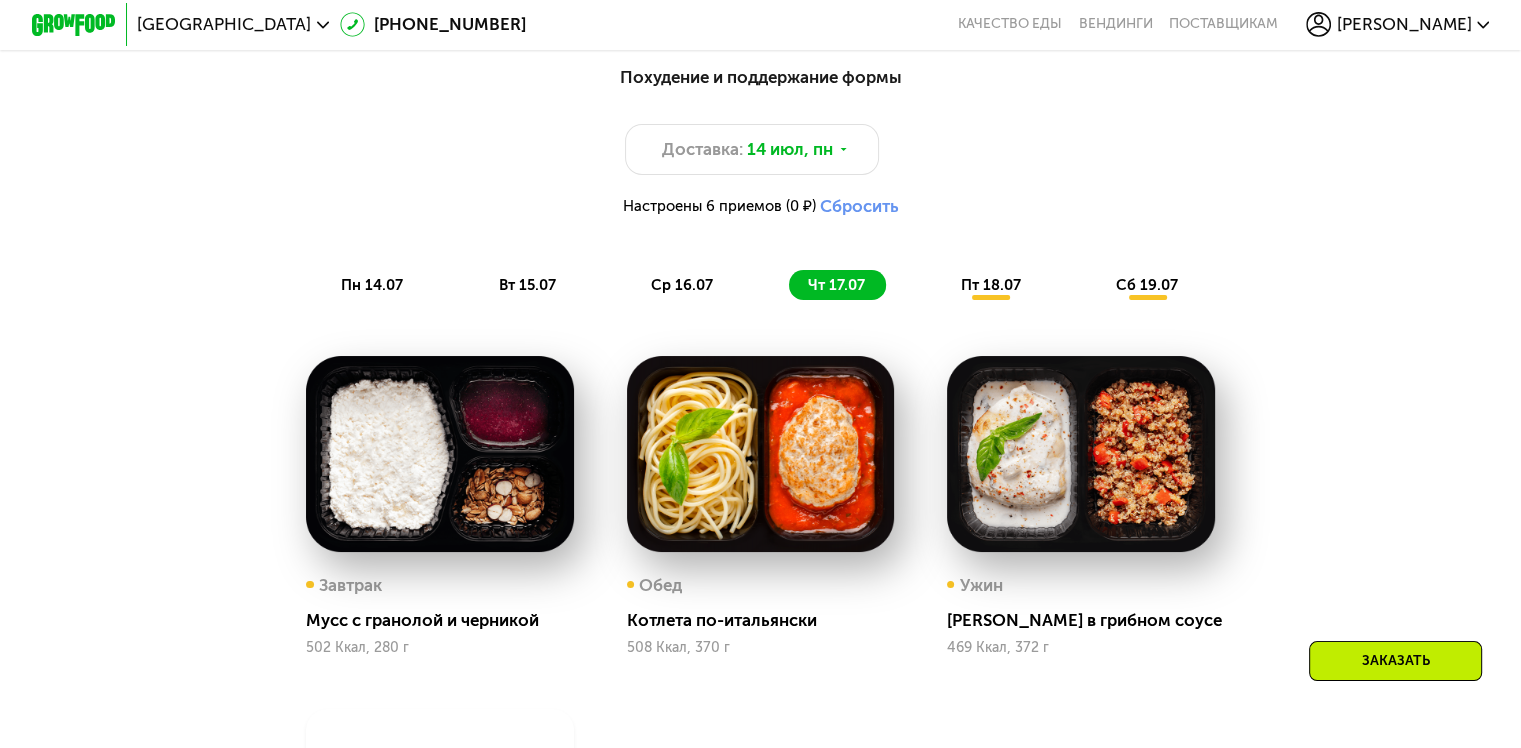 scroll, scrollTop: 1100, scrollLeft: 0, axis: vertical 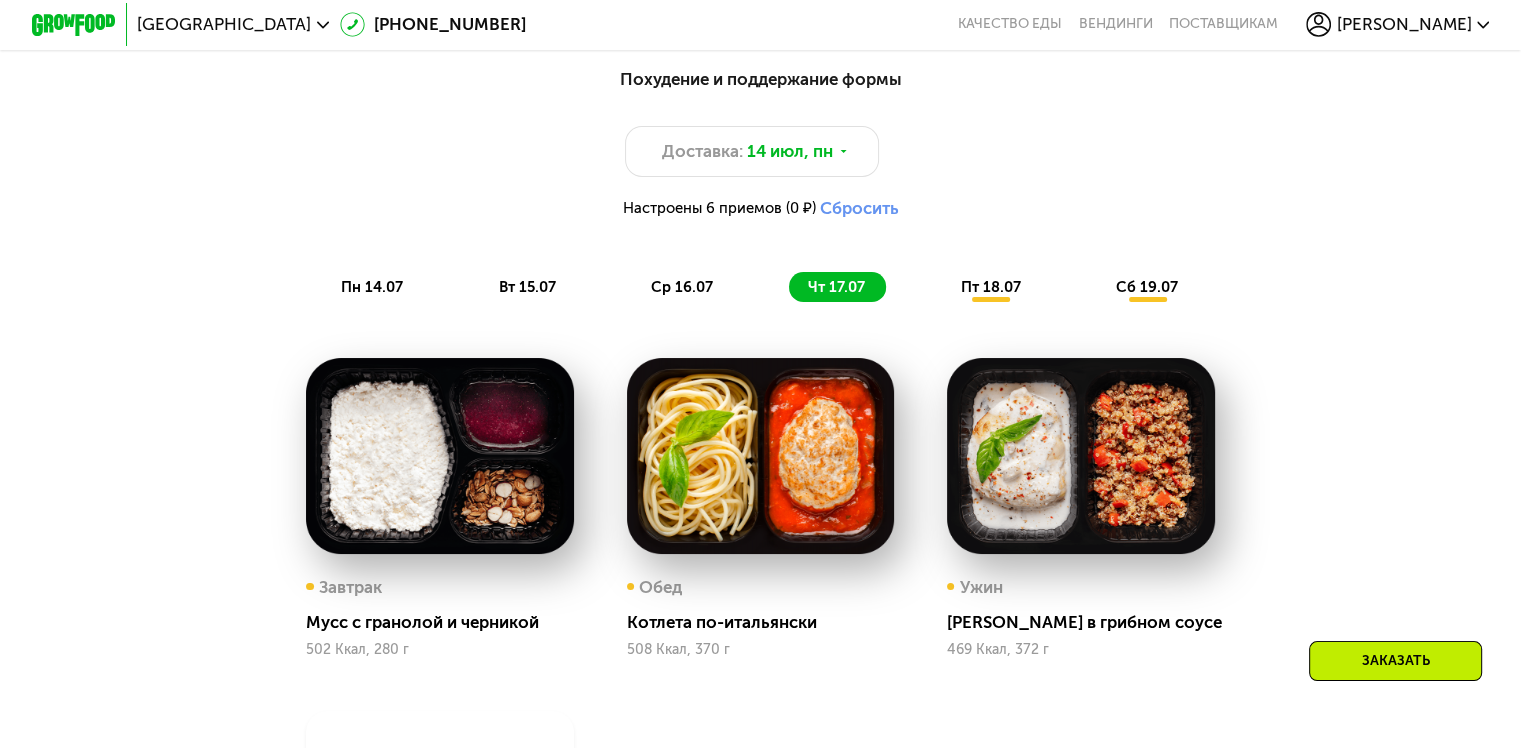 click on "ср 16.07" at bounding box center (682, 287) 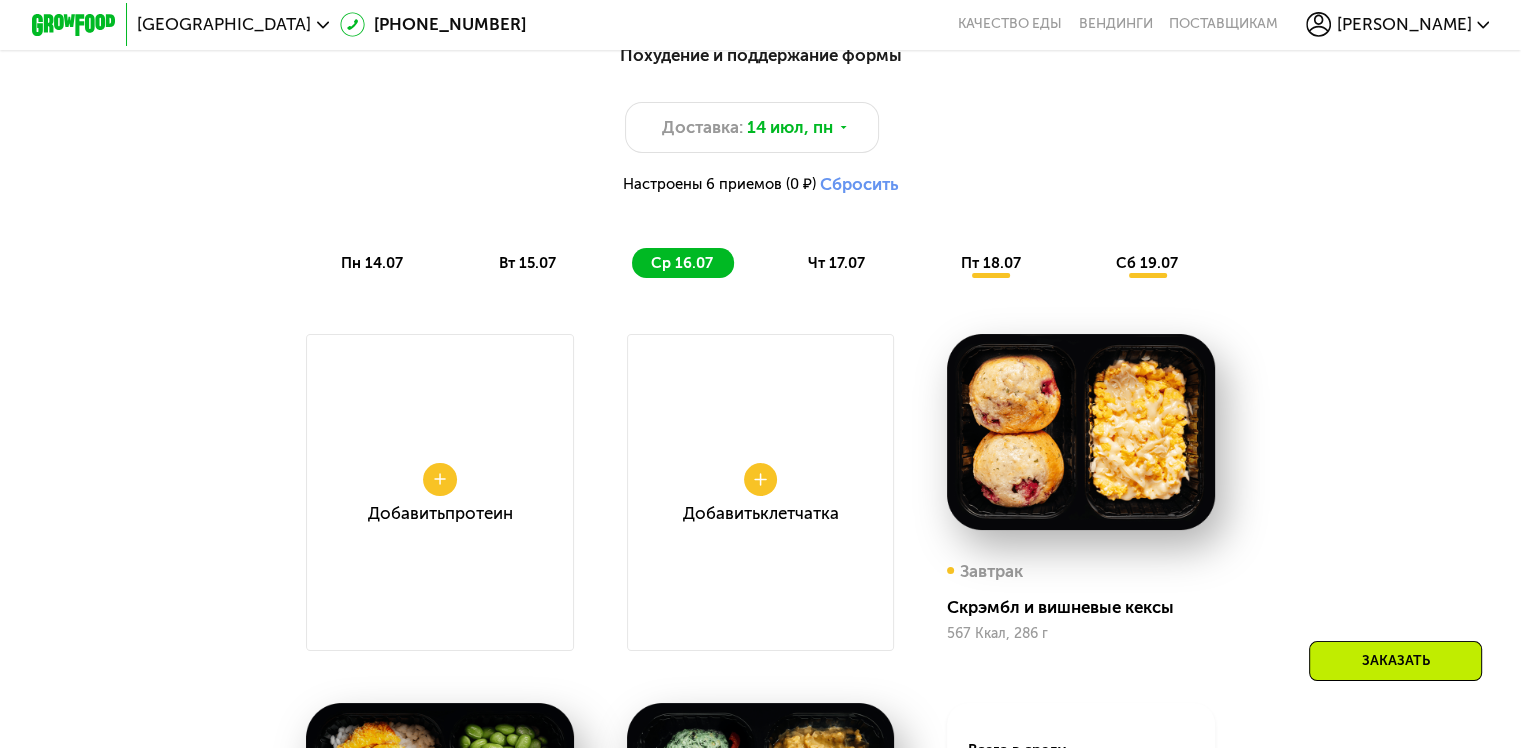 scroll, scrollTop: 1100, scrollLeft: 0, axis: vertical 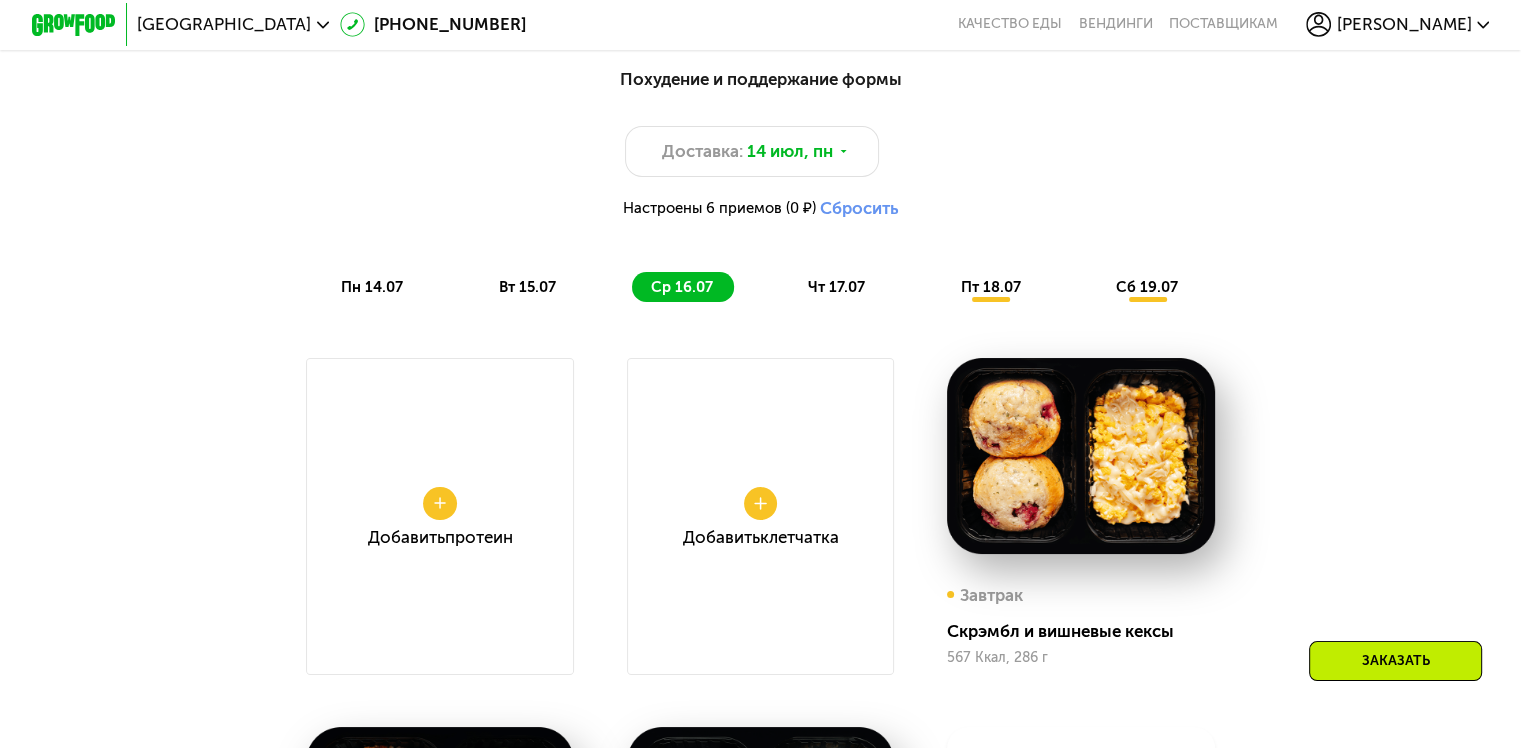 click on "вт 15.07" 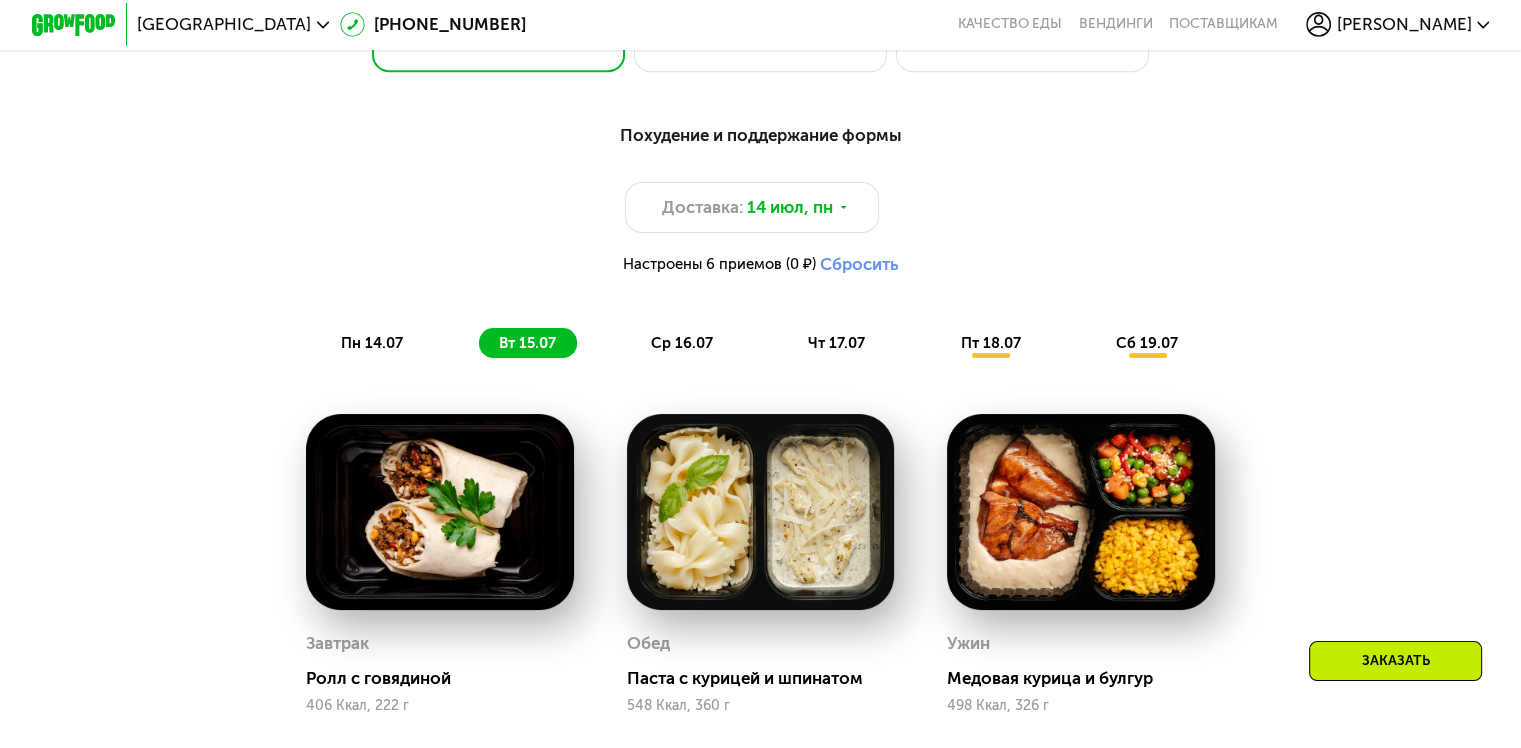 scroll, scrollTop: 1000, scrollLeft: 0, axis: vertical 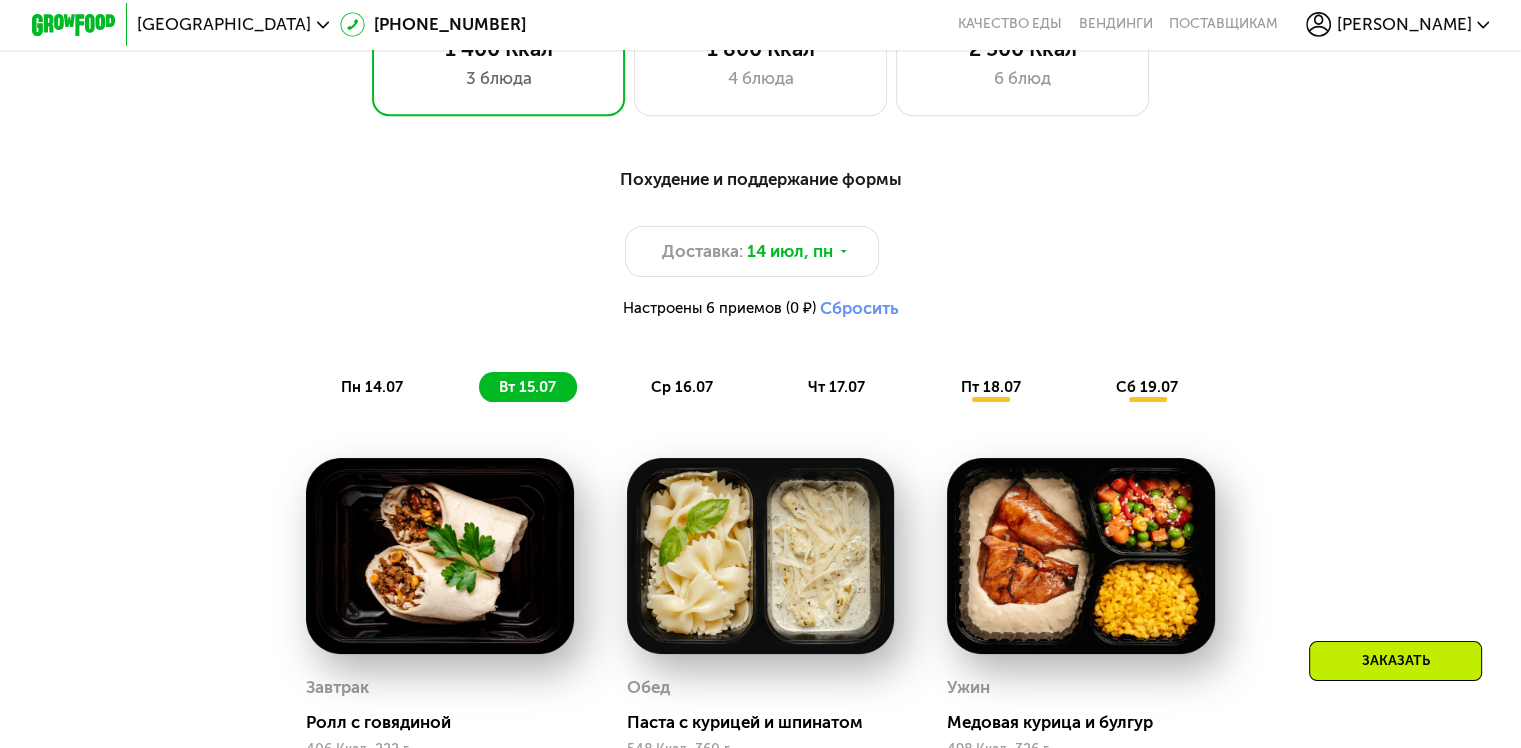 click on "пн 14.07" at bounding box center (372, 387) 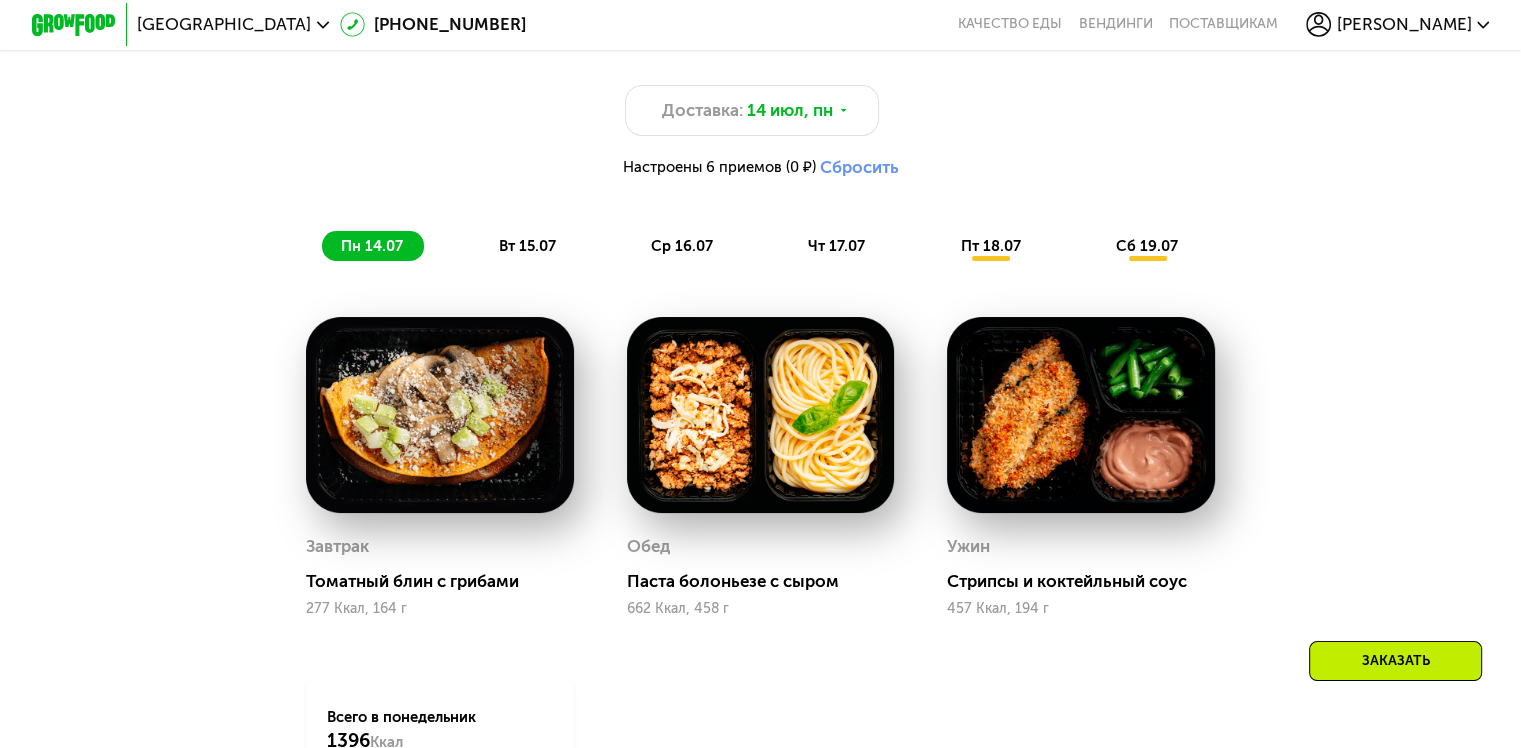 scroll, scrollTop: 1200, scrollLeft: 0, axis: vertical 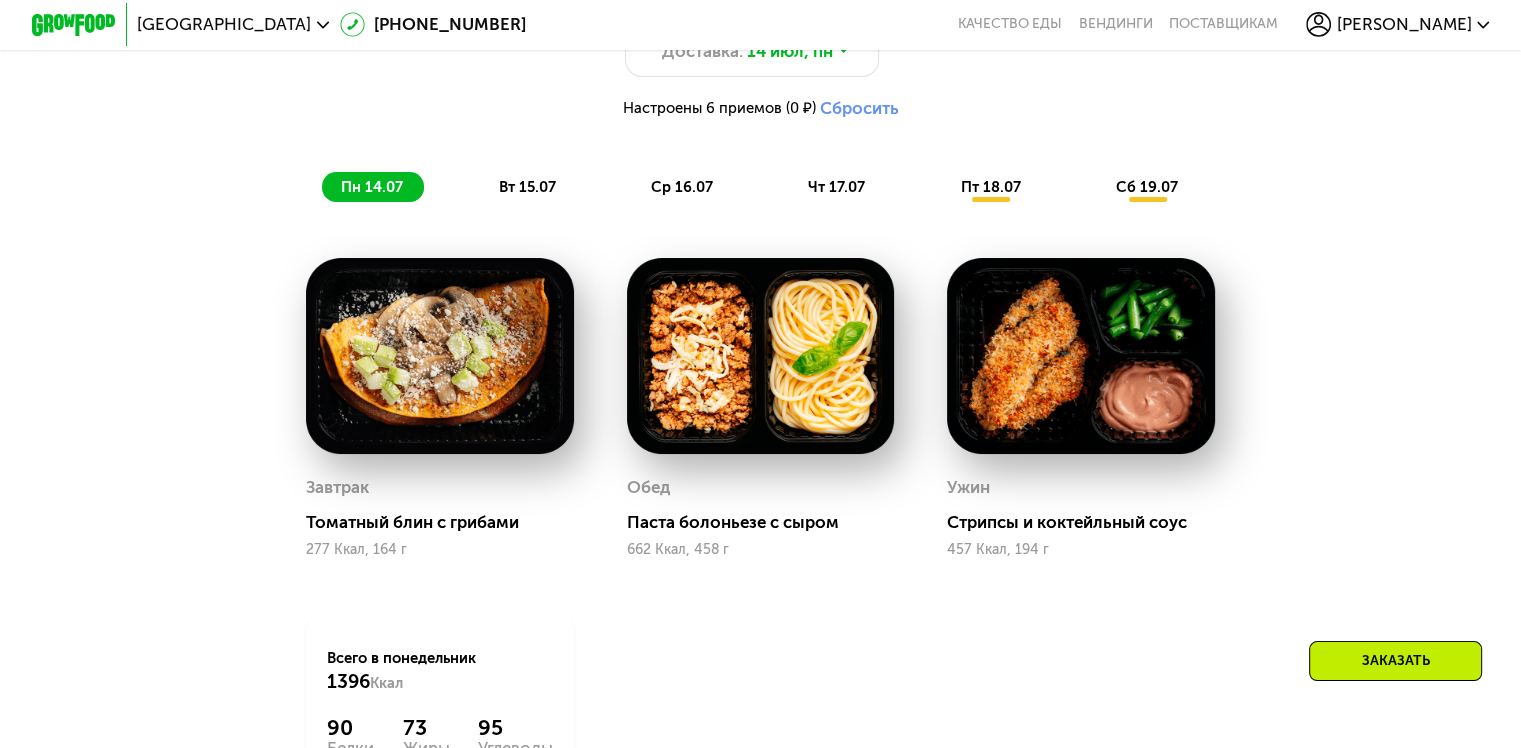 click on "вт 15.07" at bounding box center [526, 187] 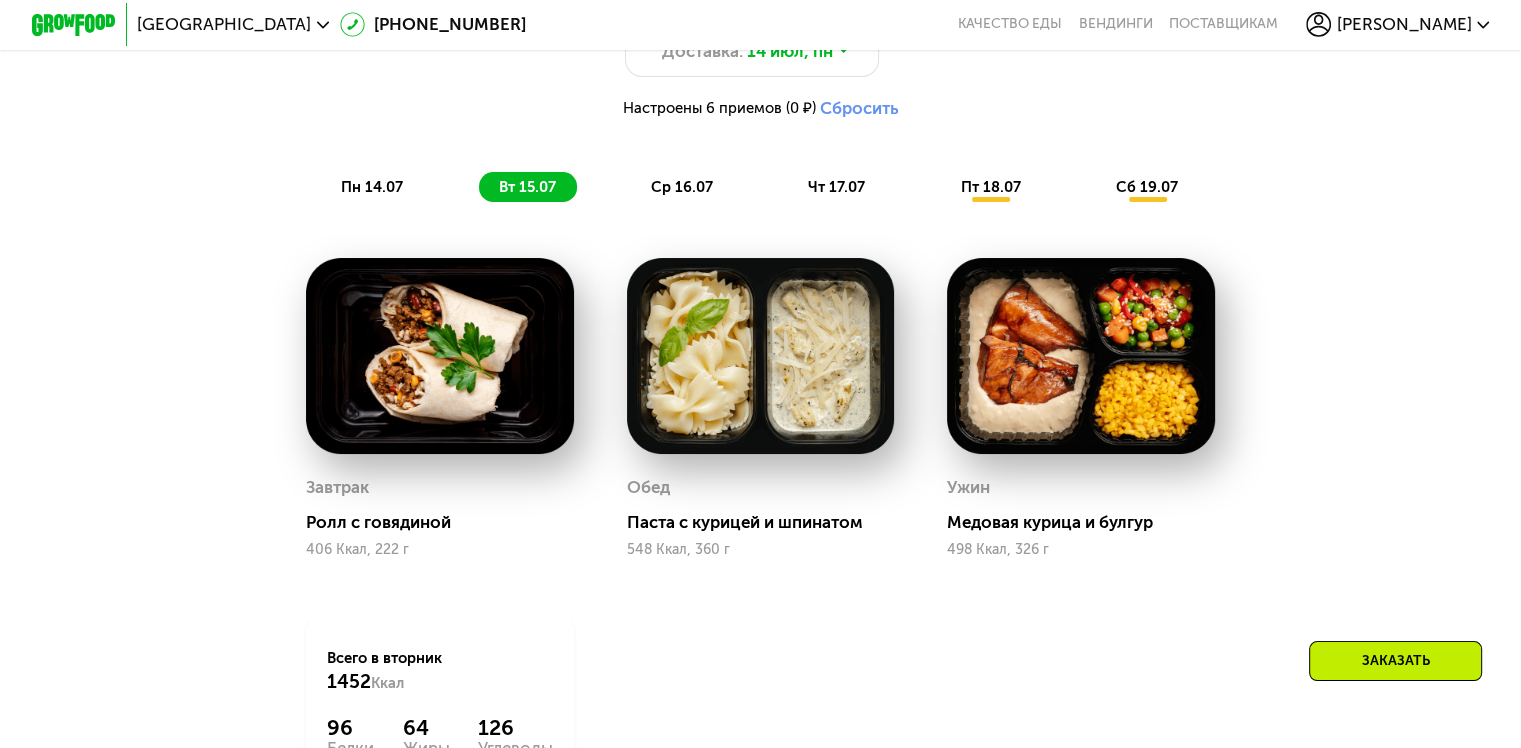 click on "ср 16.07" at bounding box center (682, 187) 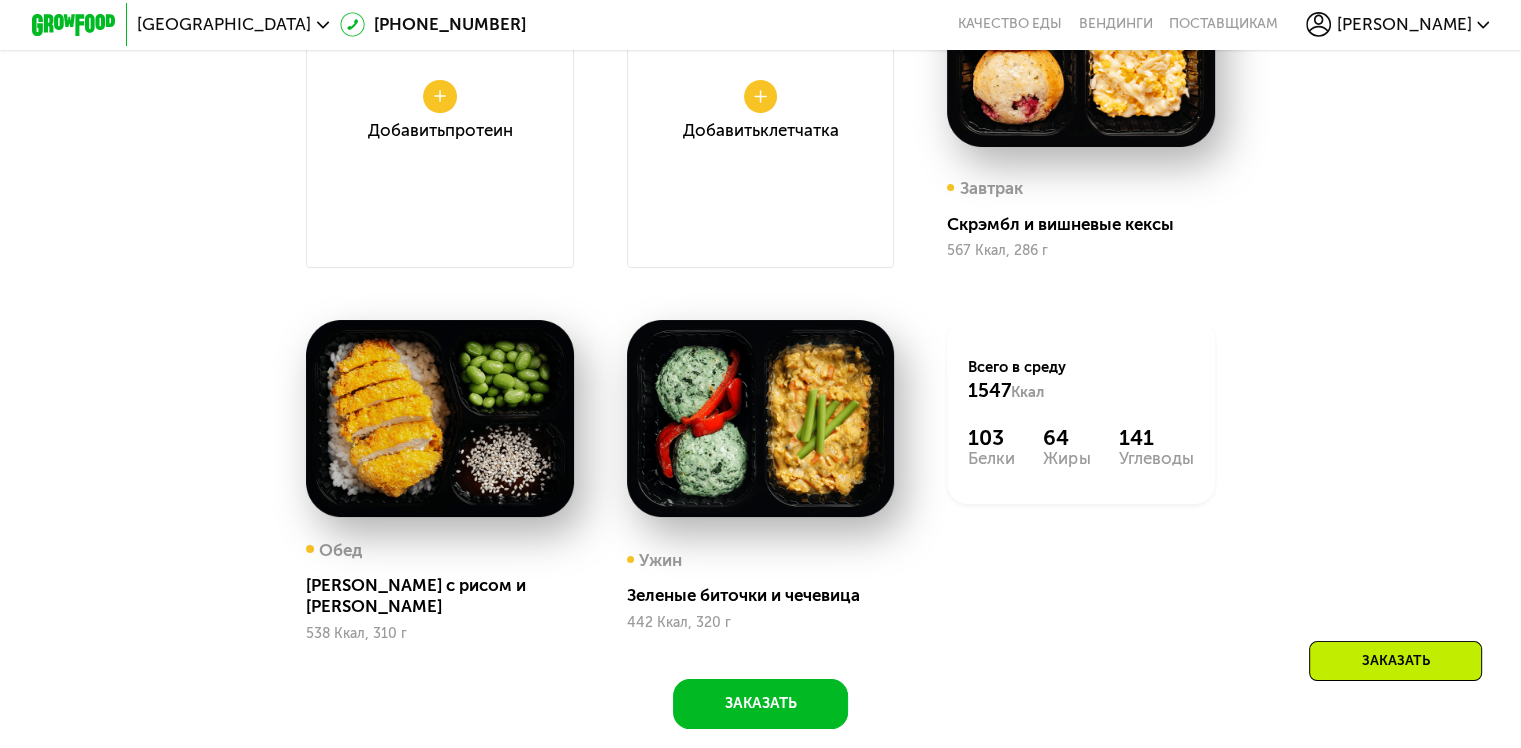 scroll, scrollTop: 1600, scrollLeft: 0, axis: vertical 